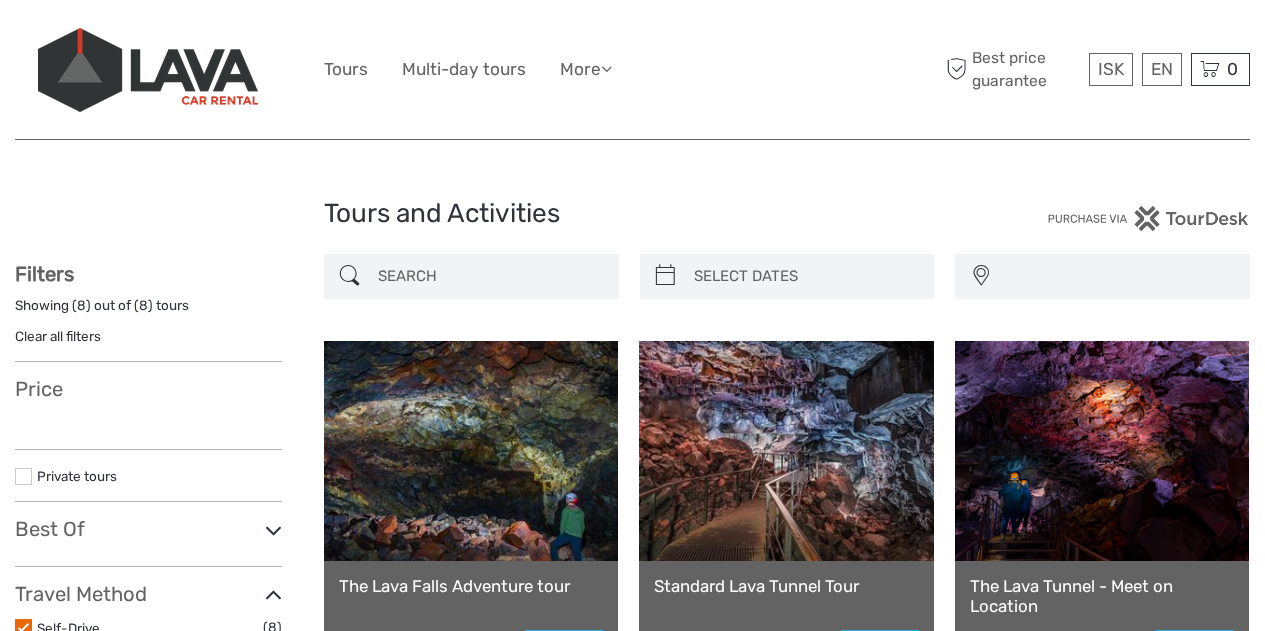 select 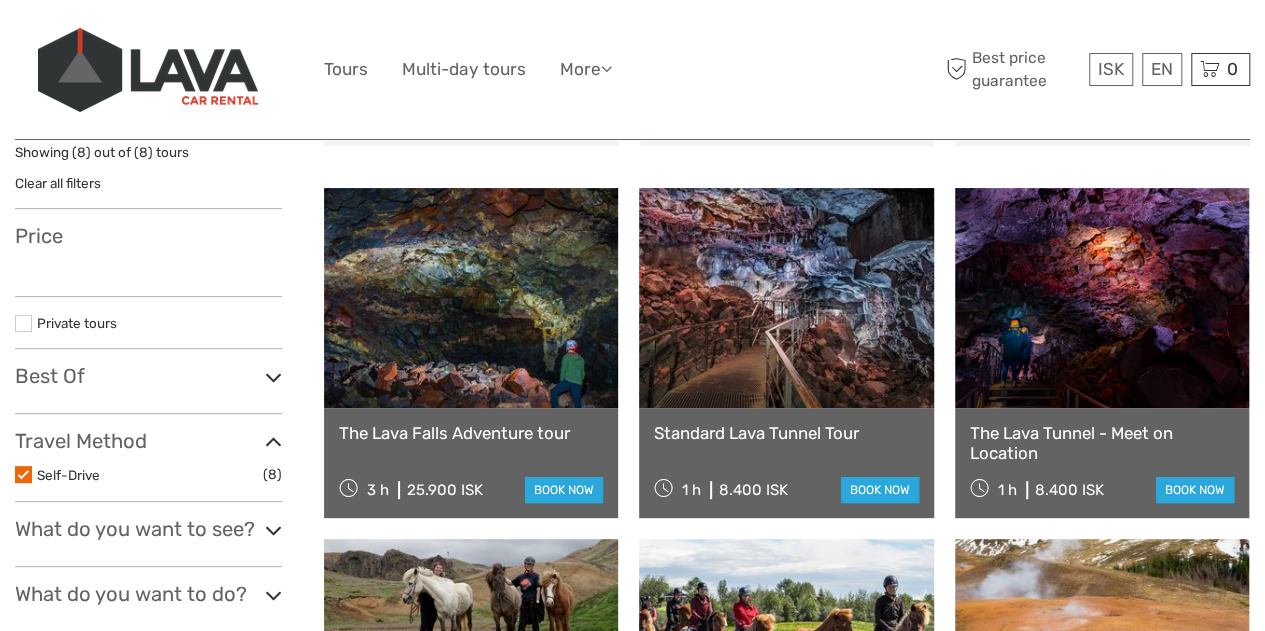scroll, scrollTop: 154, scrollLeft: 0, axis: vertical 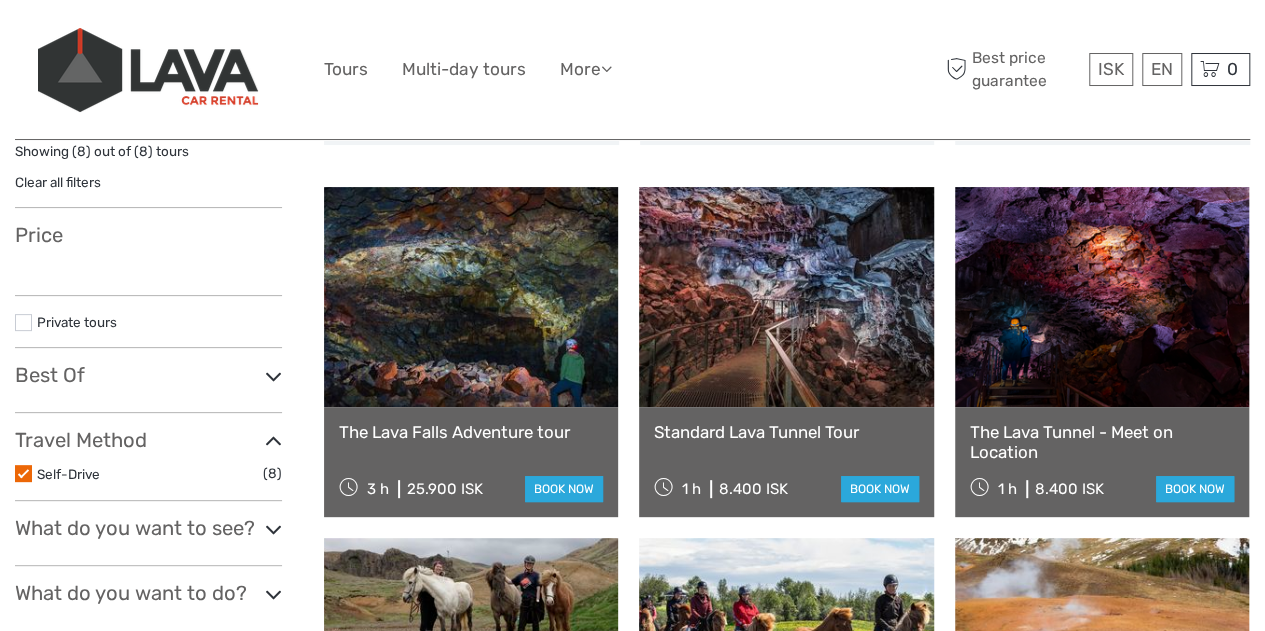 select 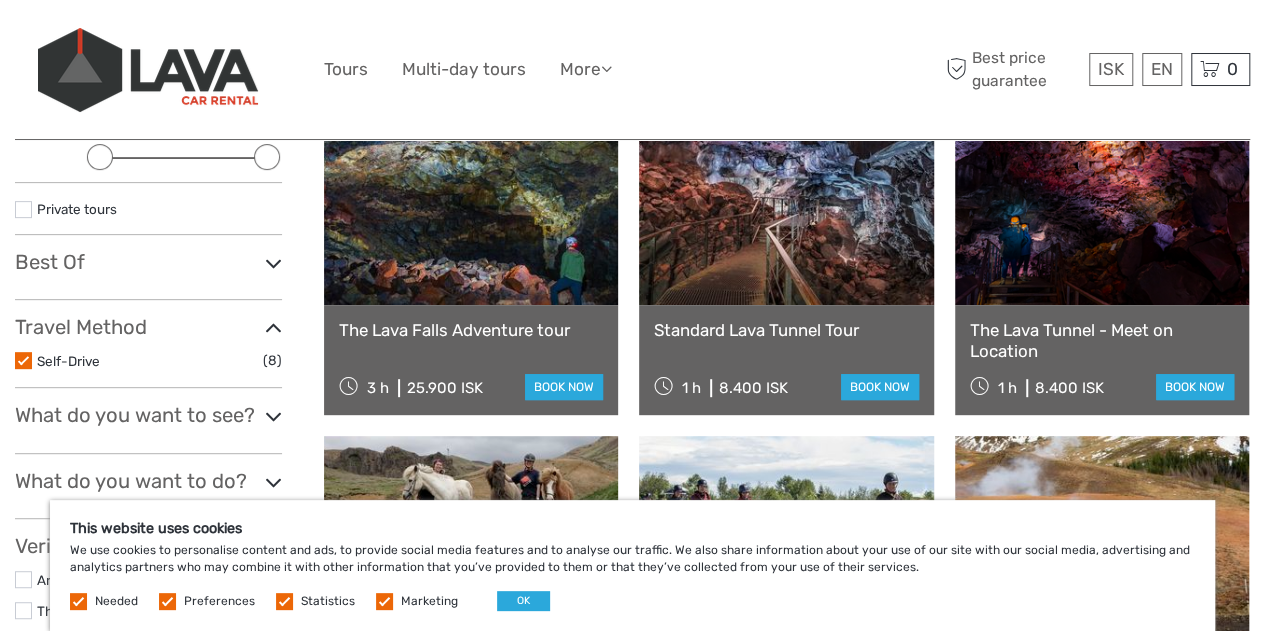 scroll, scrollTop: 304, scrollLeft: 0, axis: vertical 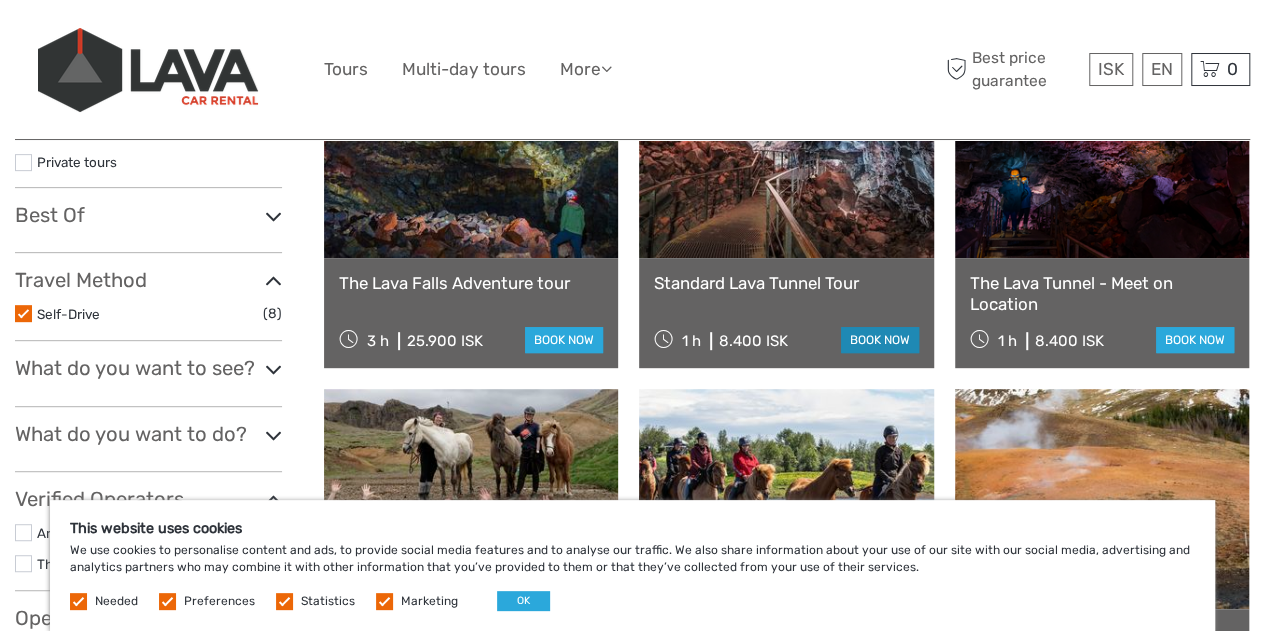 click on "book now" at bounding box center [880, 340] 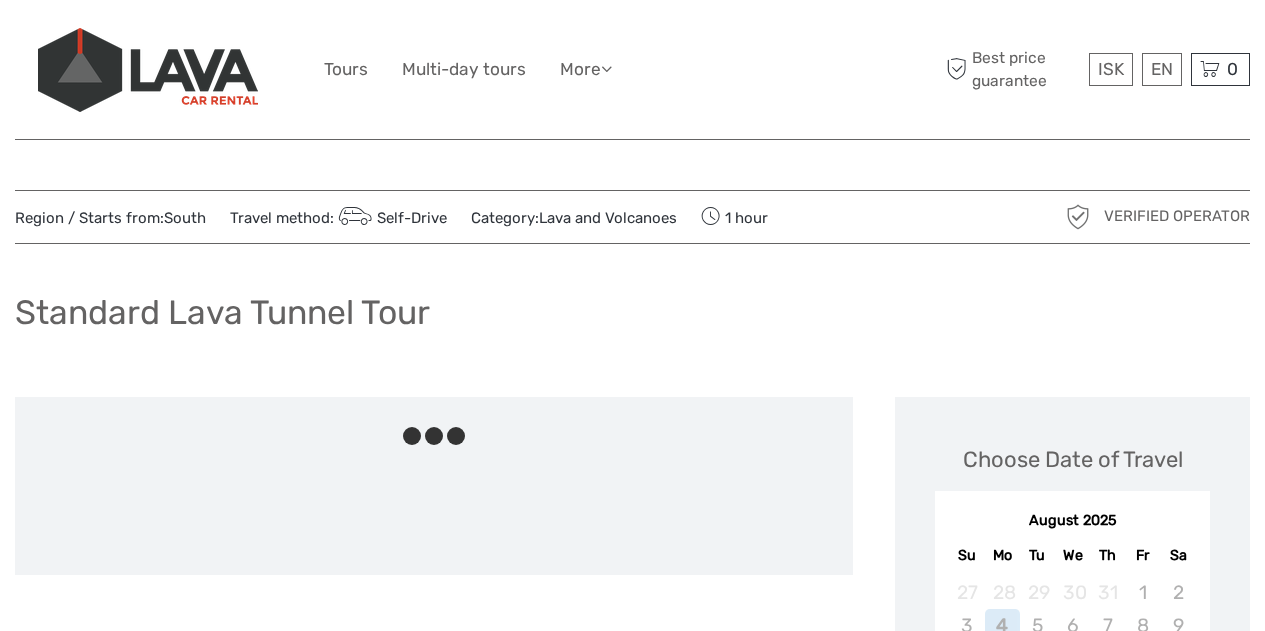 scroll, scrollTop: 0, scrollLeft: 0, axis: both 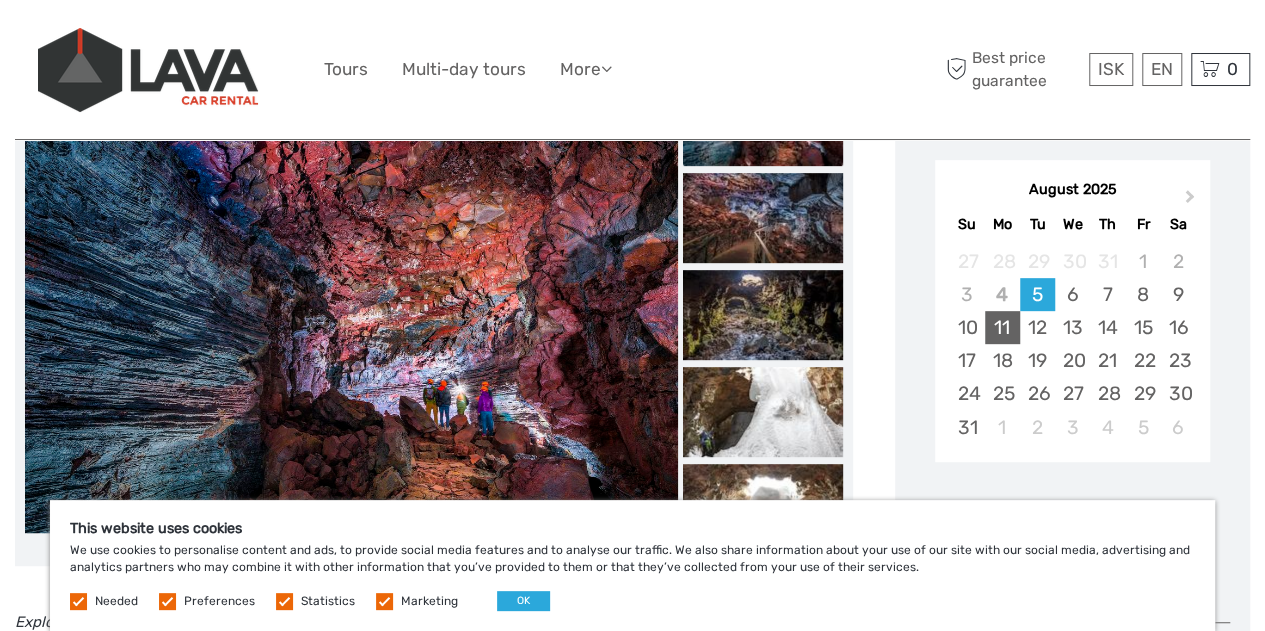 click on "11" at bounding box center (1002, 327) 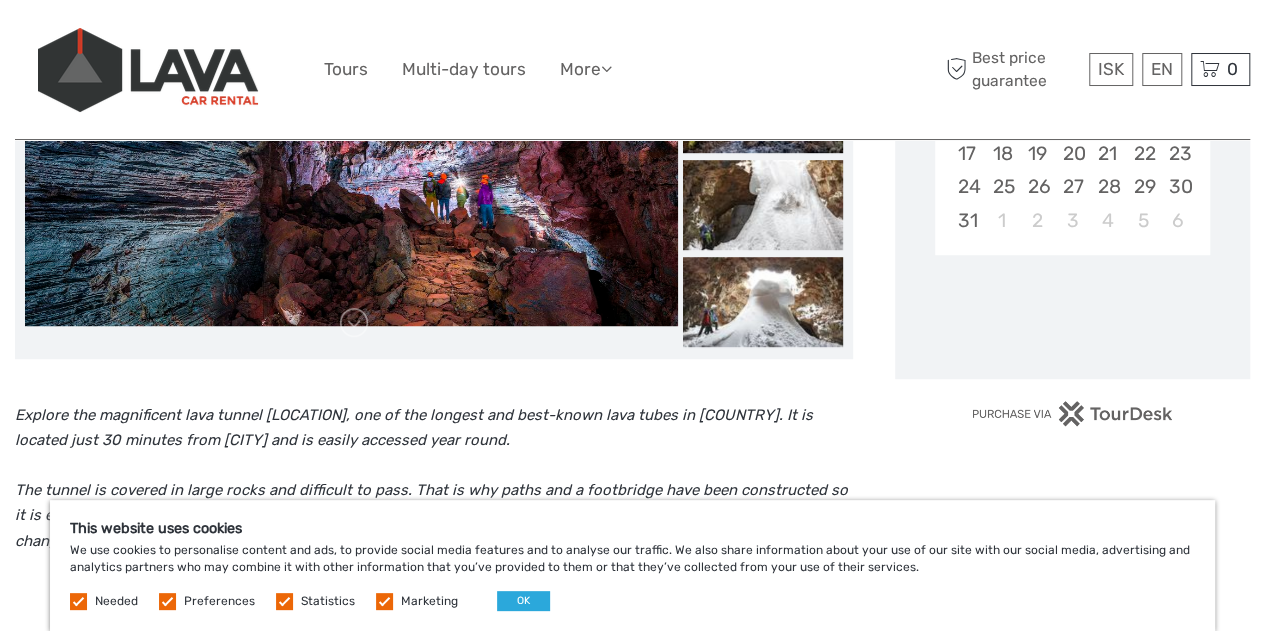 scroll, scrollTop: 566, scrollLeft: 0, axis: vertical 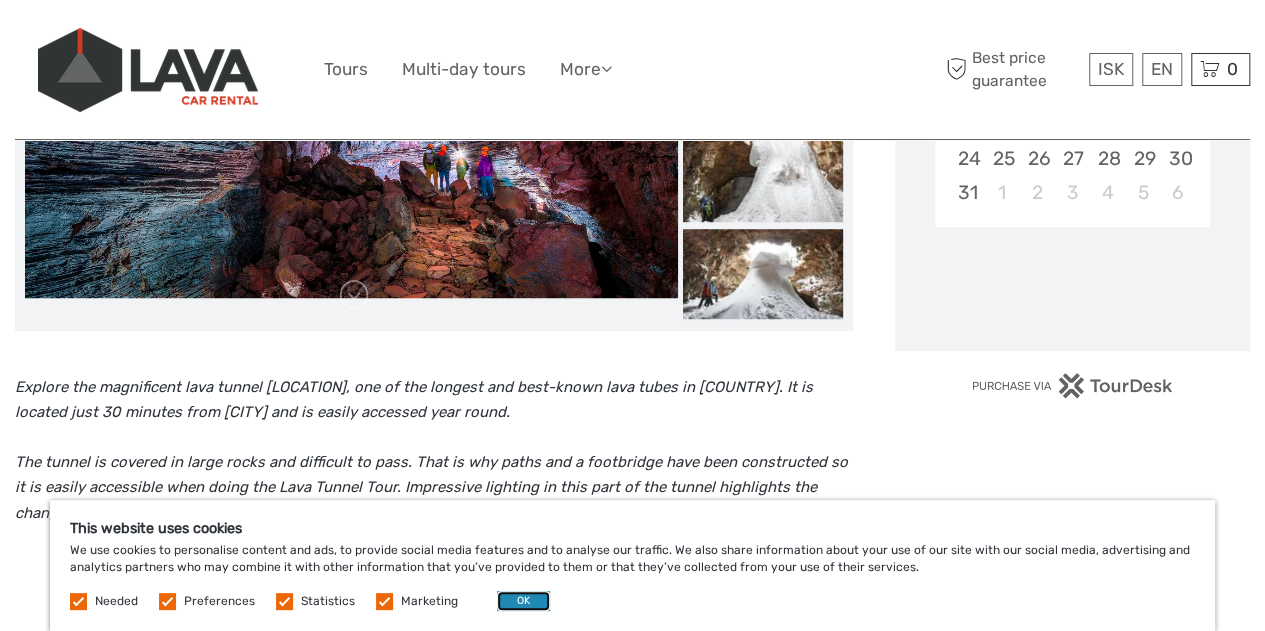 click on "OK" at bounding box center (523, 601) 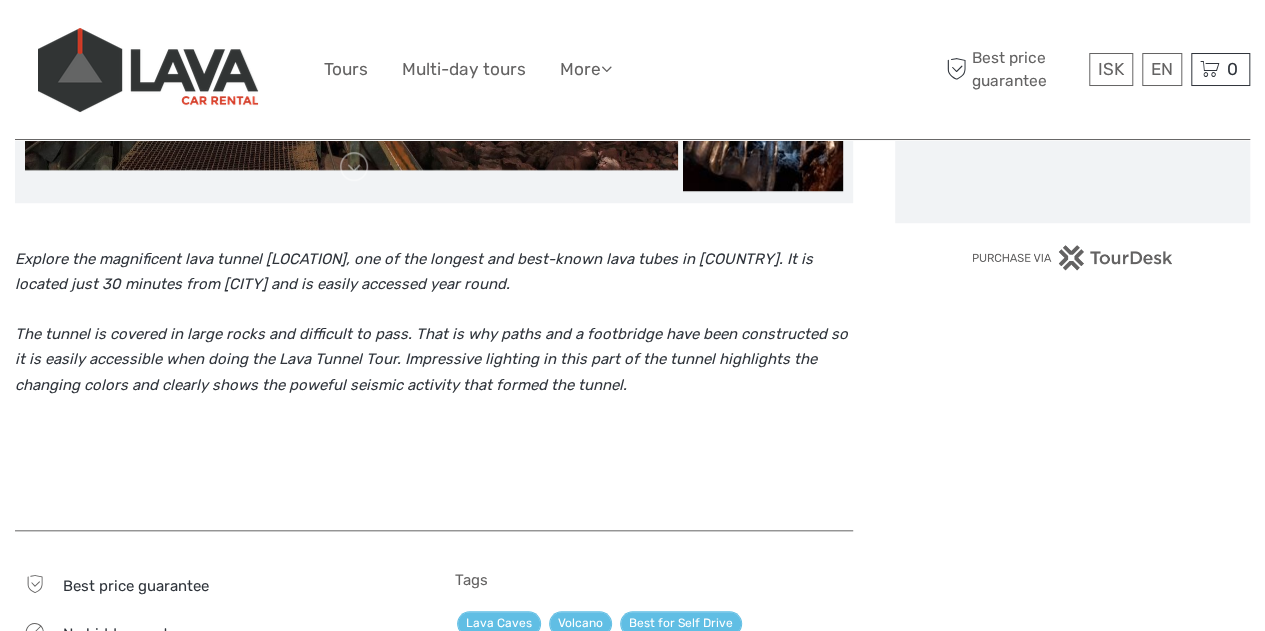 scroll, scrollTop: 921, scrollLeft: 0, axis: vertical 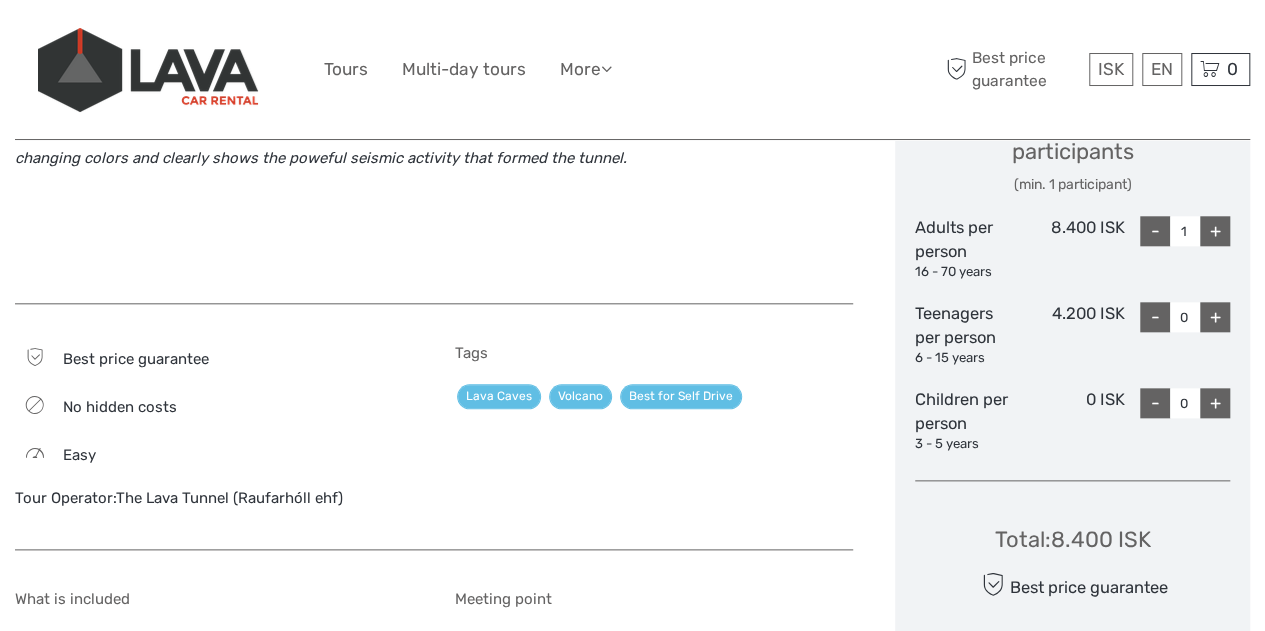 click on "+" at bounding box center (1215, 231) 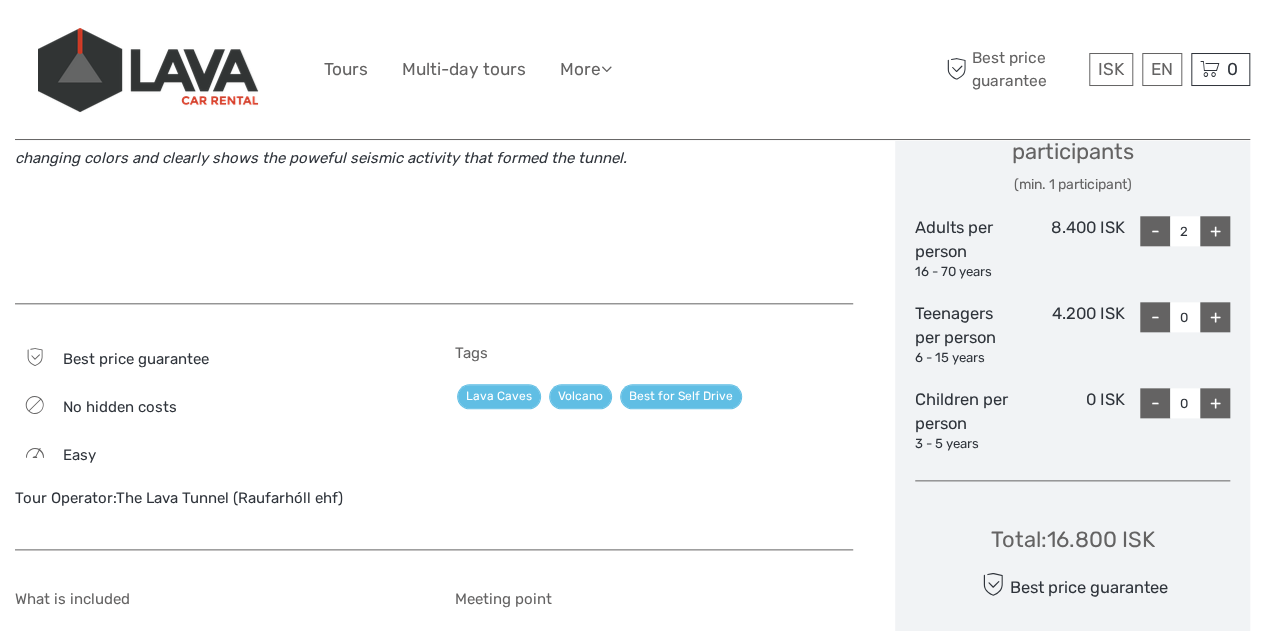 click on "+" at bounding box center [1215, 403] 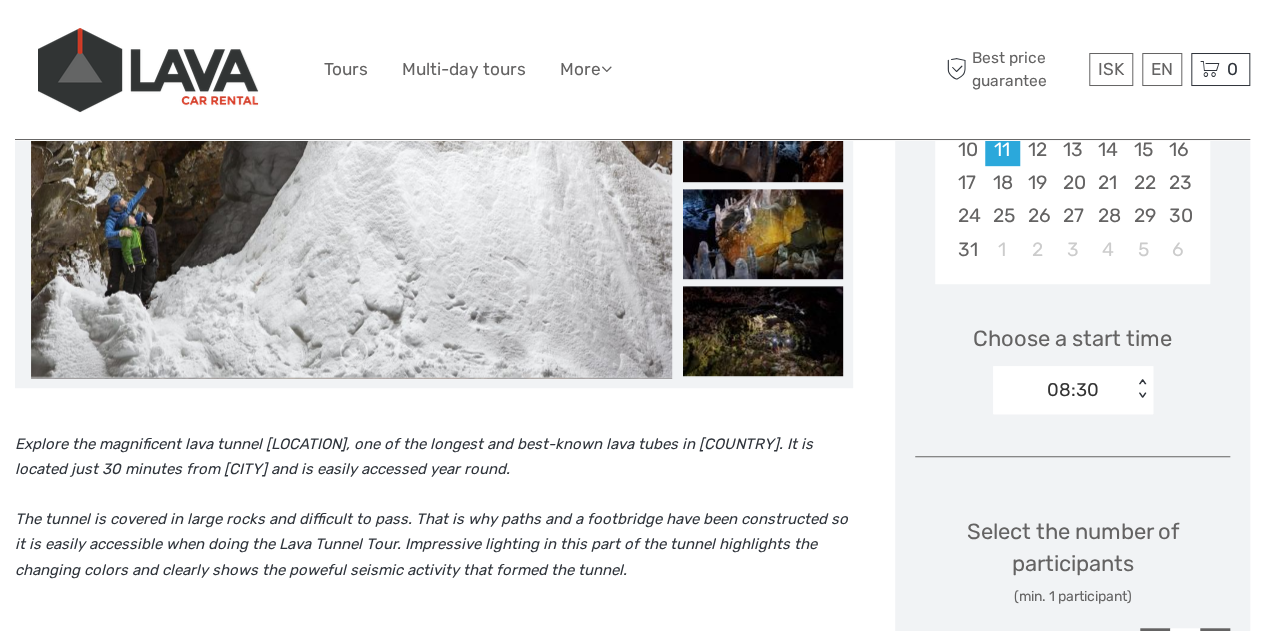 scroll, scrollTop: 508, scrollLeft: 0, axis: vertical 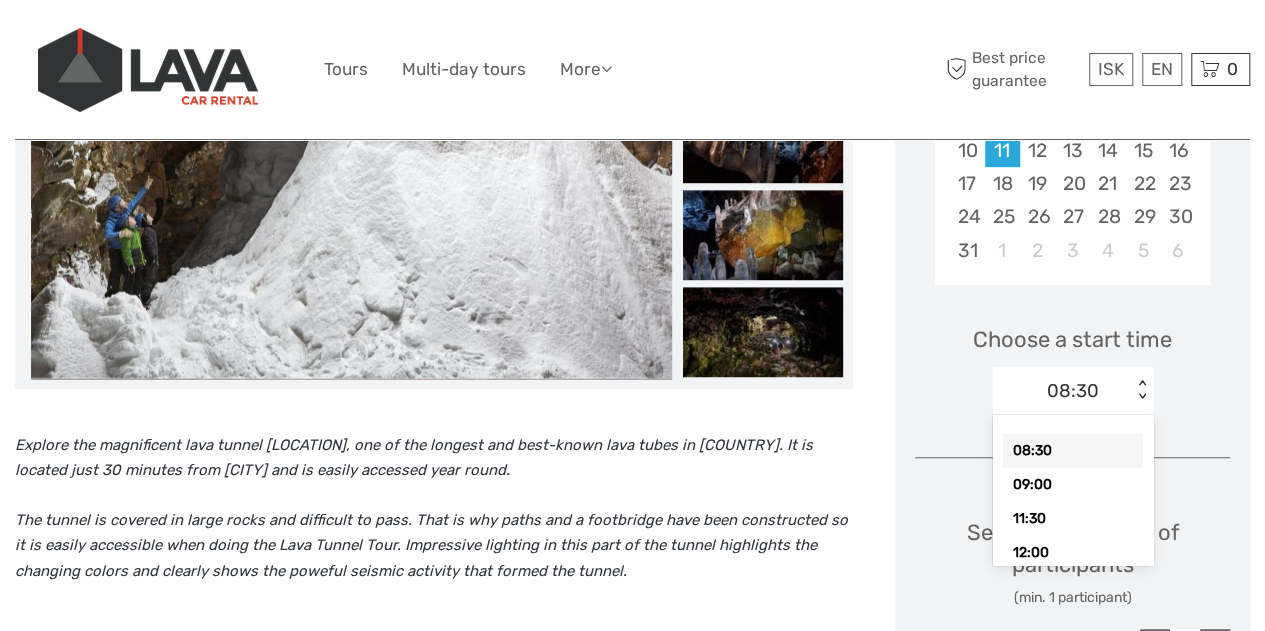 click on "08:30" at bounding box center [1073, 391] 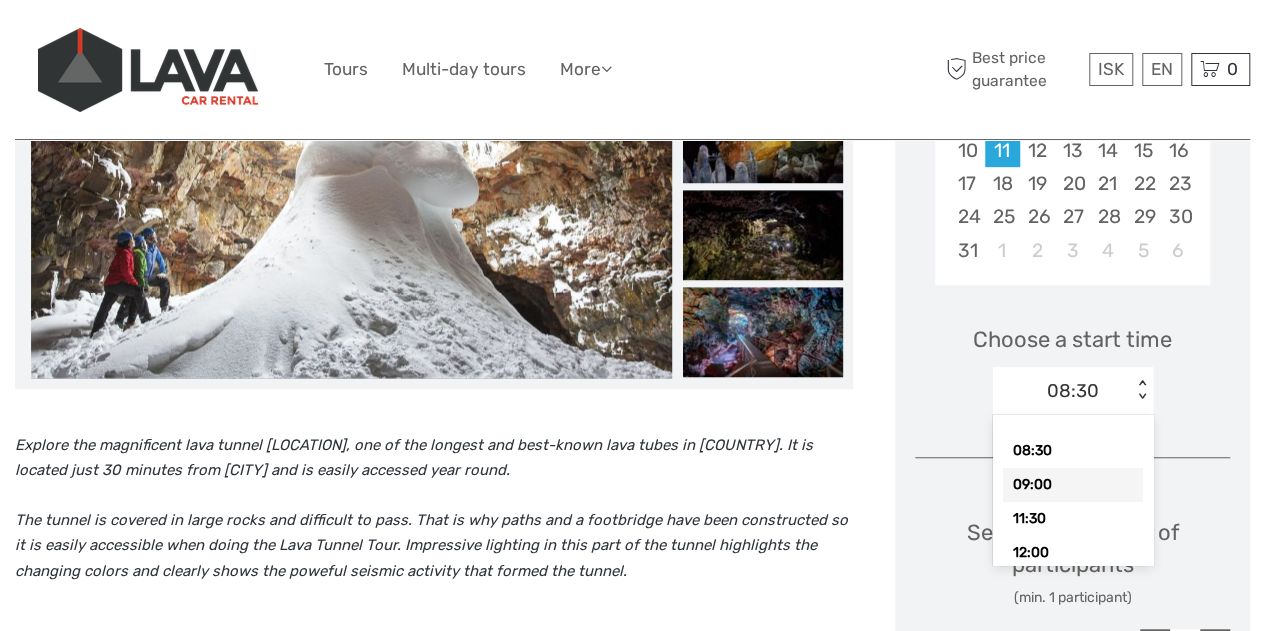 click on "09:00" at bounding box center (1073, 485) 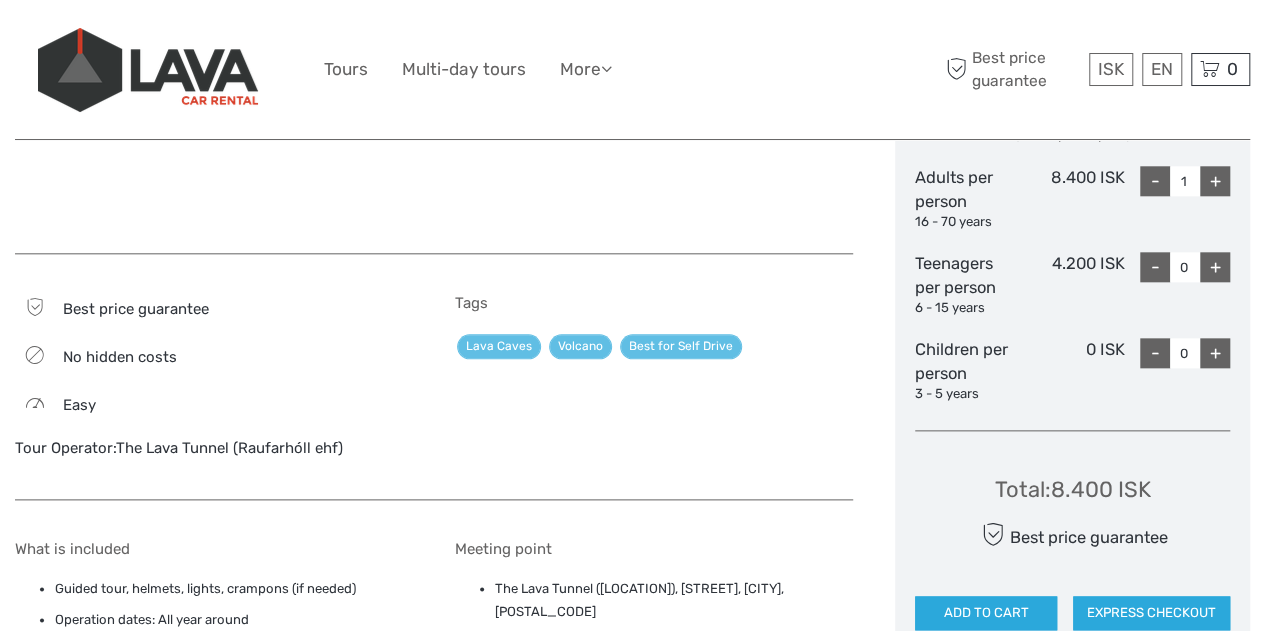 scroll, scrollTop: 1139, scrollLeft: 0, axis: vertical 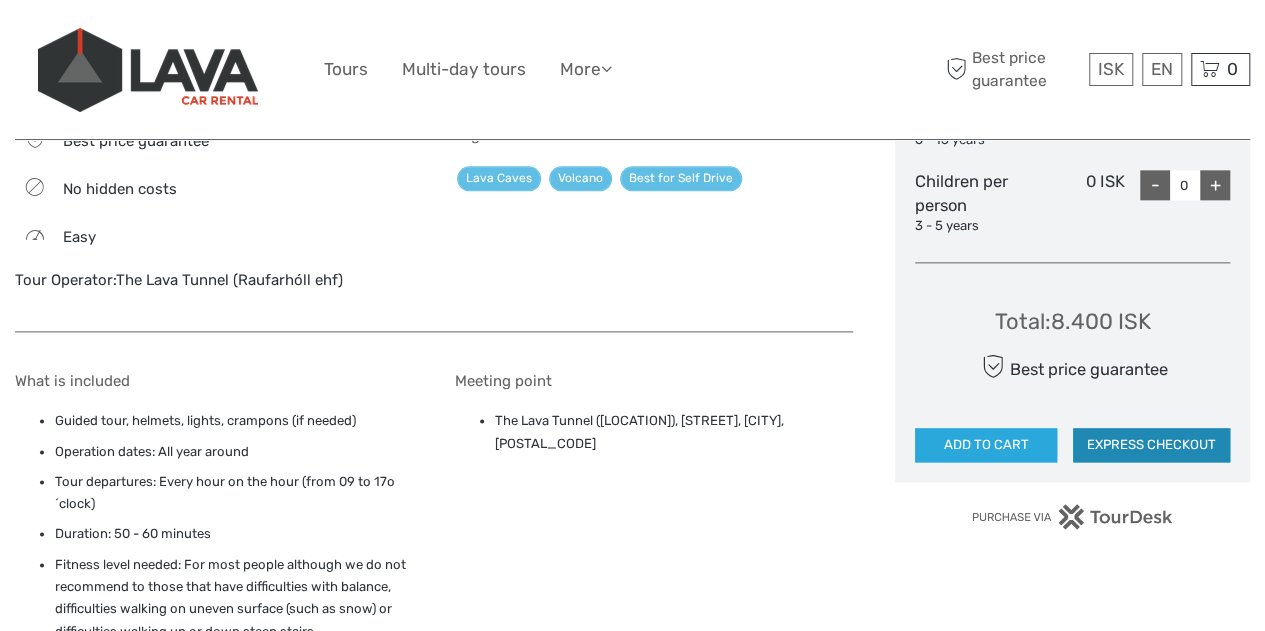 click on "EXPRESS CHECKOUT" at bounding box center [1151, 445] 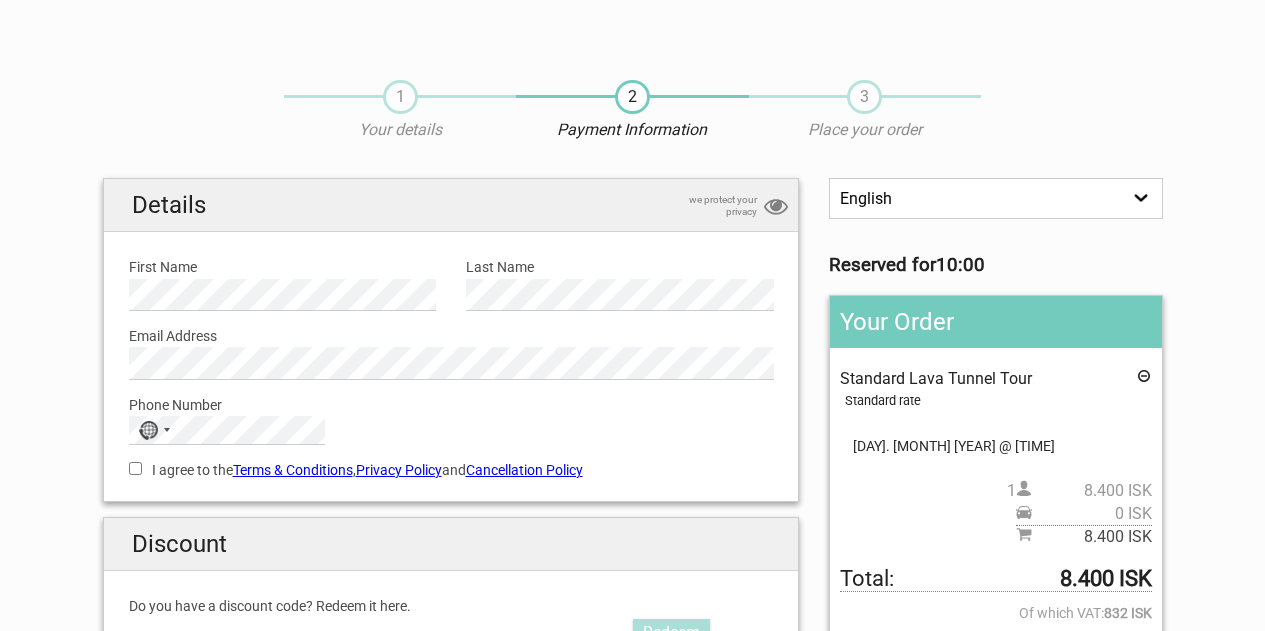 scroll, scrollTop: 0, scrollLeft: 0, axis: both 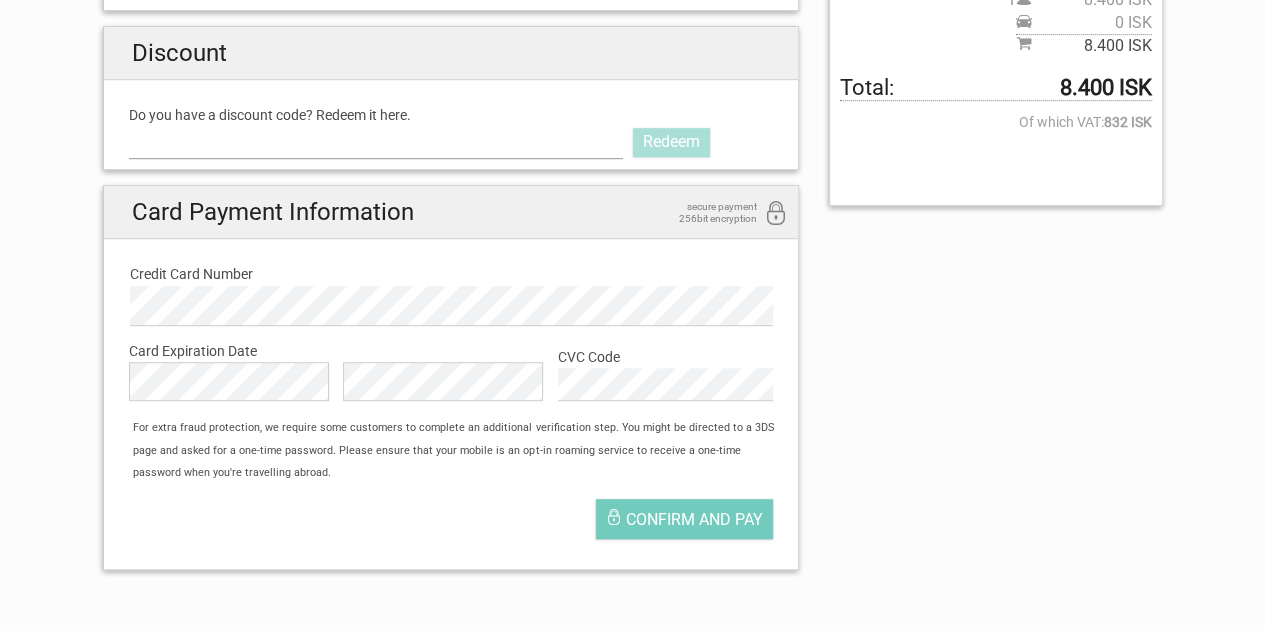 click on "Do you have a discount code? Redeem it here." at bounding box center (376, 142) 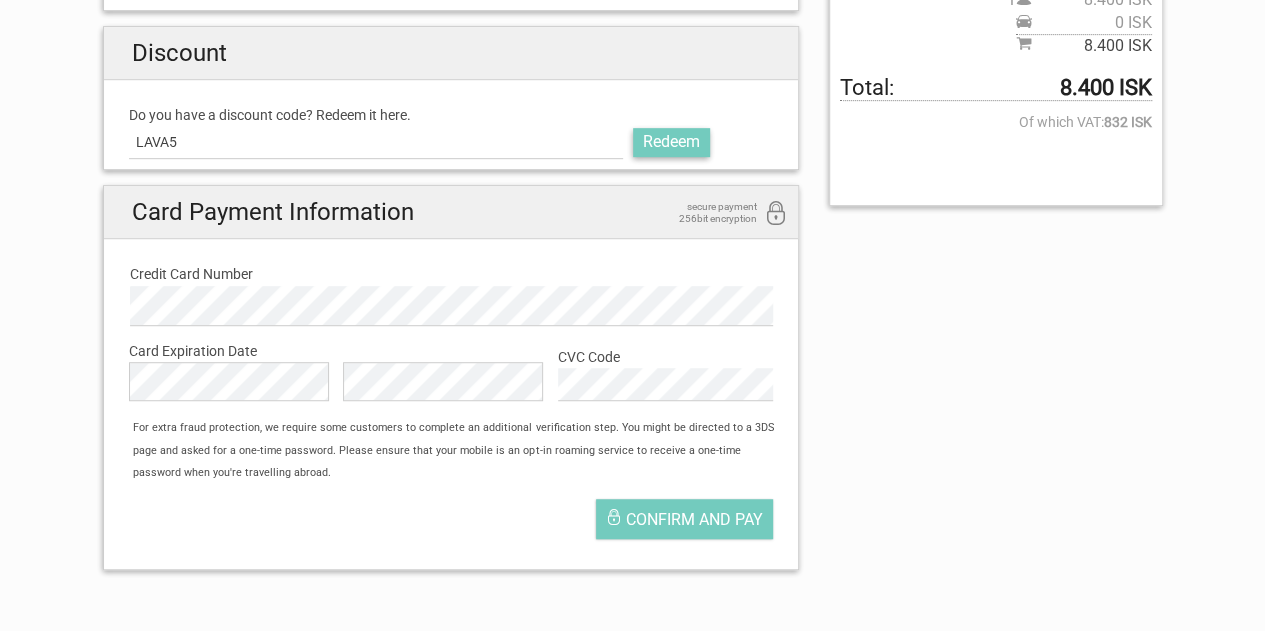 click on "Redeem" at bounding box center (671, 142) 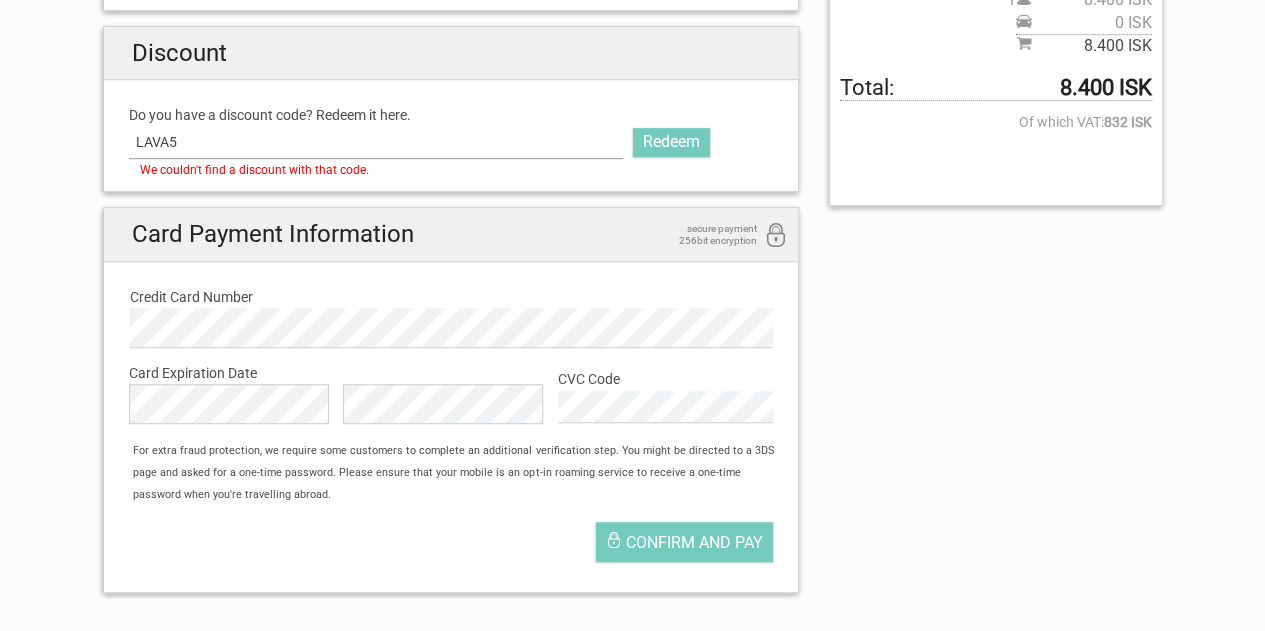click on "LAVA5" at bounding box center [376, 142] 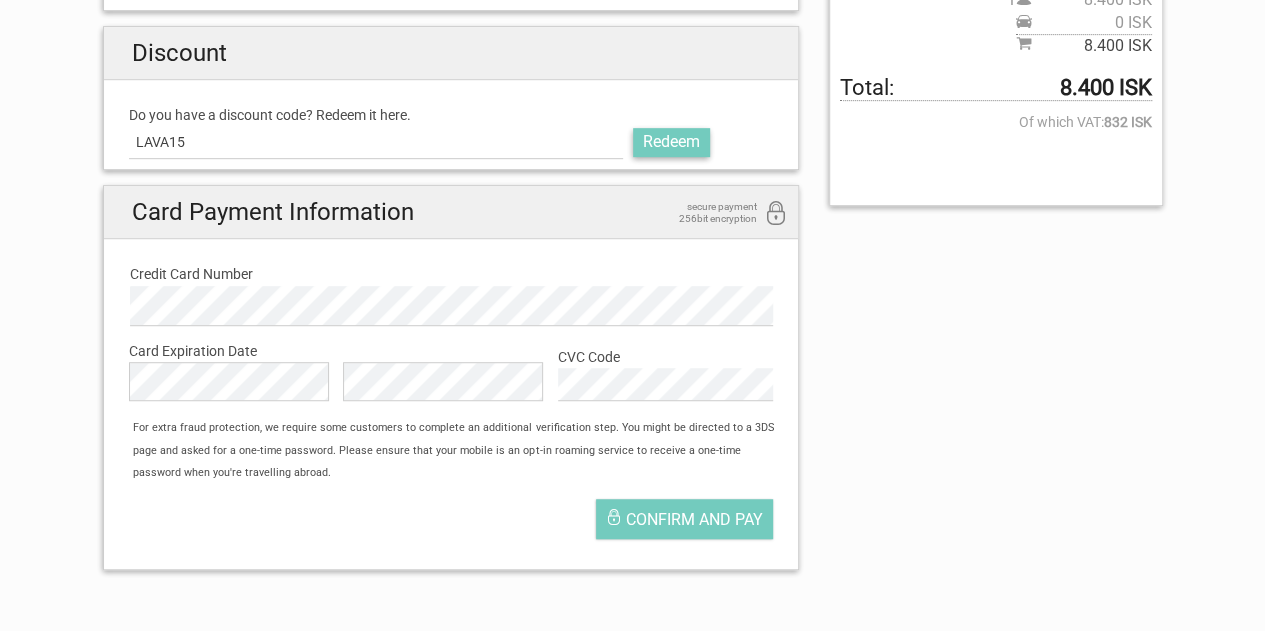 click on "Redeem" at bounding box center (671, 142) 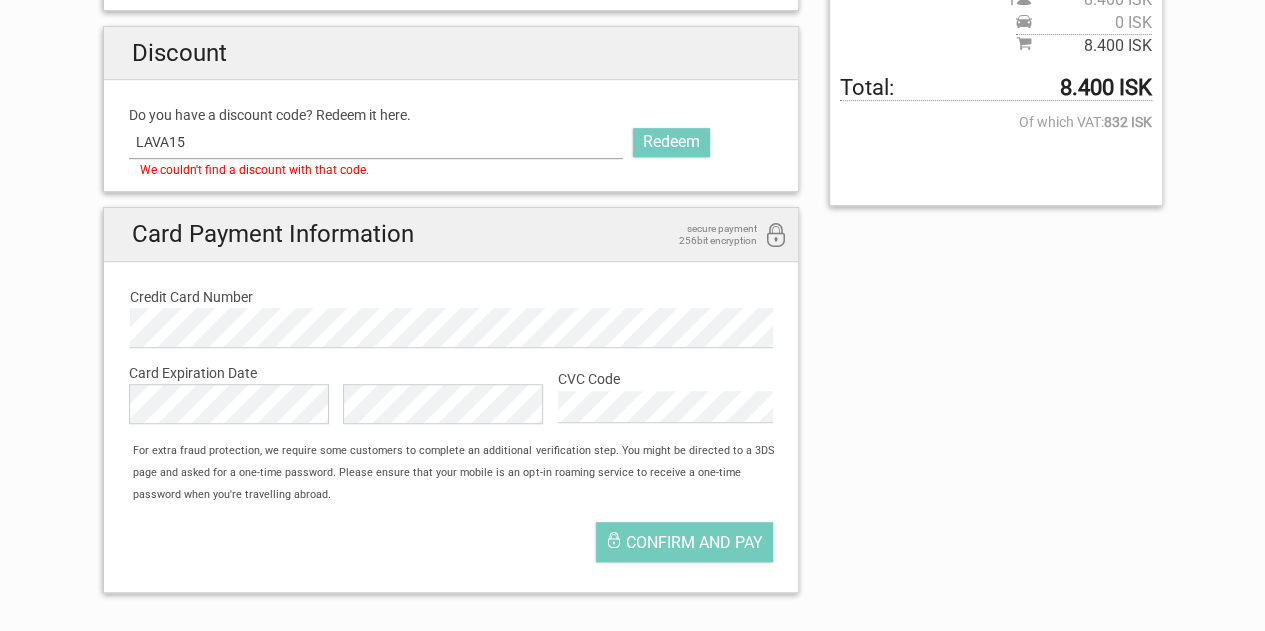 click on "LAVA15" at bounding box center (376, 142) 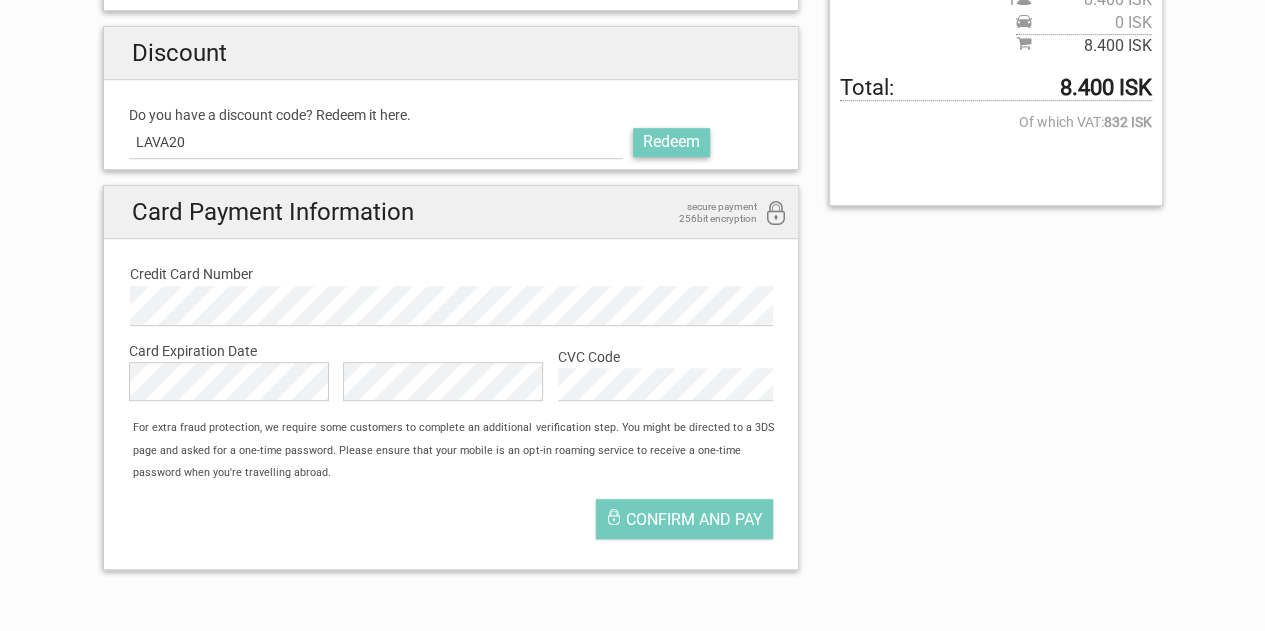 click on "Redeem" at bounding box center (671, 142) 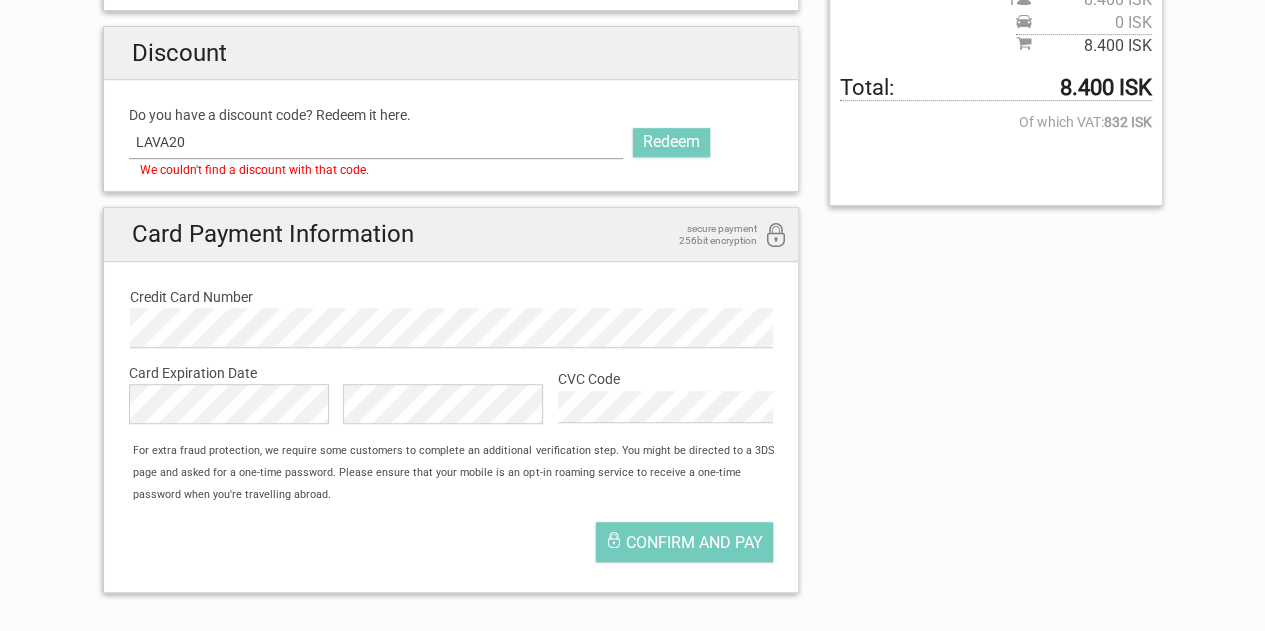 click on "LAVA20" at bounding box center [376, 142] 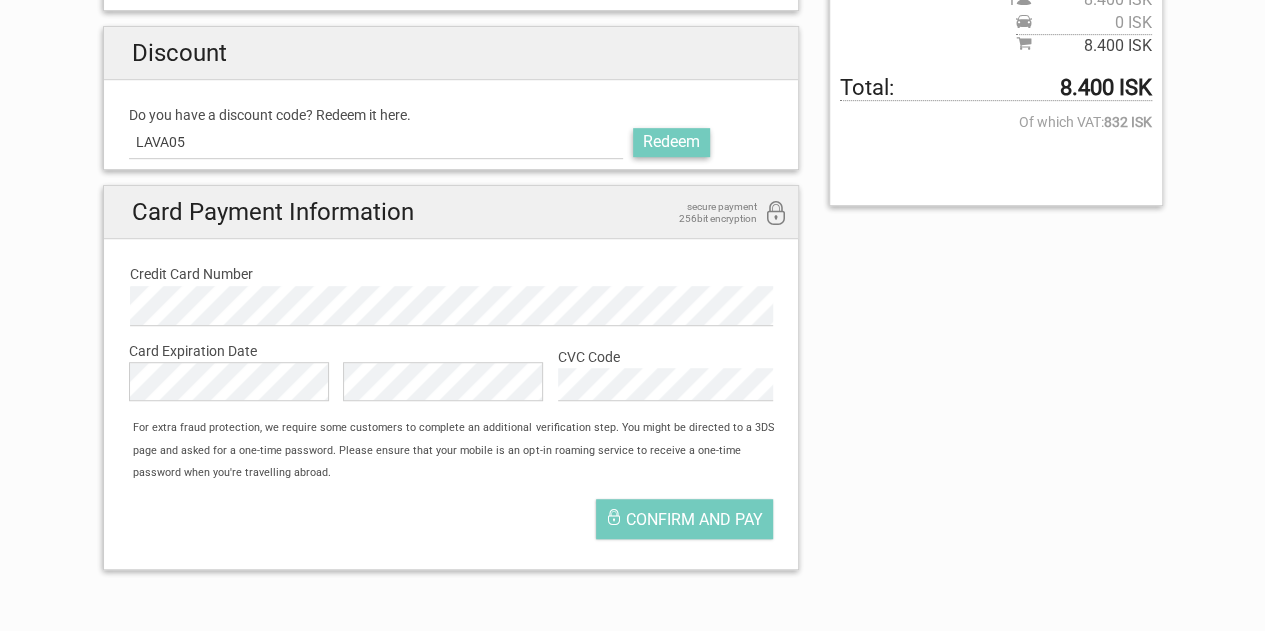 click on "Redeem" at bounding box center (671, 142) 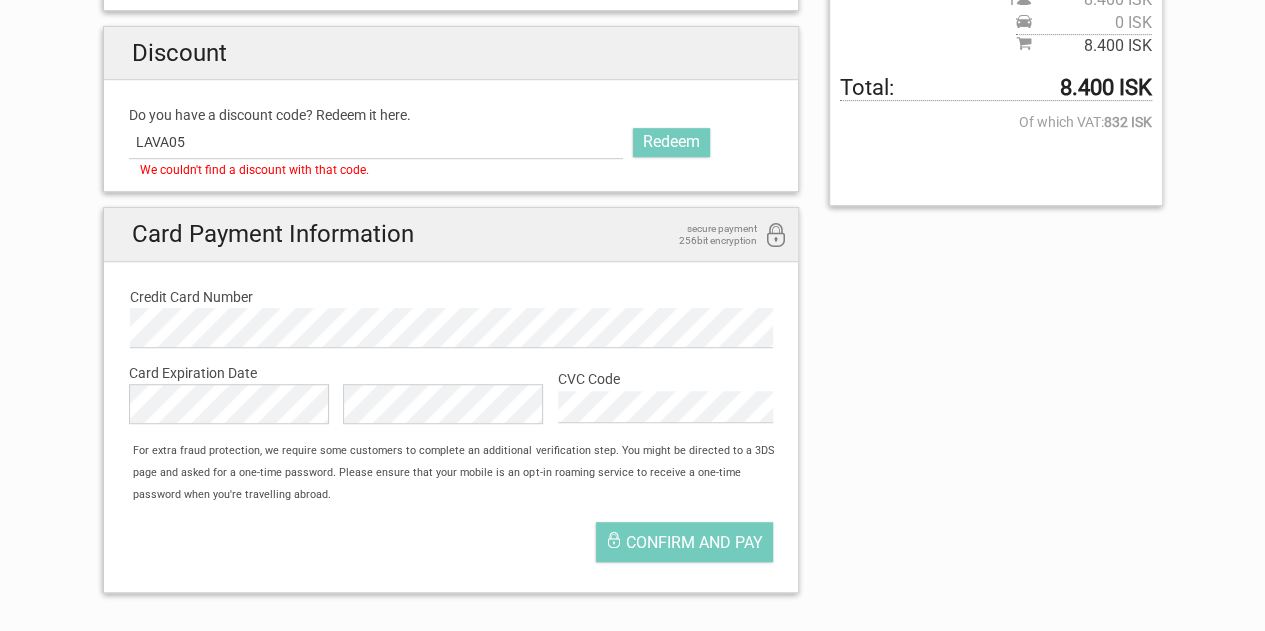 click on "We couldn't find a discount with that code." at bounding box center (451, 170) 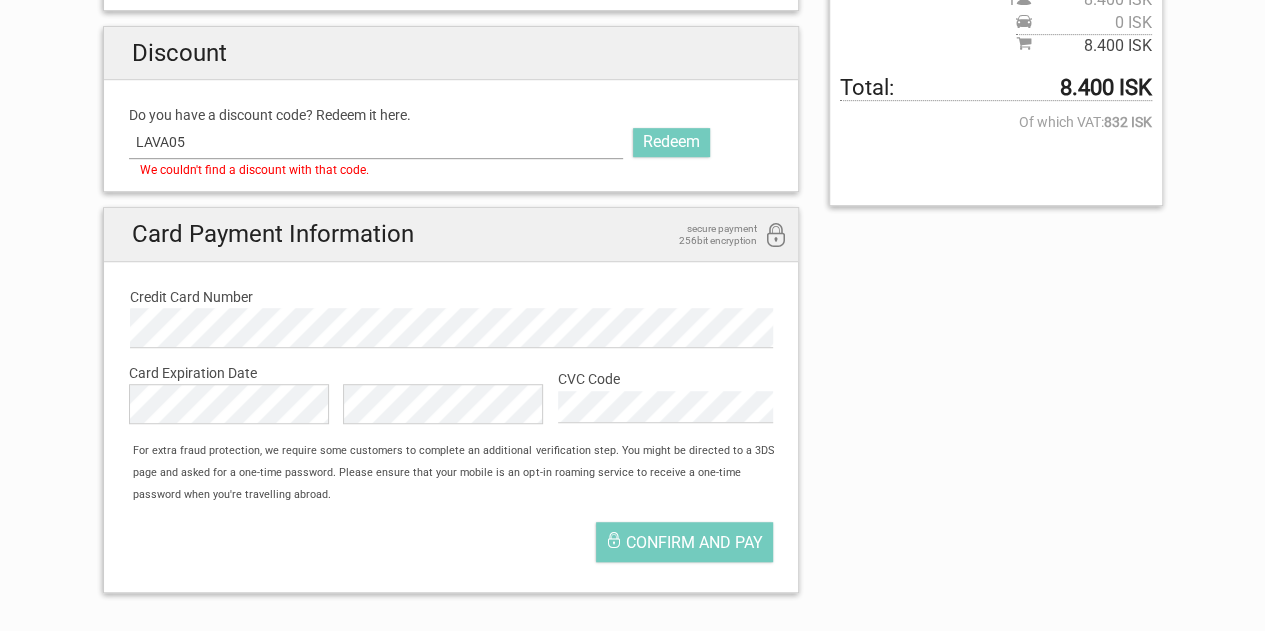 click on "LAVA05" at bounding box center [376, 142] 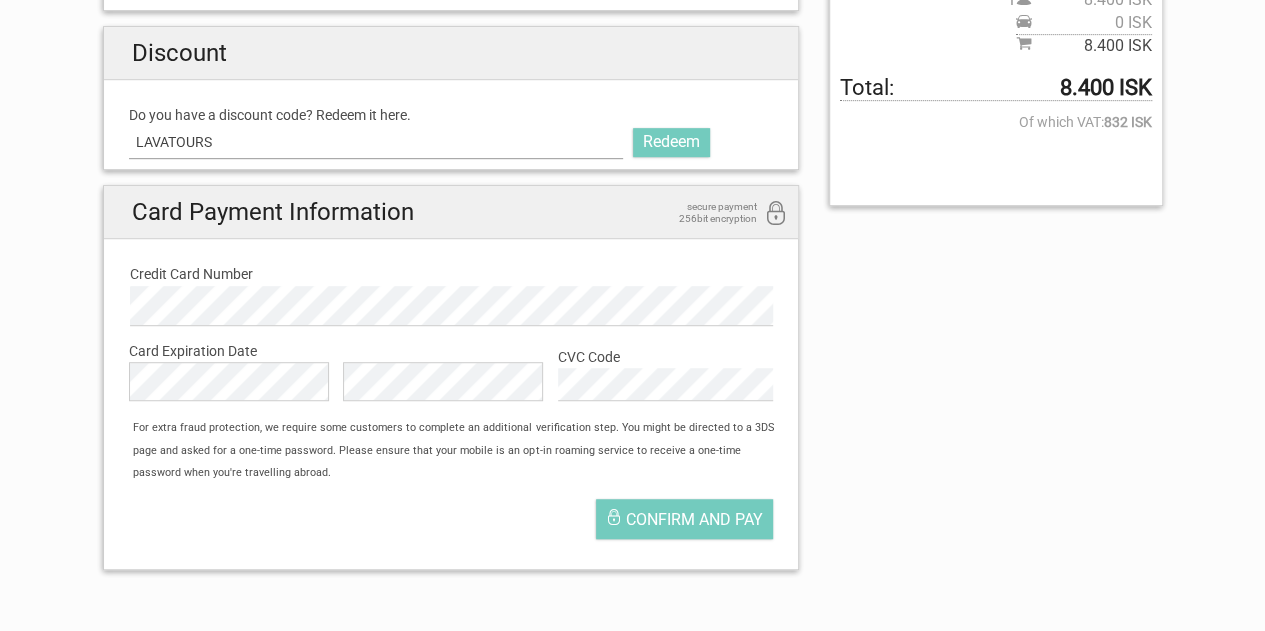 type on "LAVATOURS" 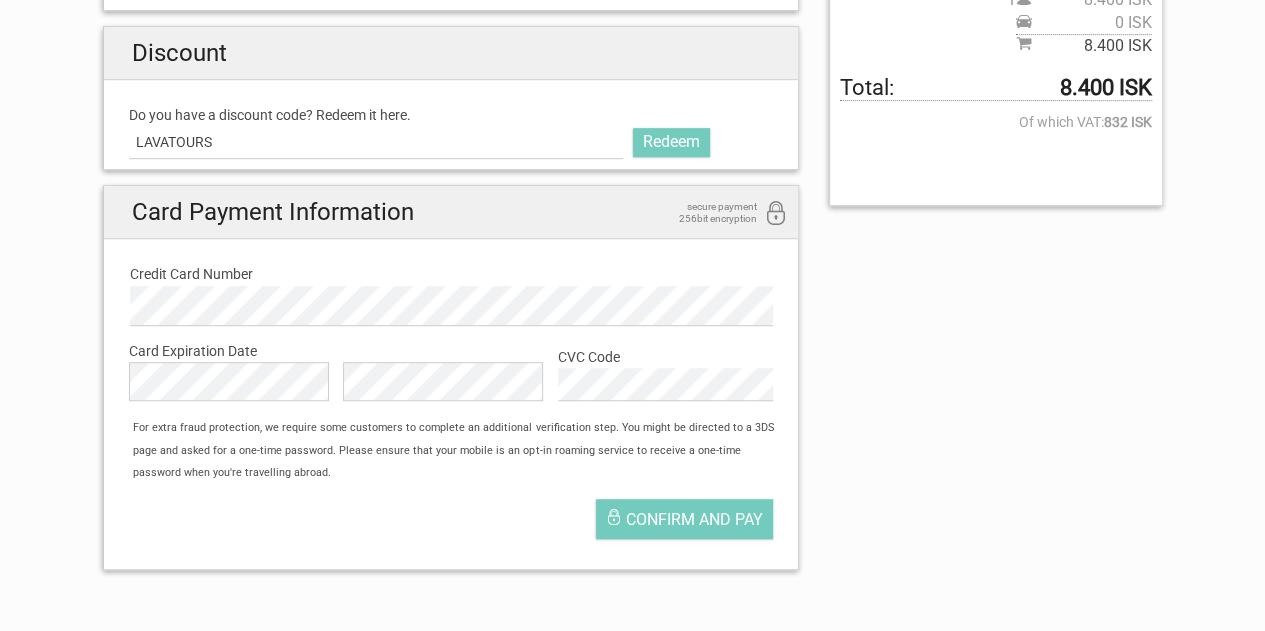 click on "Do you have a discount code? Redeem it here." at bounding box center (451, 115) 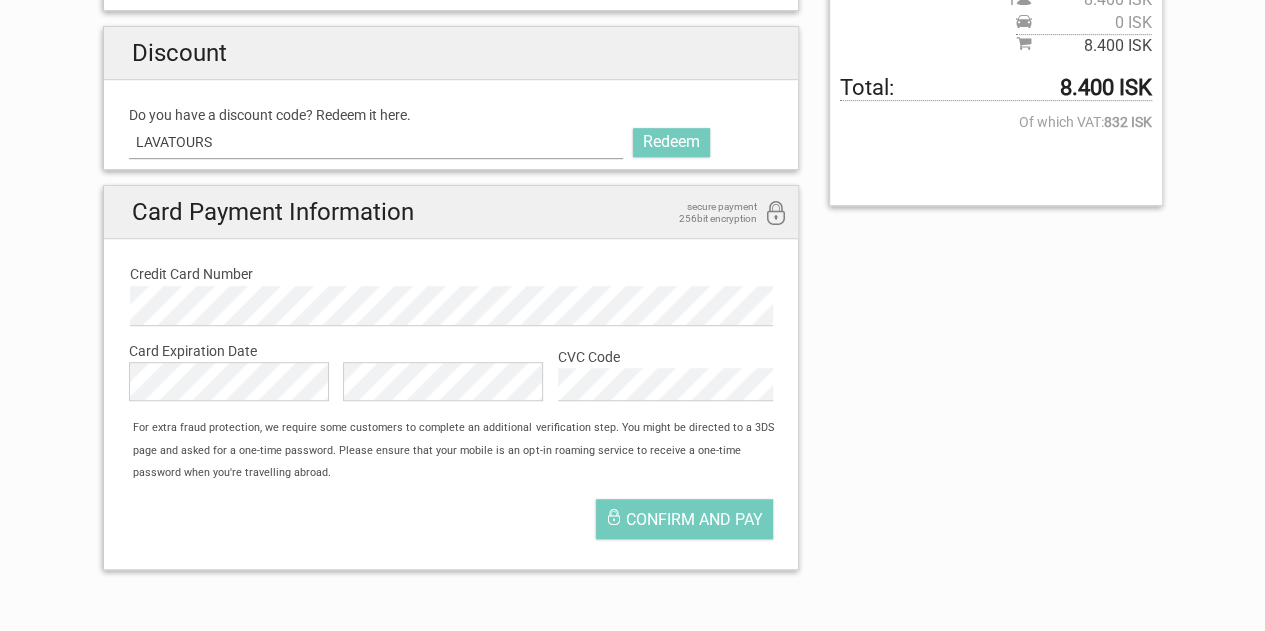 click on "LAVATOURS" at bounding box center (376, 142) 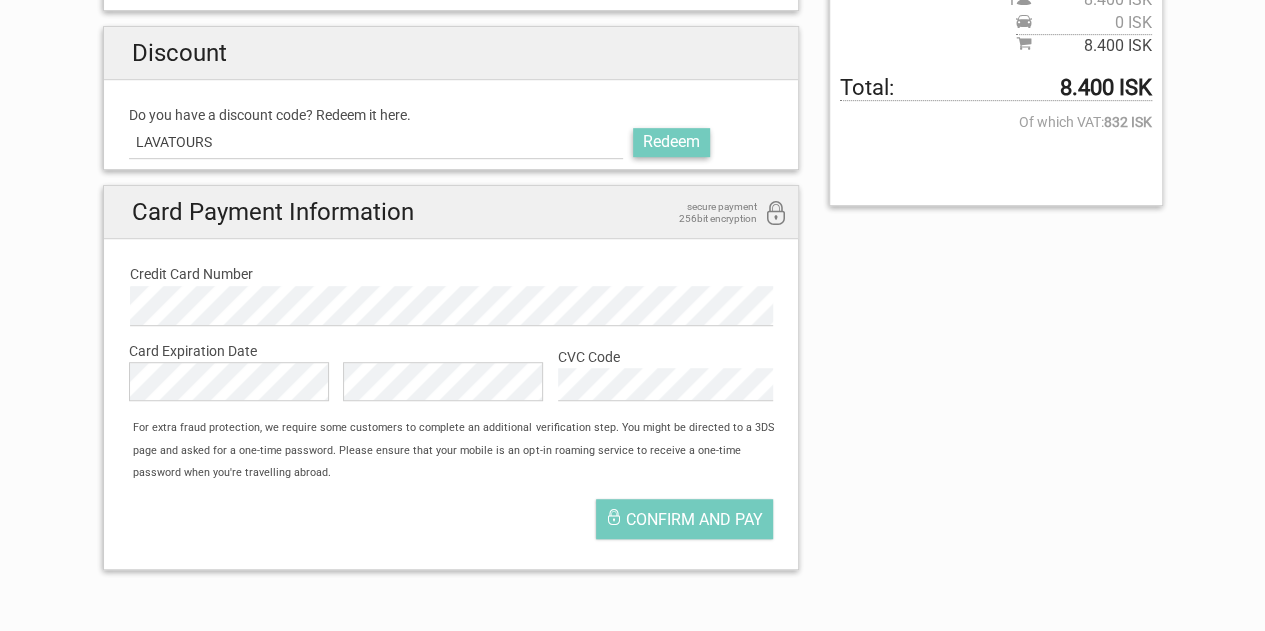 click on "Redeem" at bounding box center (671, 142) 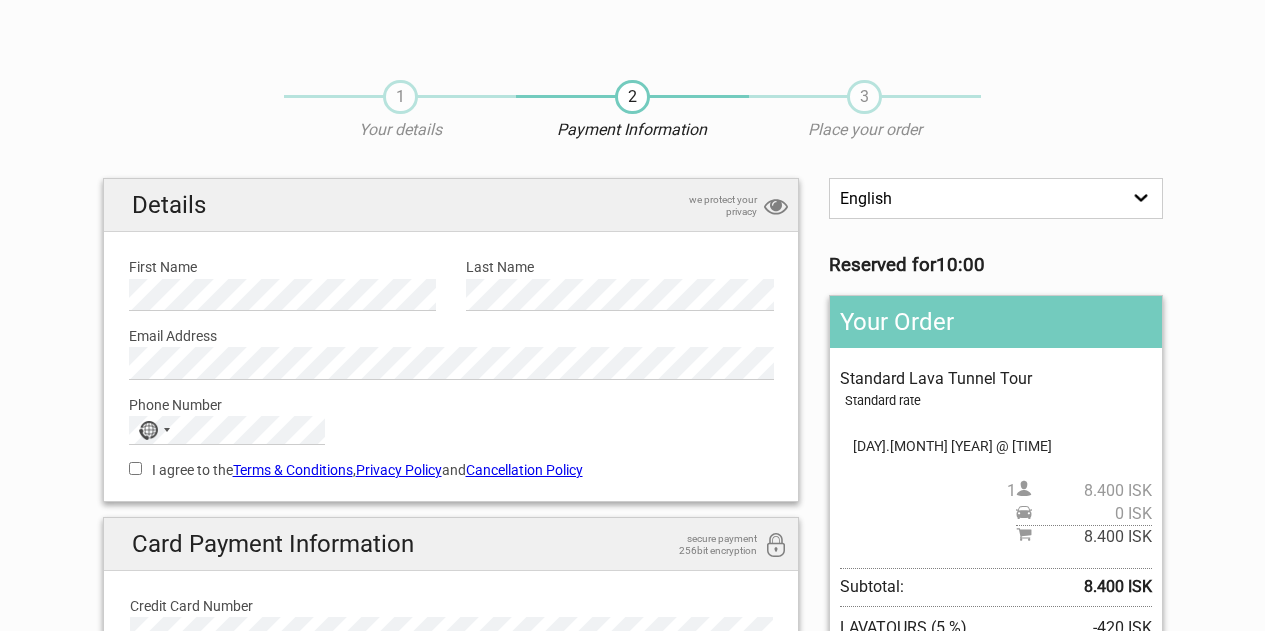 scroll, scrollTop: 492, scrollLeft: 0, axis: vertical 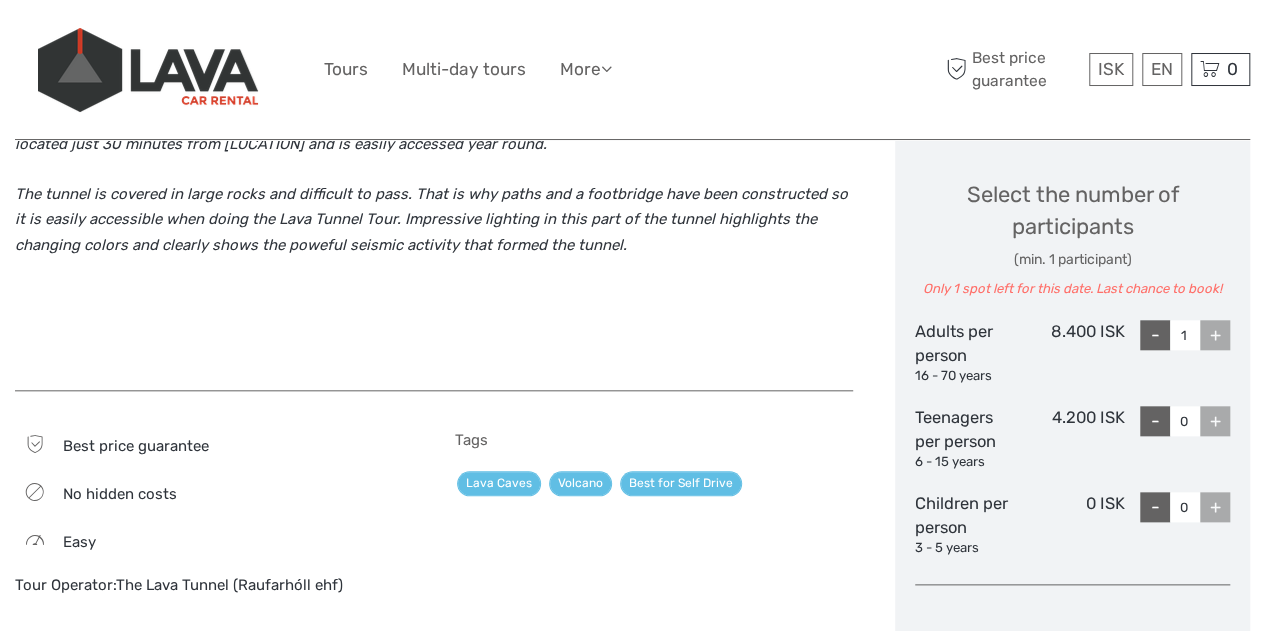 click on "+" at bounding box center (1215, 335) 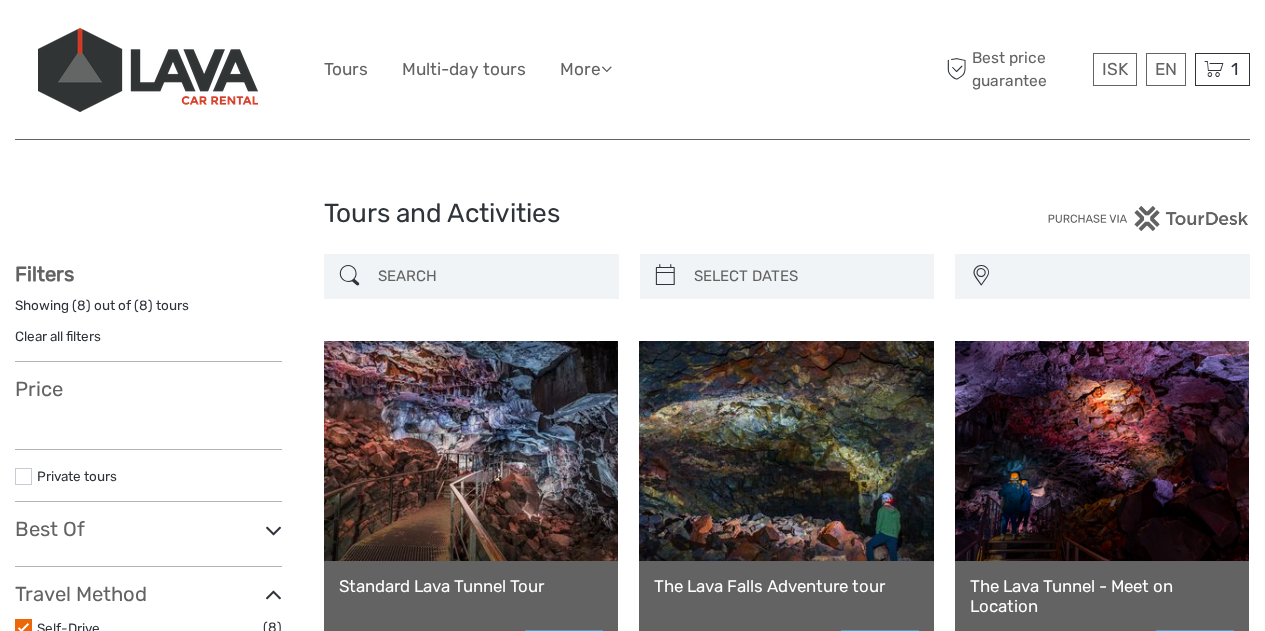 select 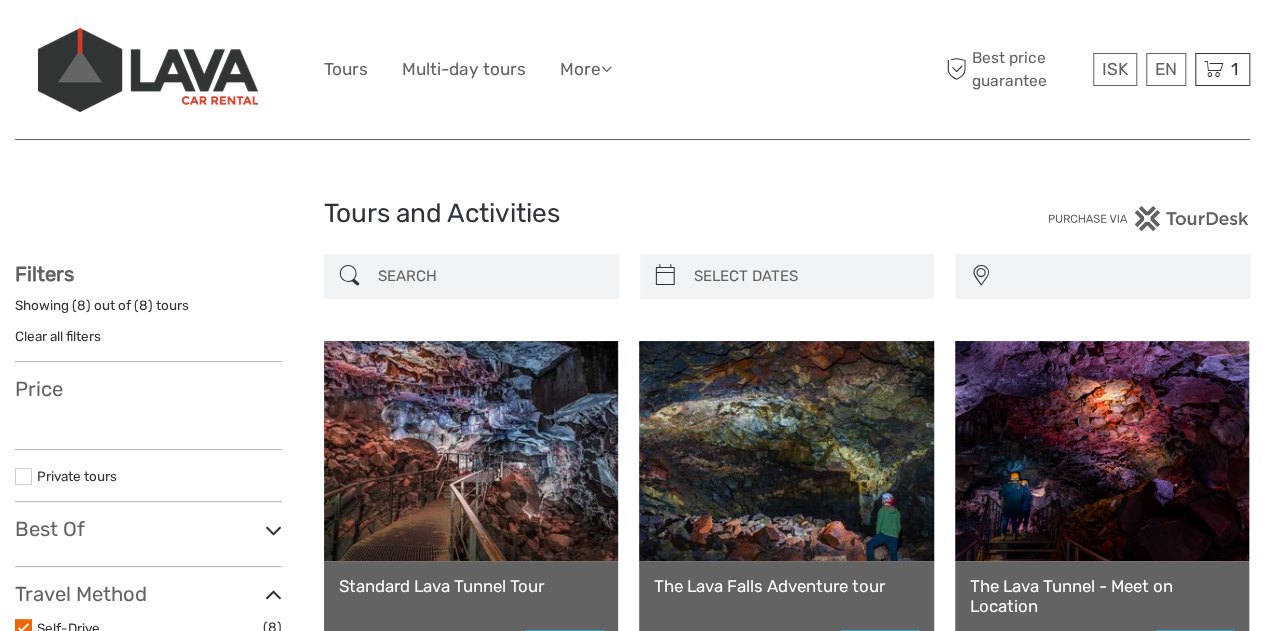 scroll, scrollTop: 0, scrollLeft: 0, axis: both 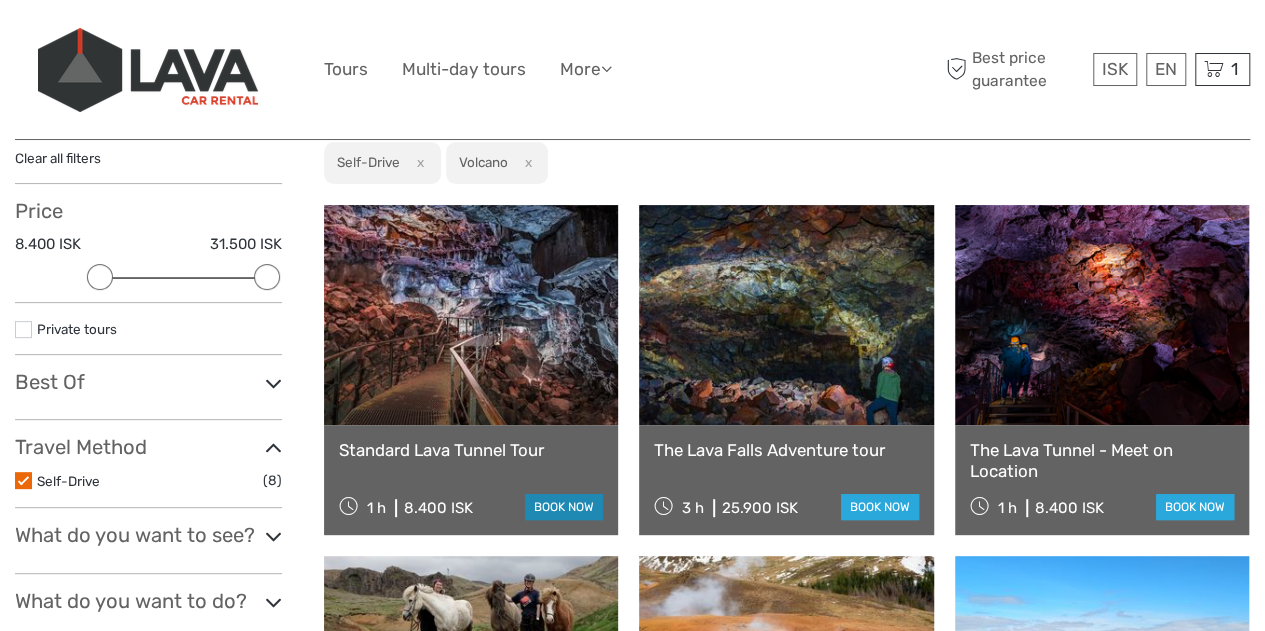 click on "book now" at bounding box center (564, 507) 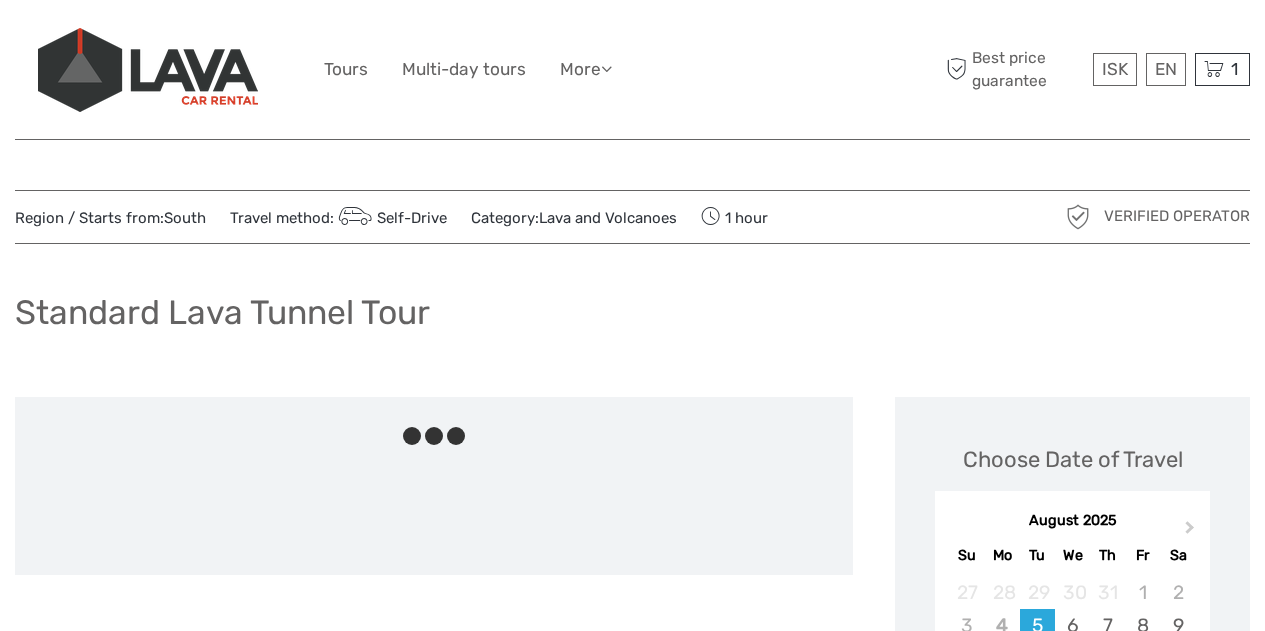 scroll, scrollTop: 0, scrollLeft: 0, axis: both 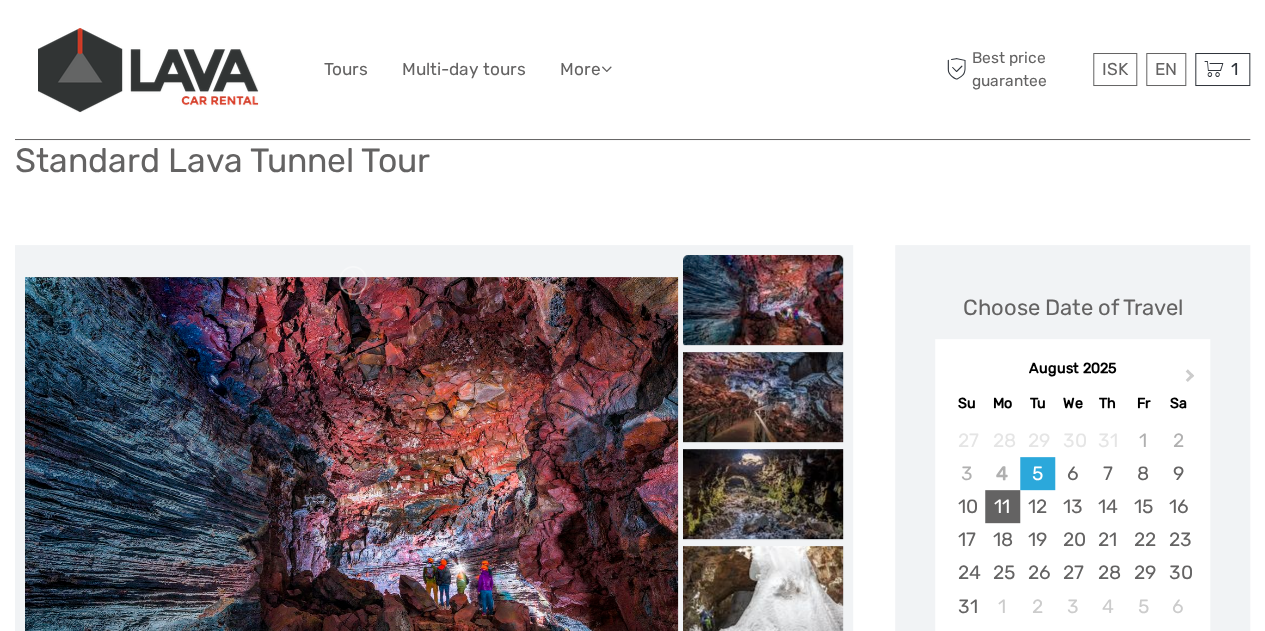 click on "11" at bounding box center (1002, 506) 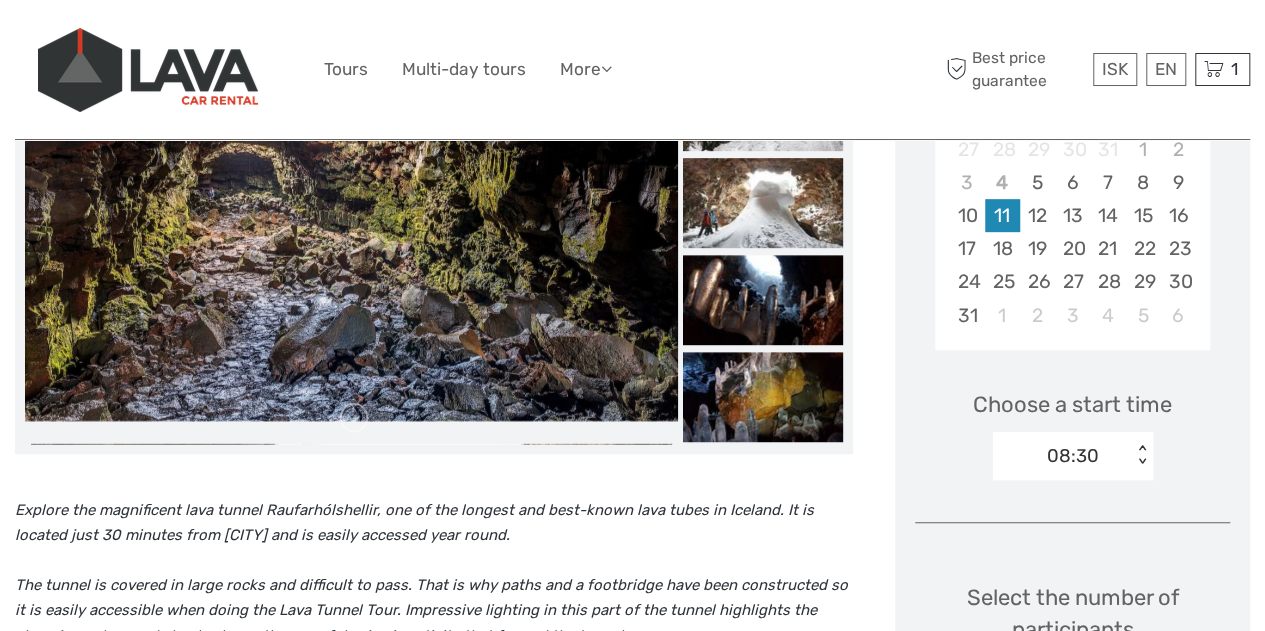 scroll, scrollTop: 449, scrollLeft: 0, axis: vertical 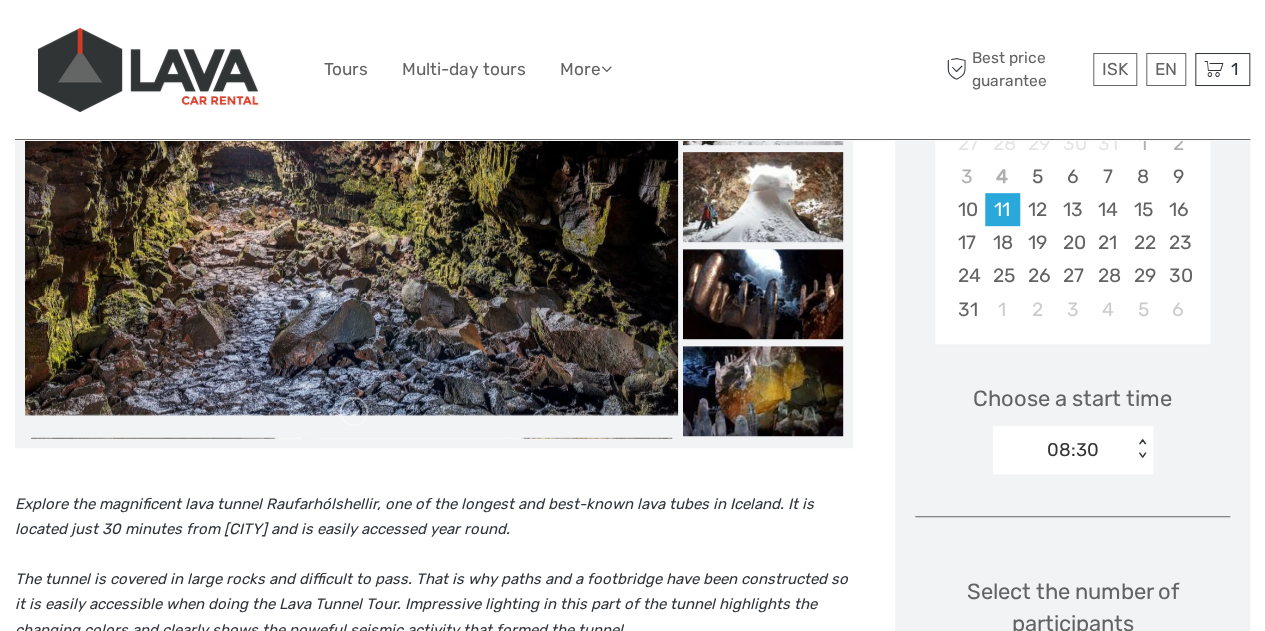 click on "08:30 < >" at bounding box center [1073, 450] 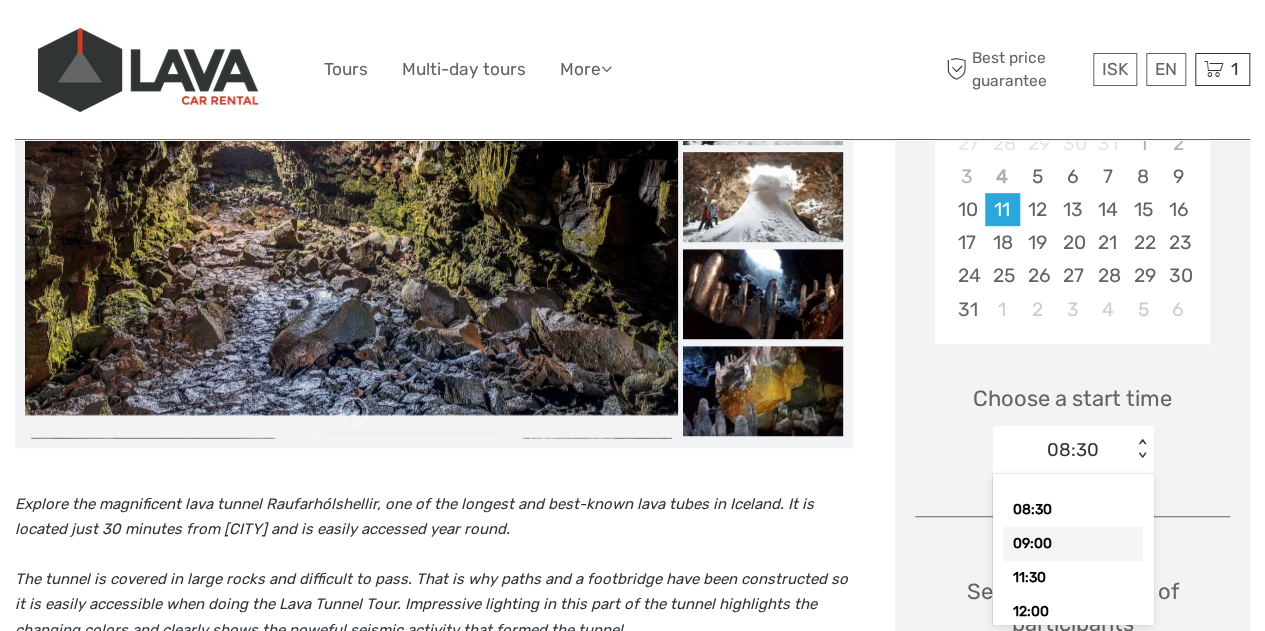 click on "09:00" at bounding box center (1073, 544) 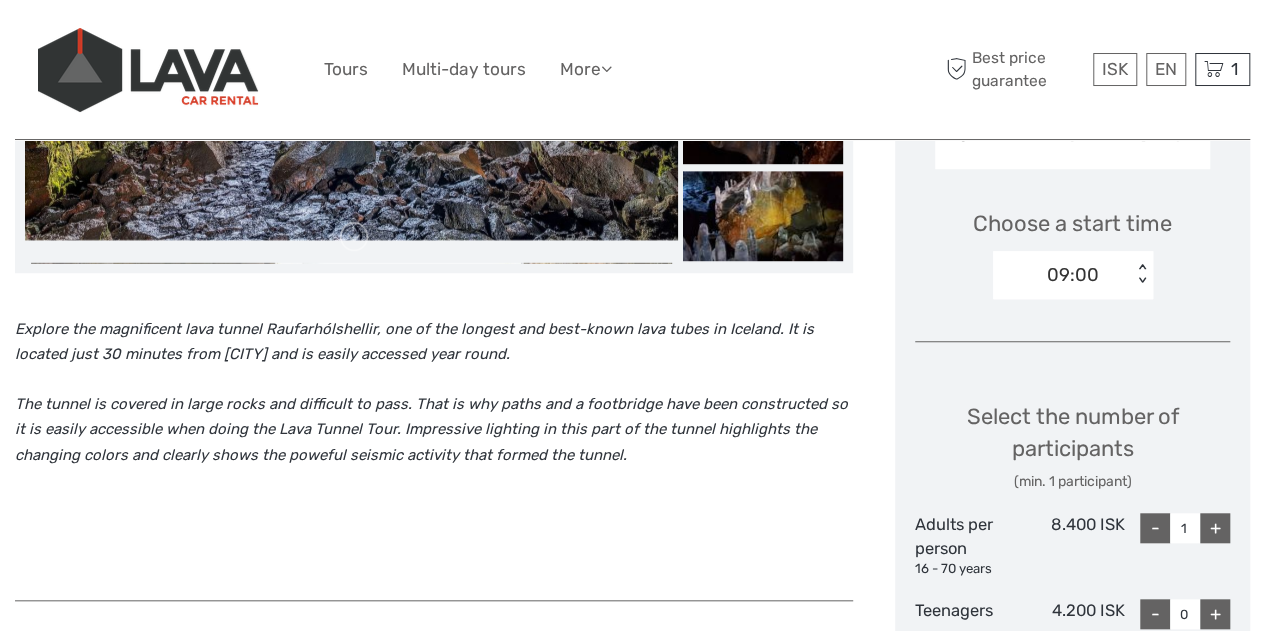 scroll, scrollTop: 625, scrollLeft: 0, axis: vertical 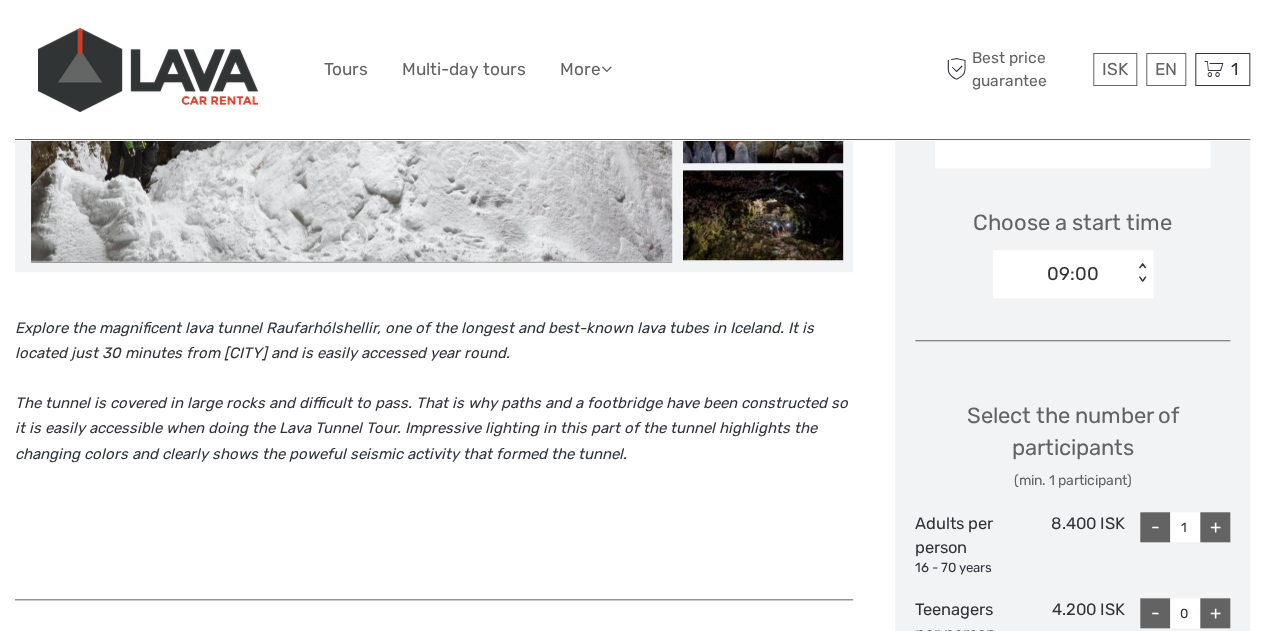 click on "+" at bounding box center (1215, 527) 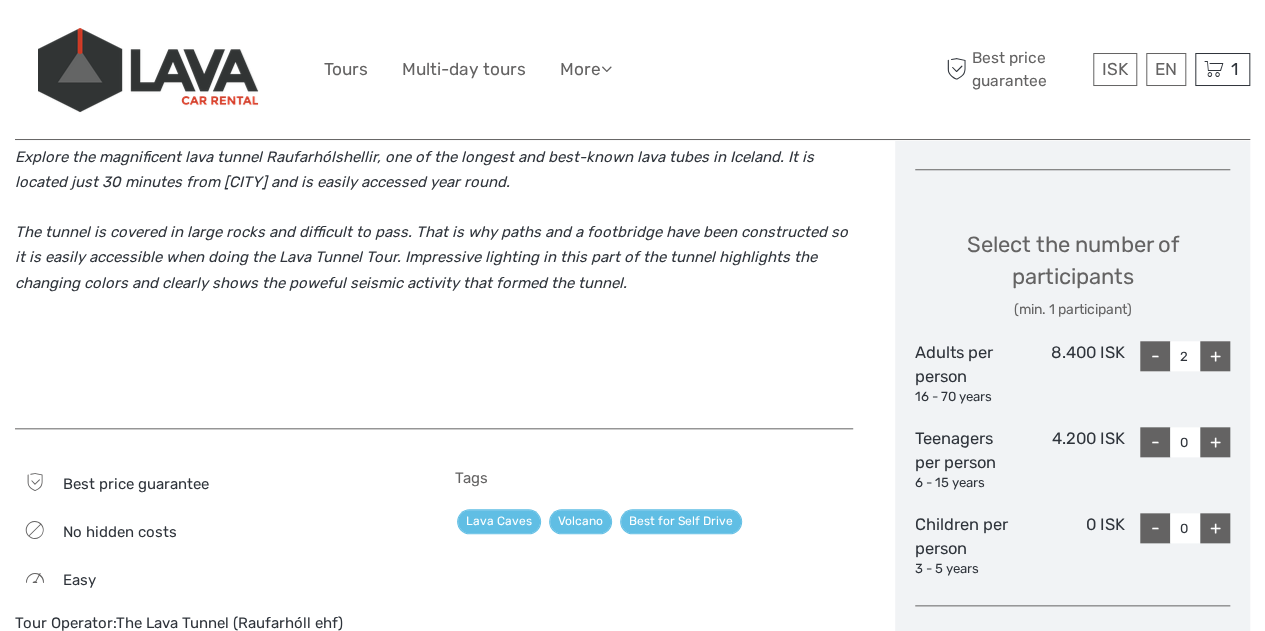 scroll, scrollTop: 797, scrollLeft: 0, axis: vertical 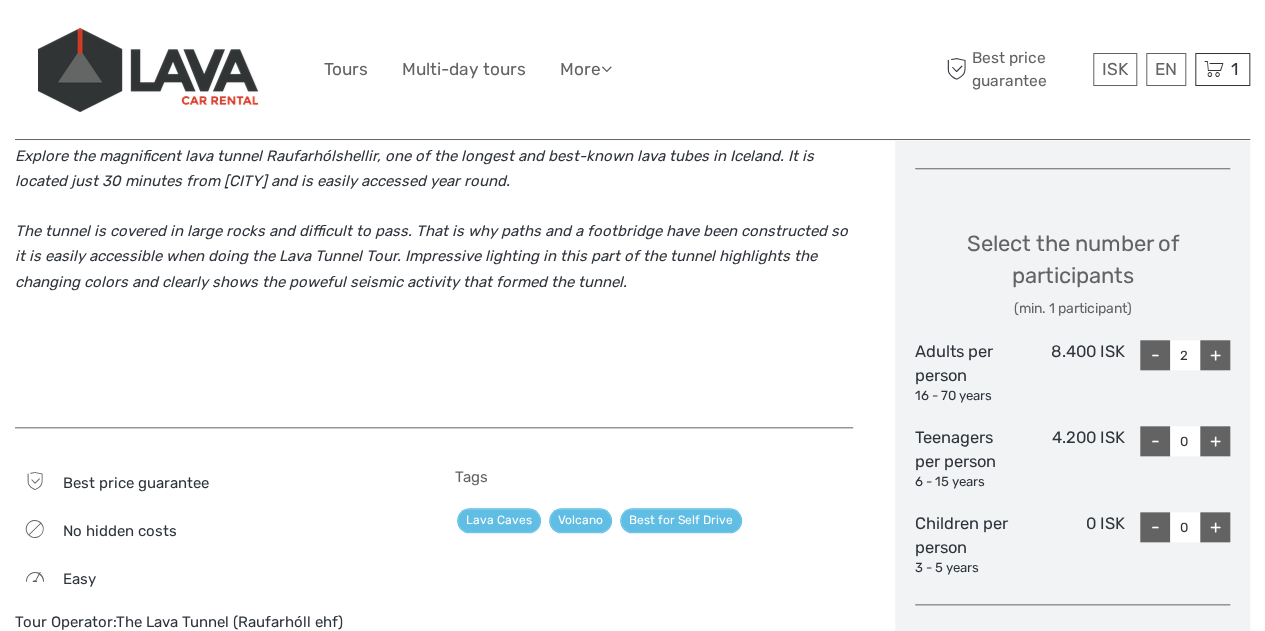 click on "+" at bounding box center [1215, 527] 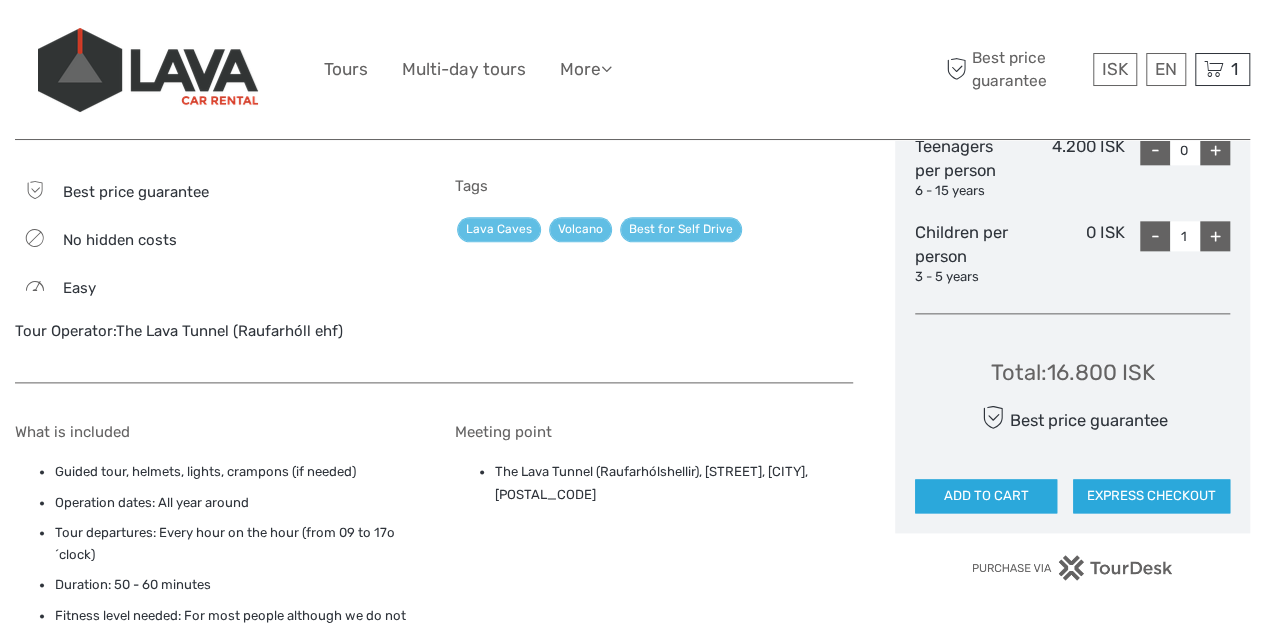 scroll, scrollTop: 1089, scrollLeft: 0, axis: vertical 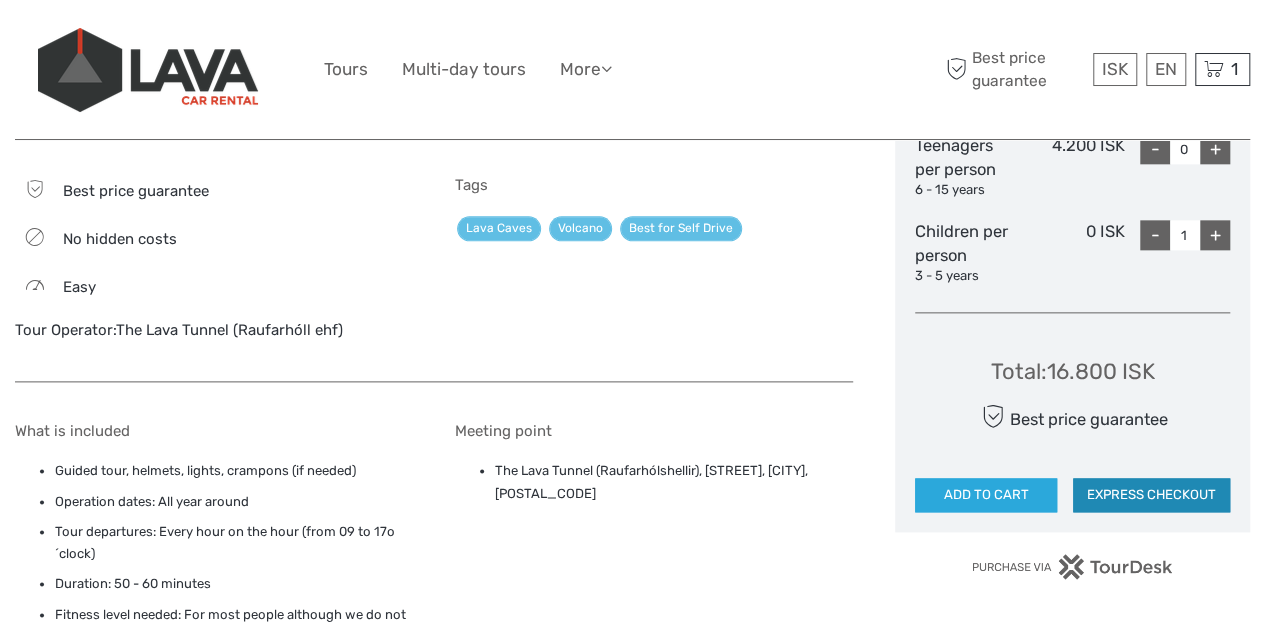 click on "EXPRESS CHECKOUT" at bounding box center [1151, 495] 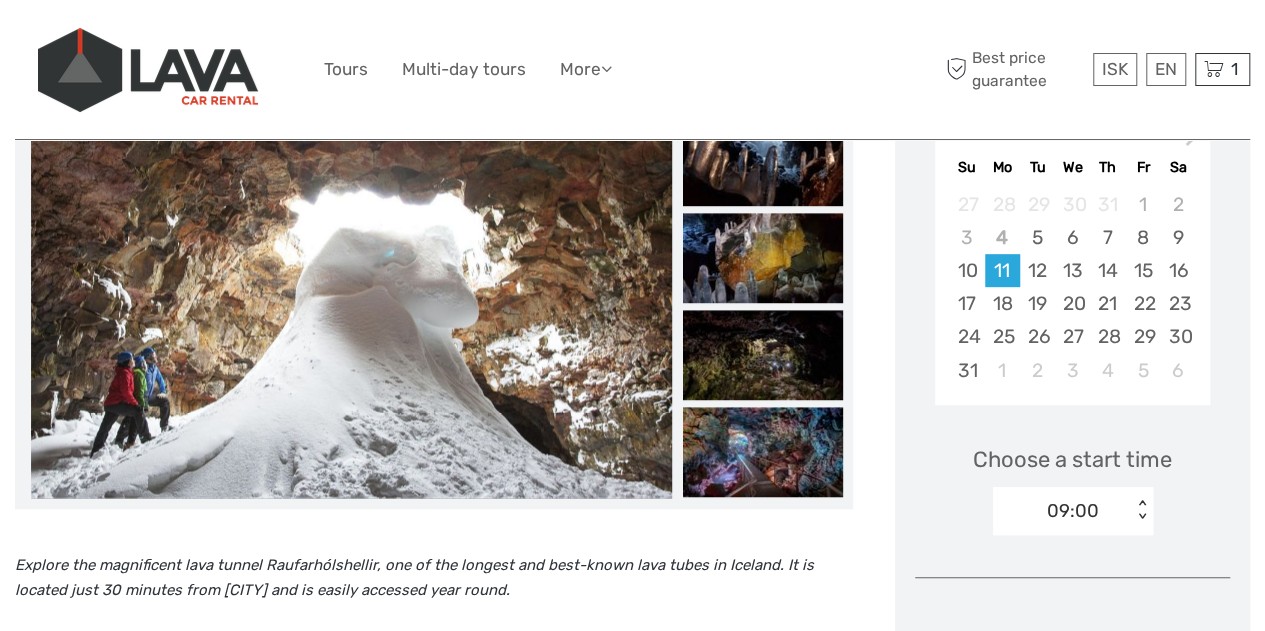 scroll, scrollTop: 381, scrollLeft: 0, axis: vertical 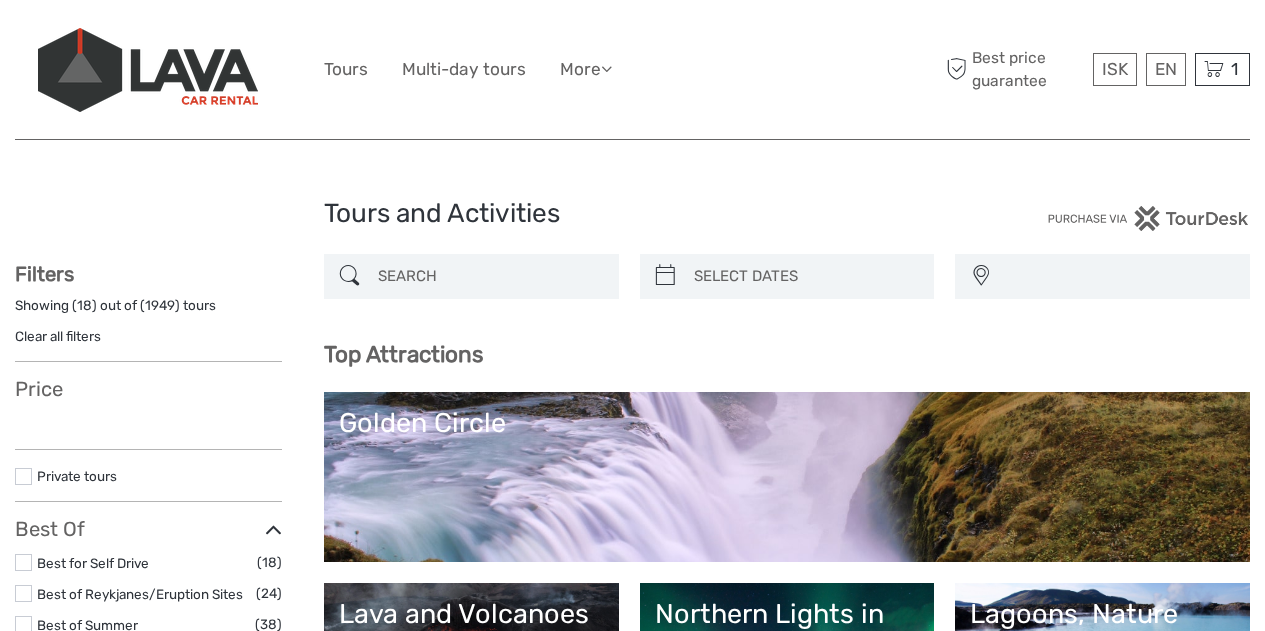 select 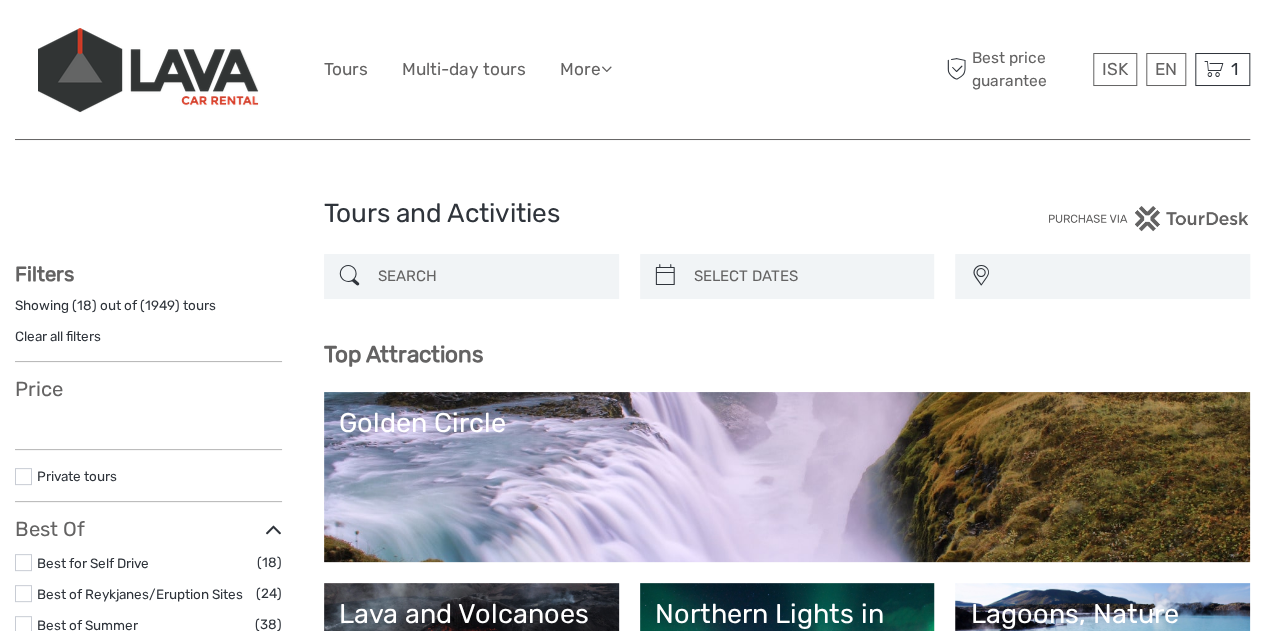 scroll, scrollTop: 288, scrollLeft: 0, axis: vertical 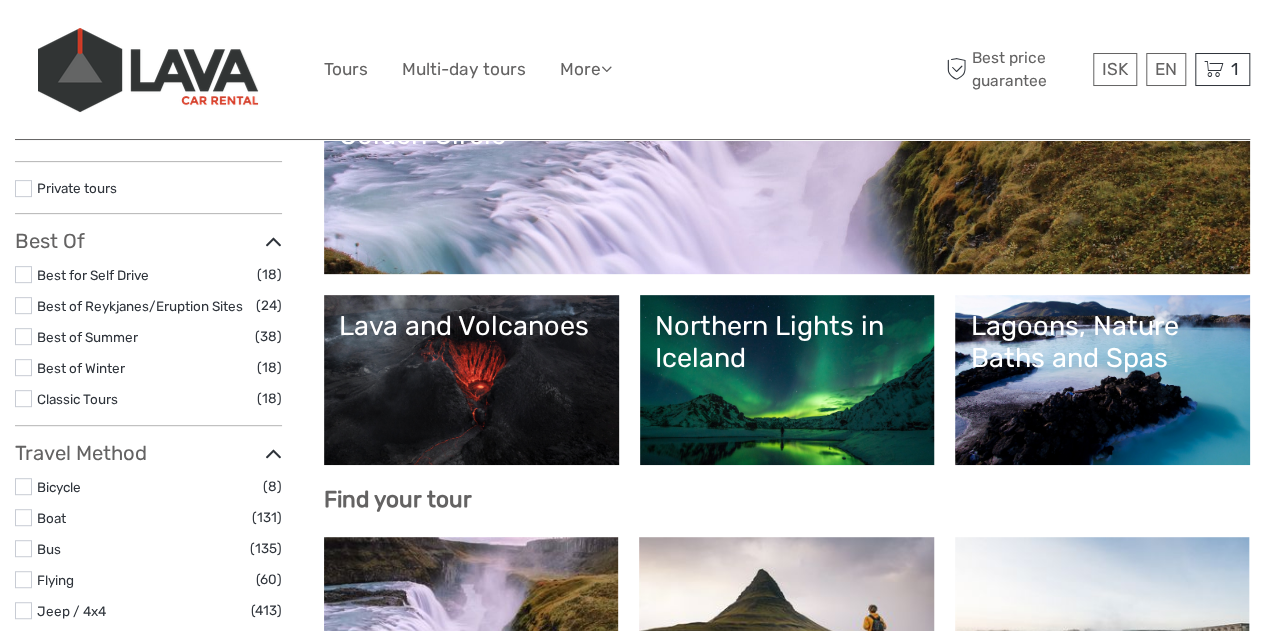 select 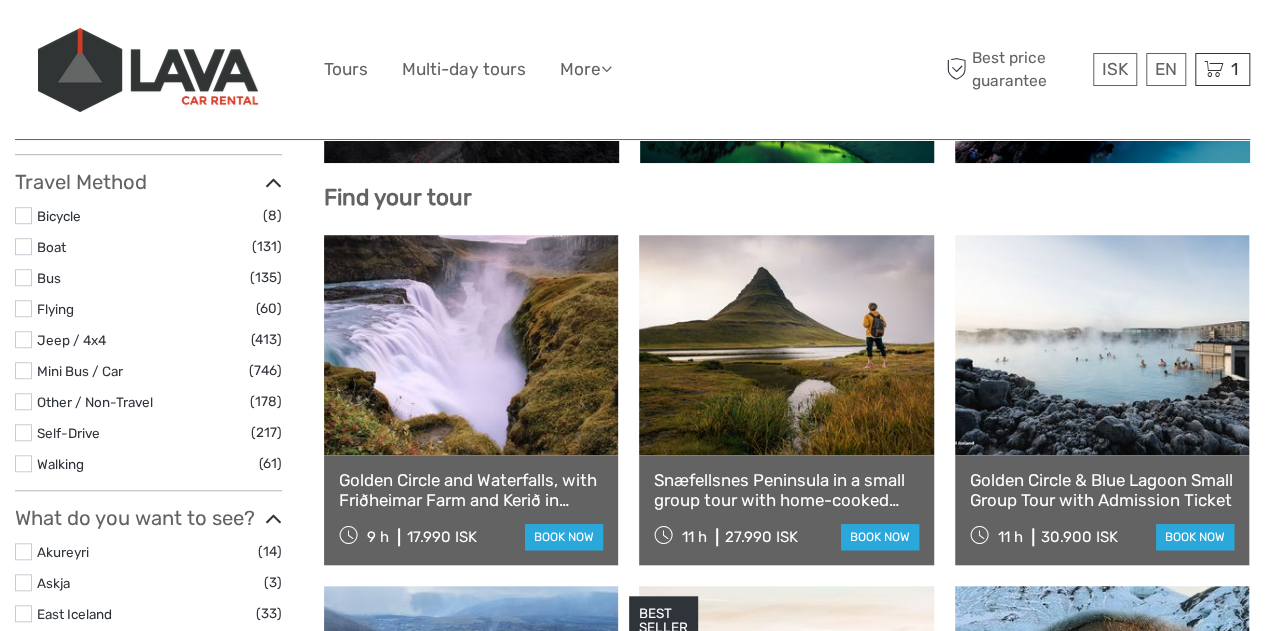 scroll, scrollTop: 0, scrollLeft: 0, axis: both 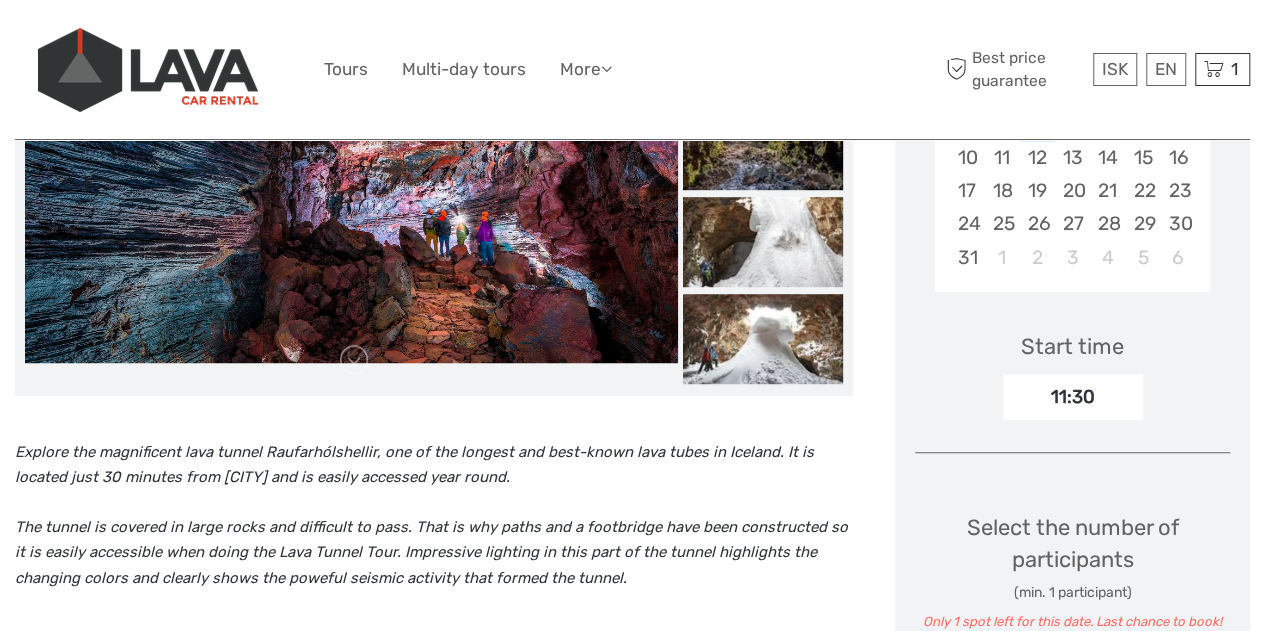 click on "11:30" at bounding box center (1073, 397) 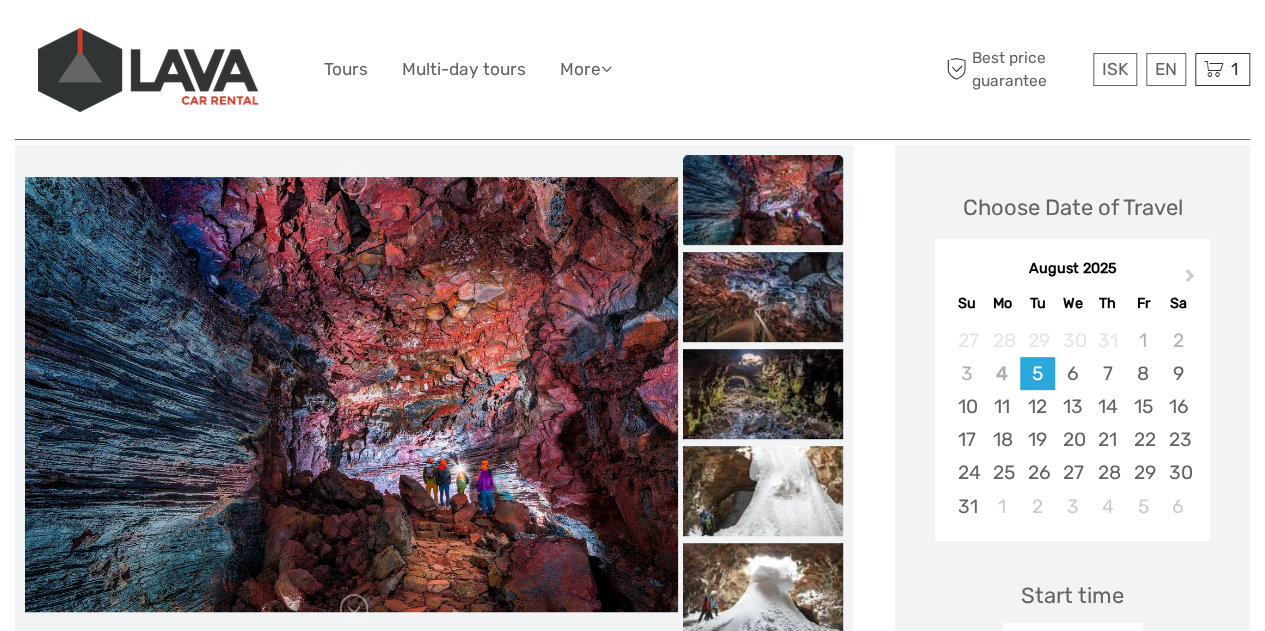 scroll, scrollTop: 222, scrollLeft: 0, axis: vertical 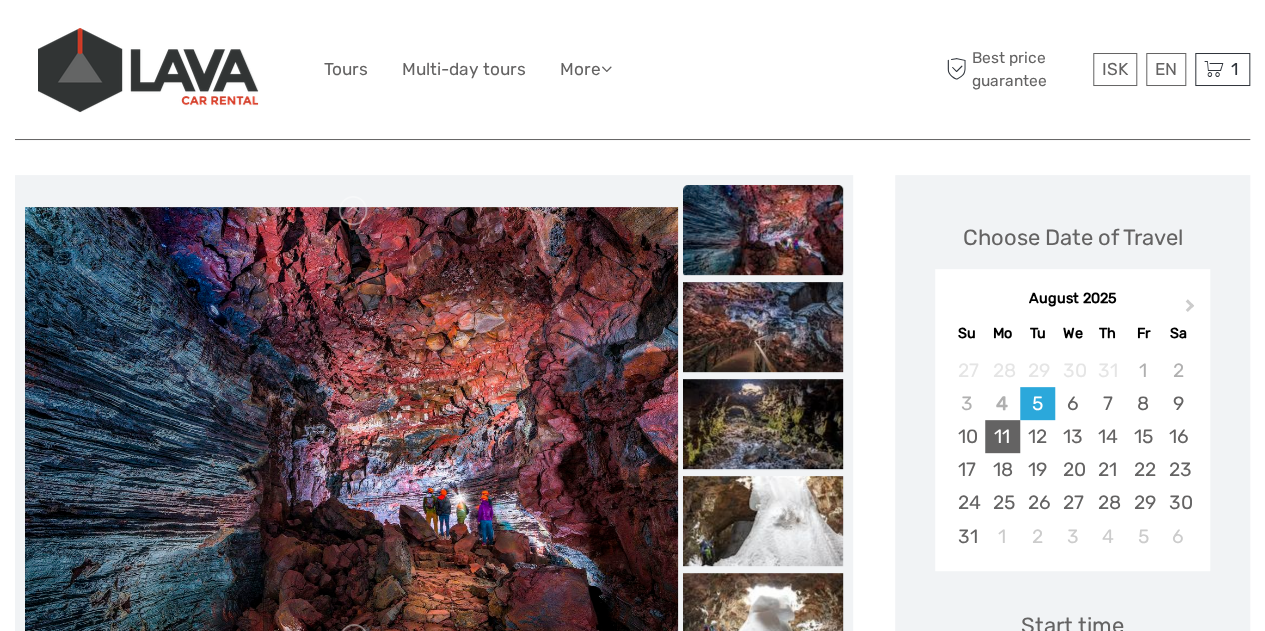 click on "11" at bounding box center [1002, 436] 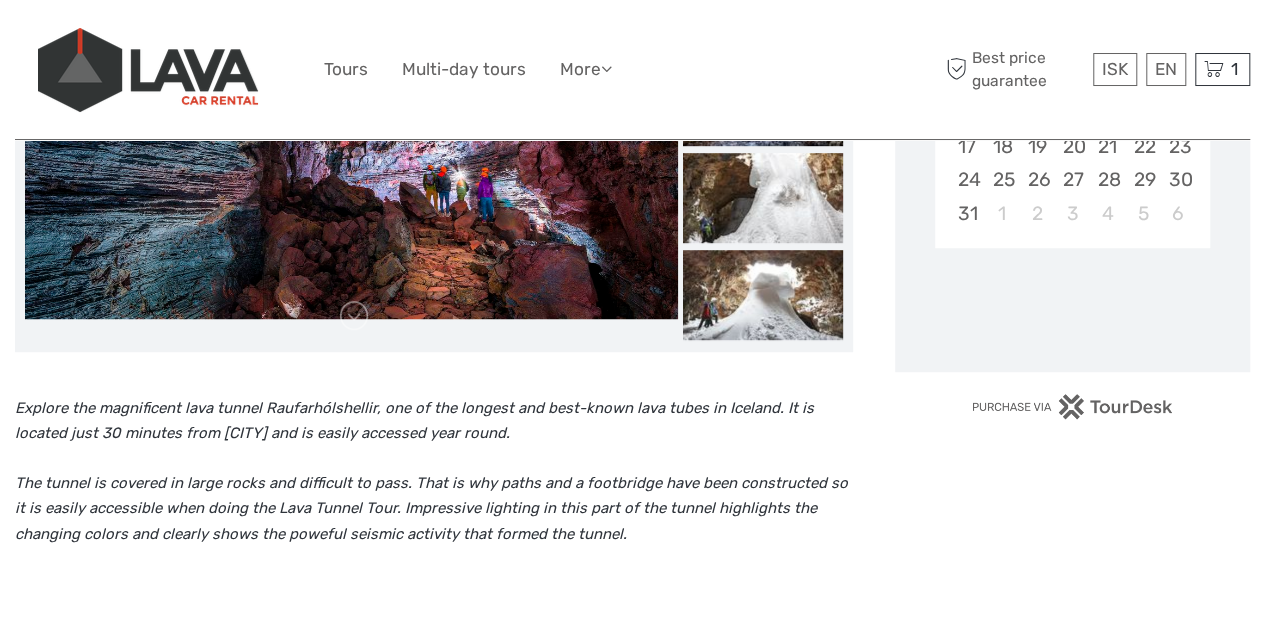 scroll, scrollTop: 546, scrollLeft: 0, axis: vertical 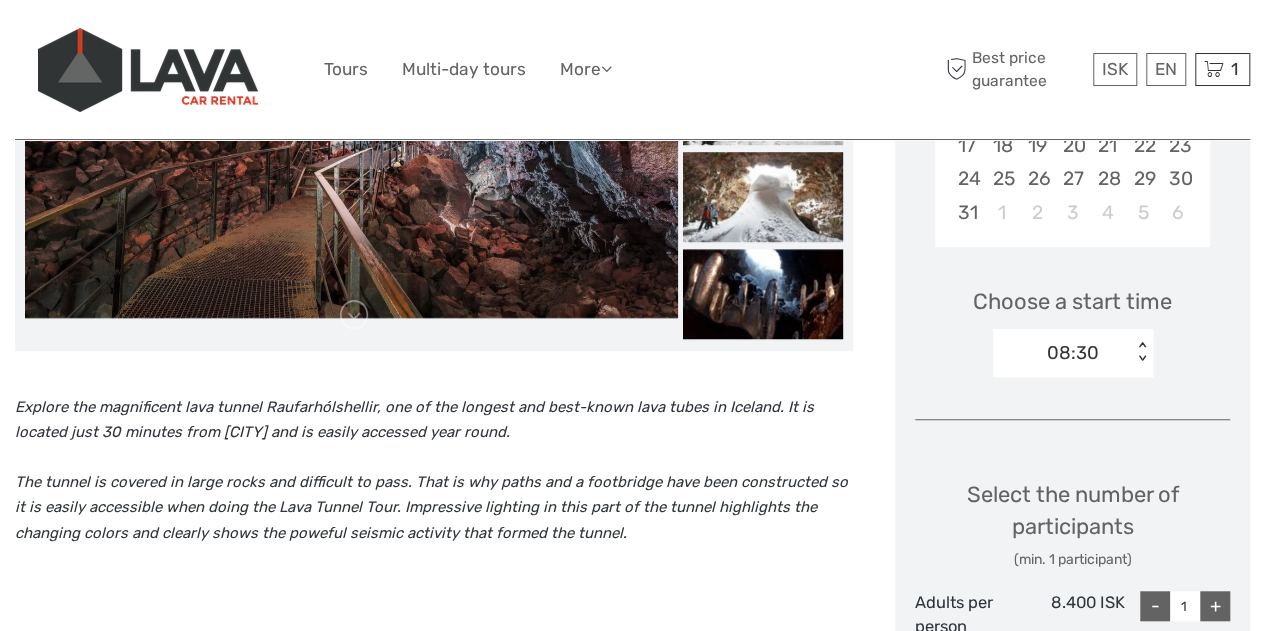 click on "08:30" at bounding box center (1062, 353) 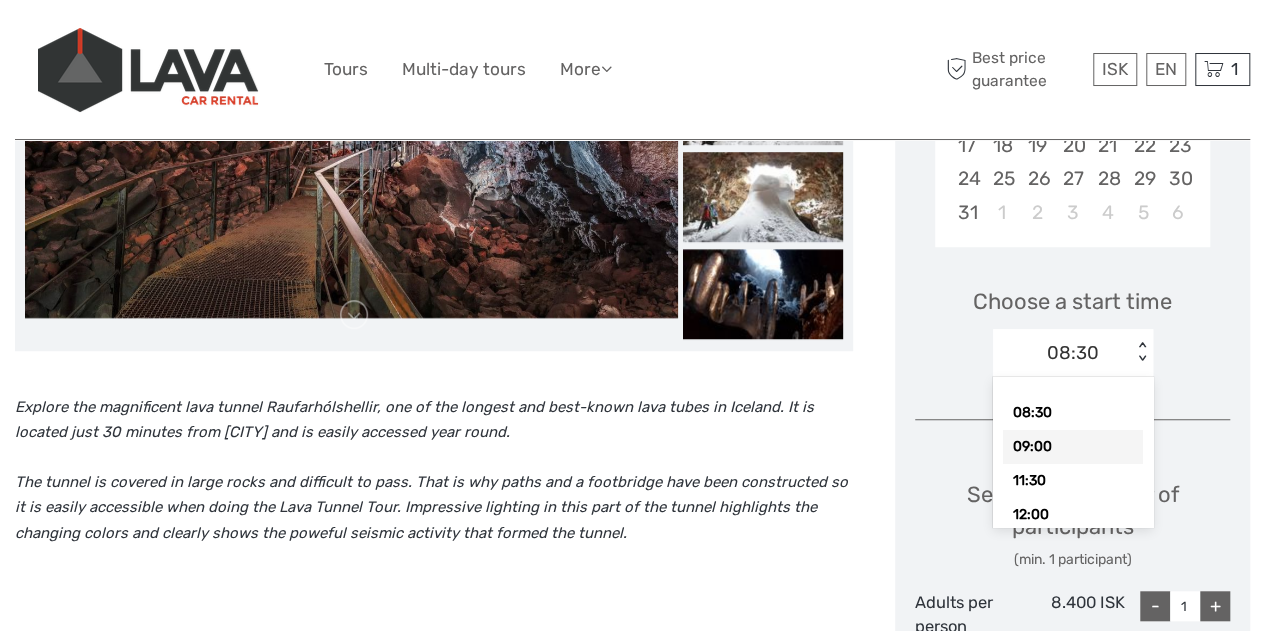 click on "09:00" at bounding box center (1073, 447) 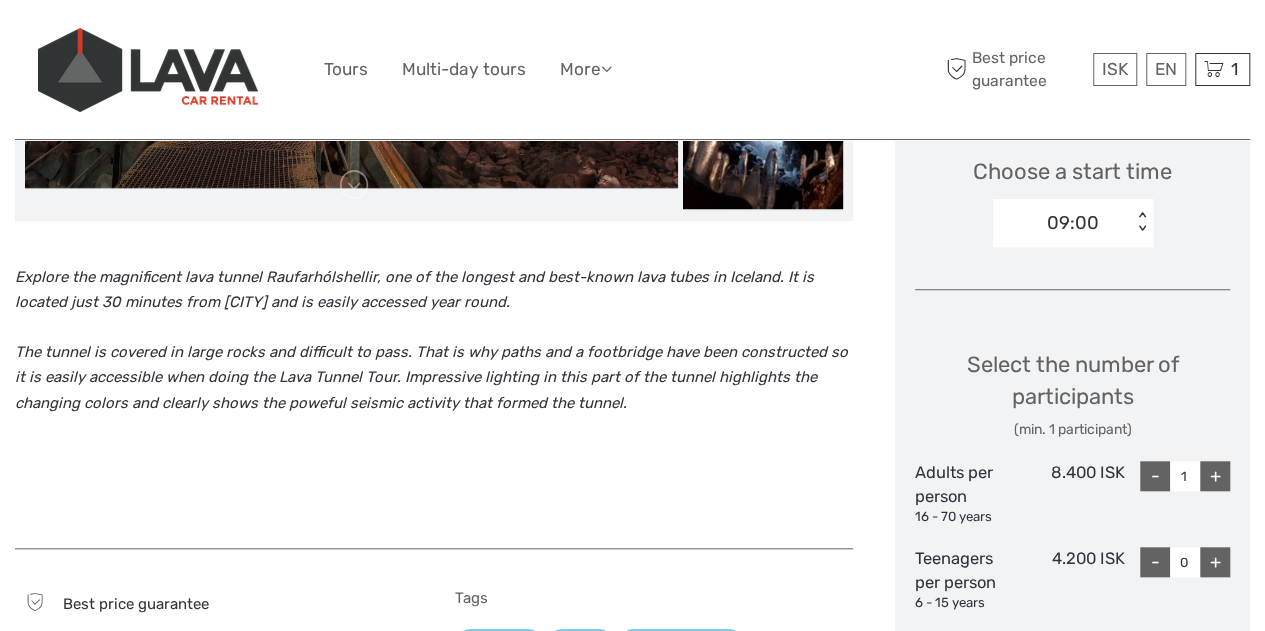 scroll, scrollTop: 677, scrollLeft: 0, axis: vertical 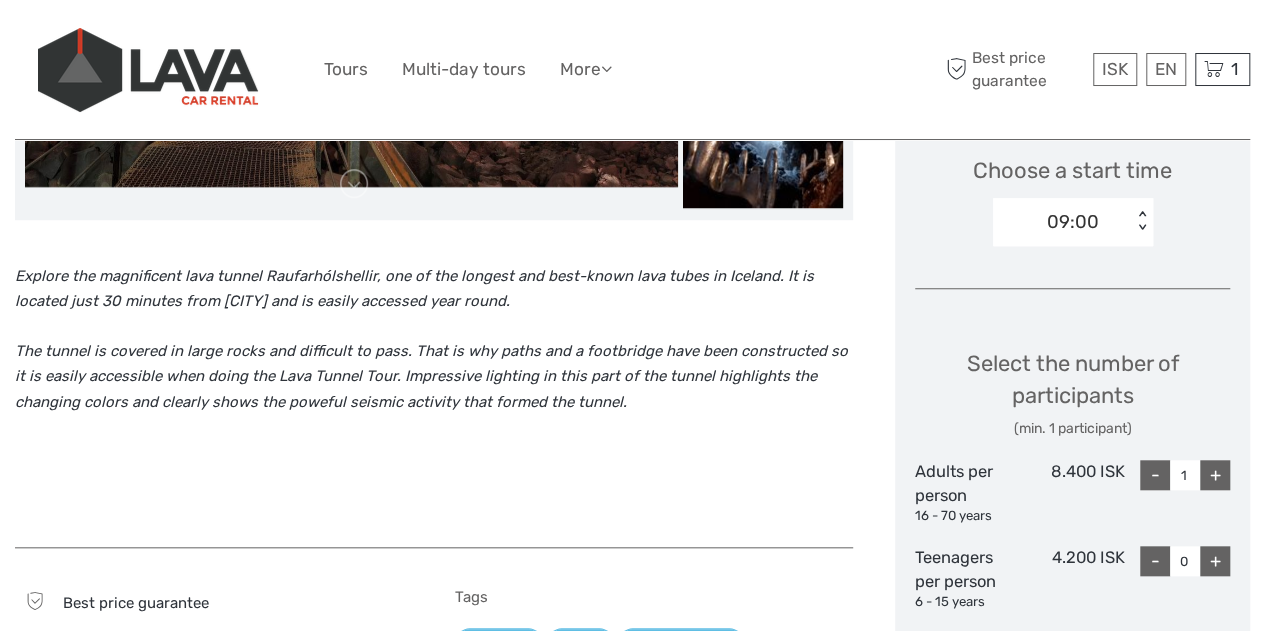 click on "+" at bounding box center (1215, 475) 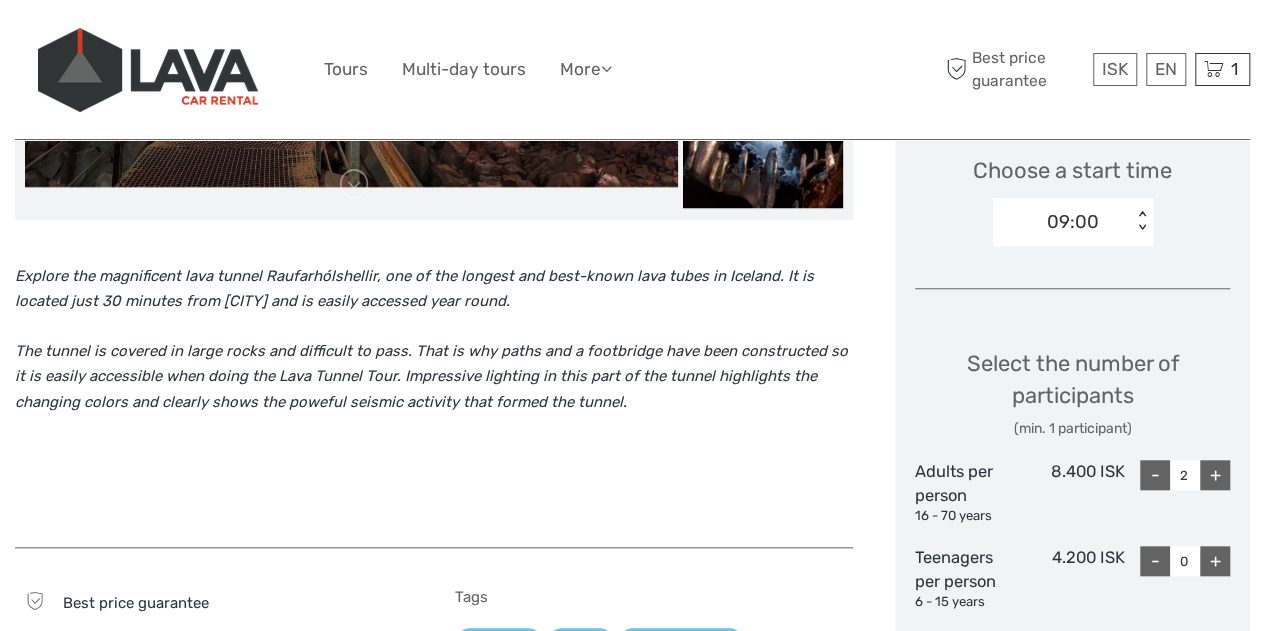 scroll, scrollTop: 864, scrollLeft: 0, axis: vertical 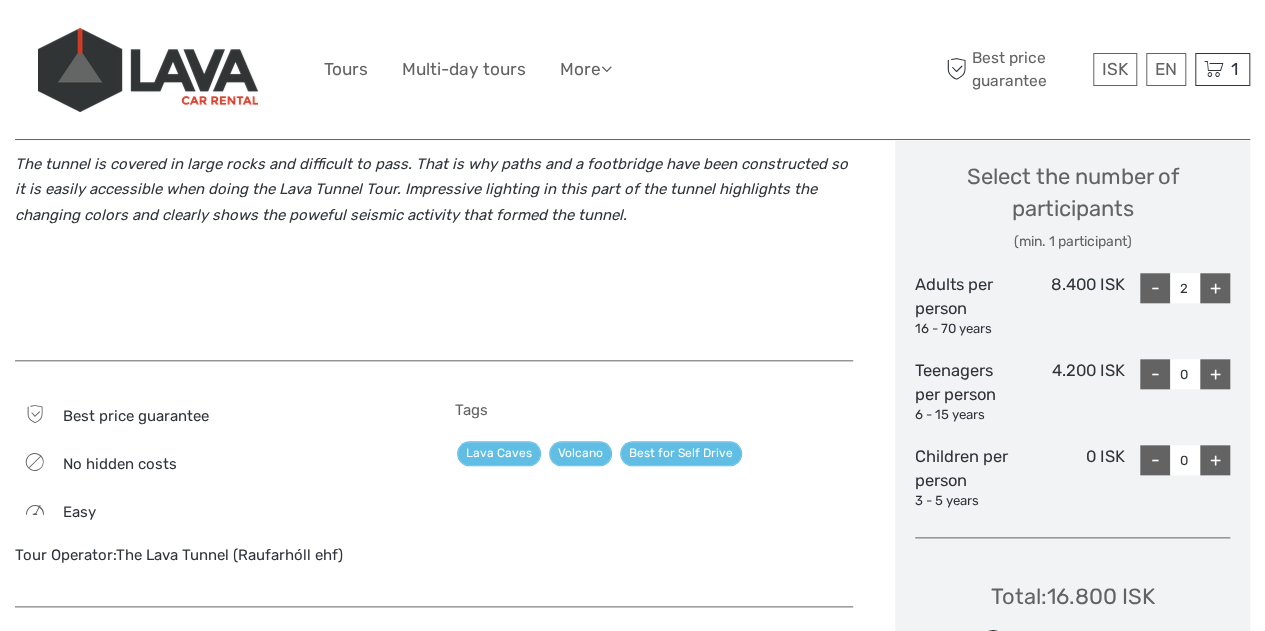 click on "+" at bounding box center (1215, 460) 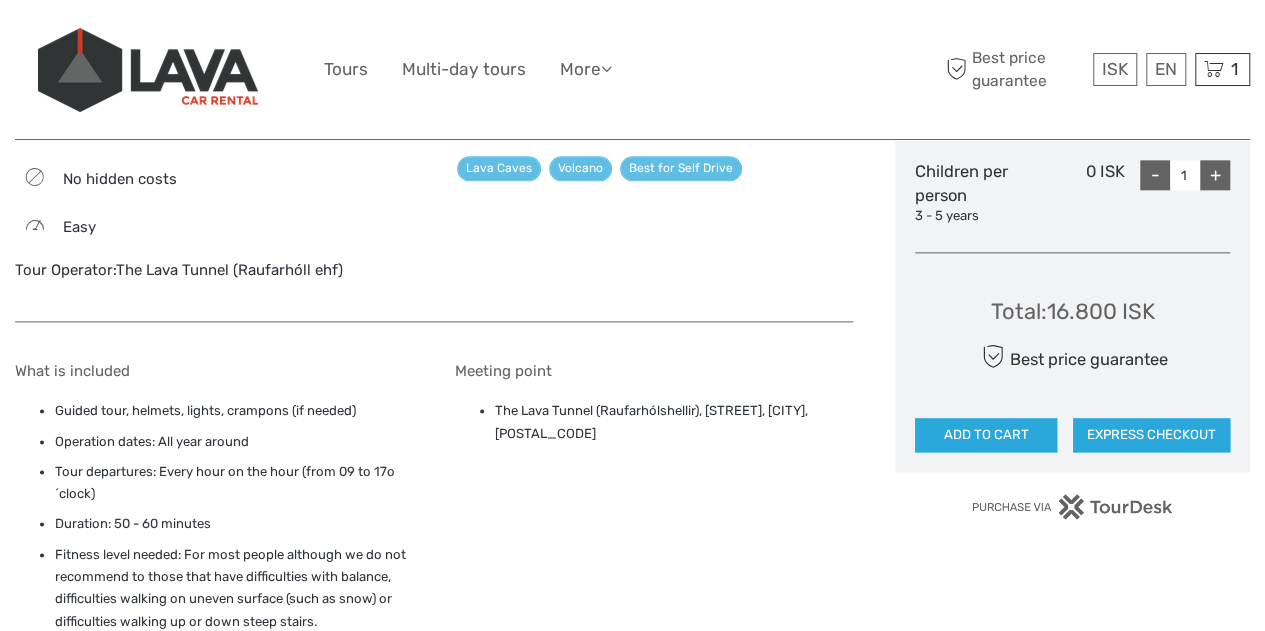 scroll, scrollTop: 1150, scrollLeft: 0, axis: vertical 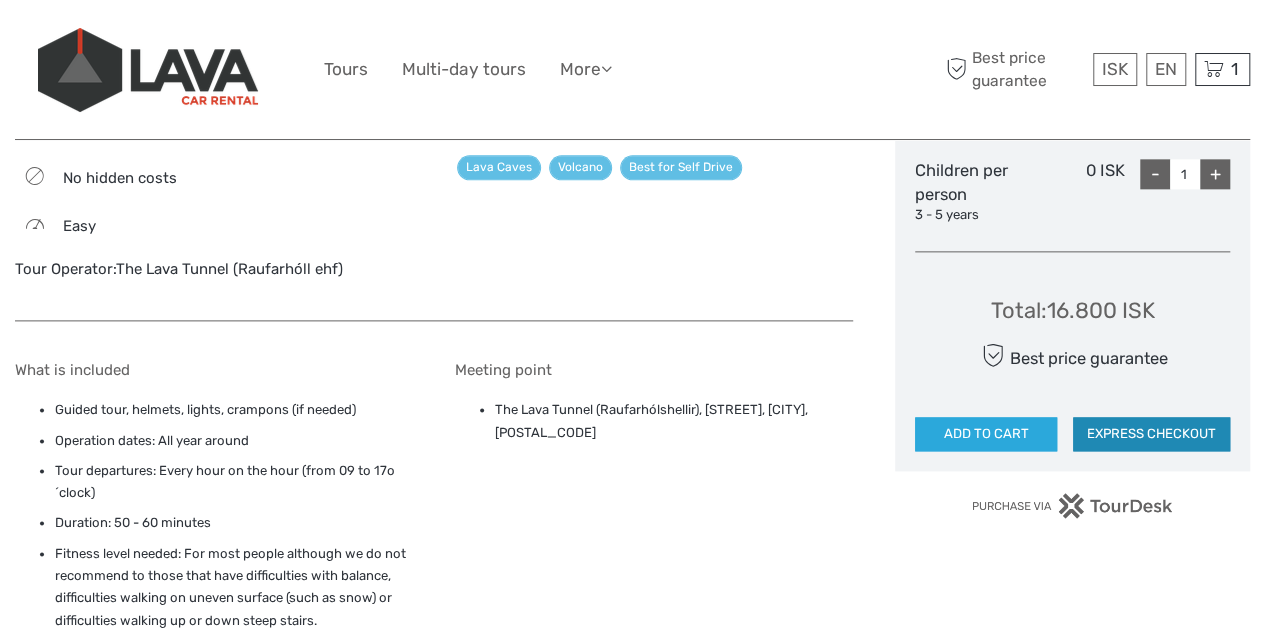 click on "EXPRESS CHECKOUT" at bounding box center (1151, 434) 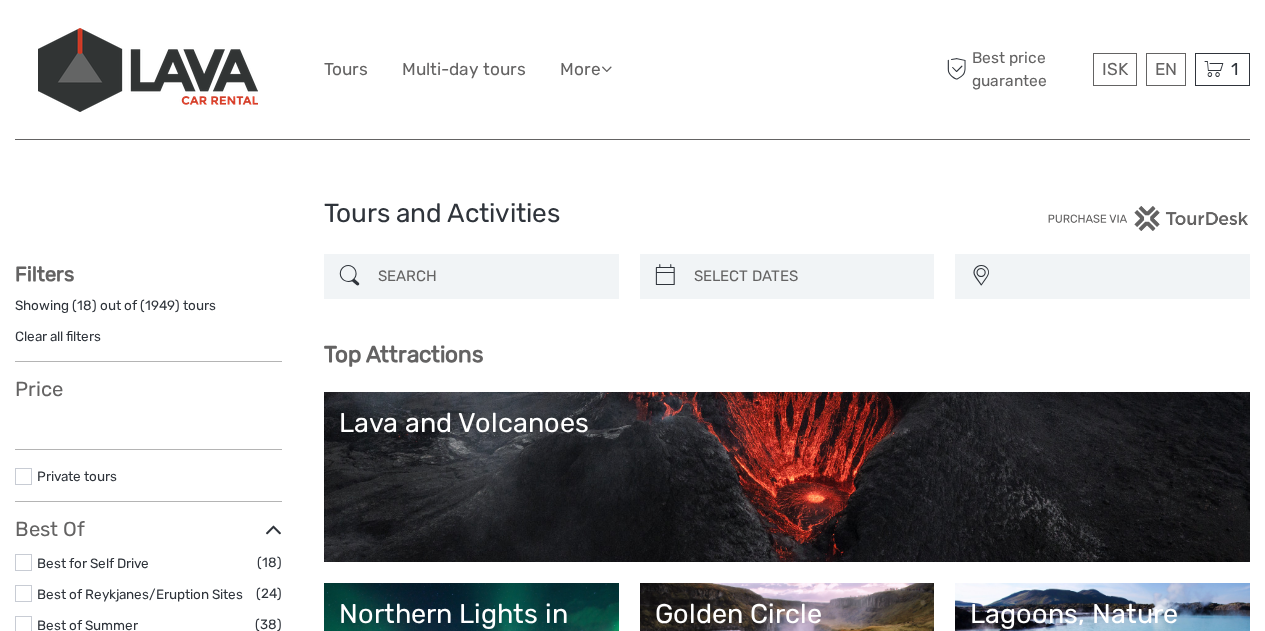 select 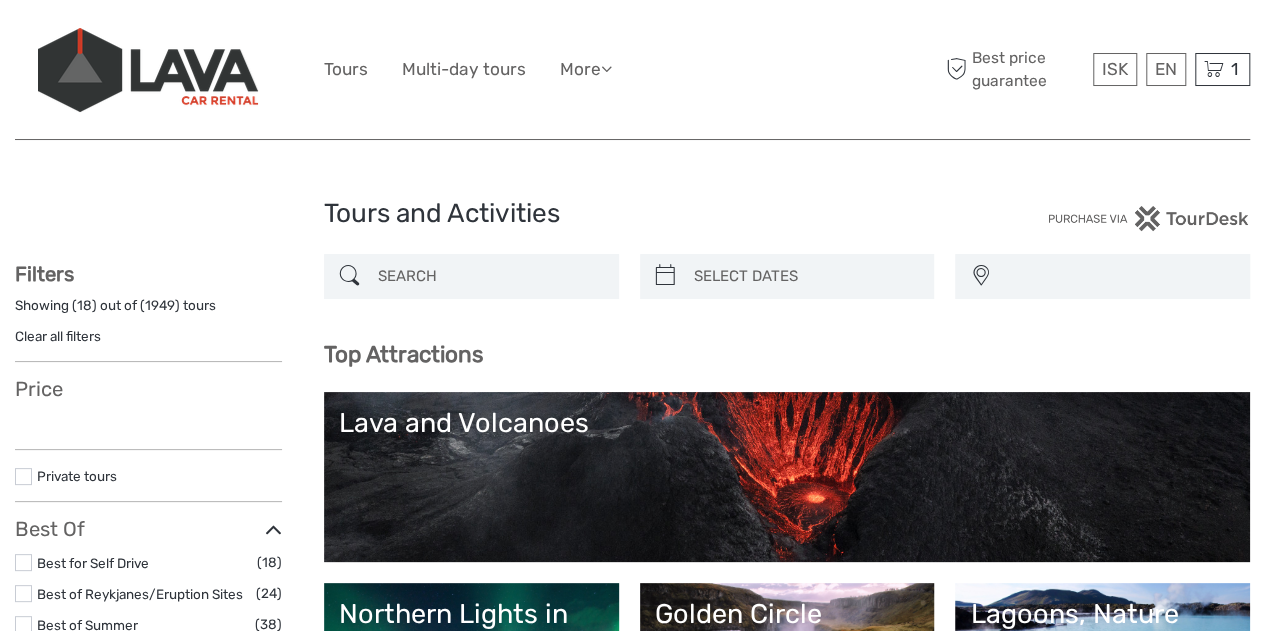 select 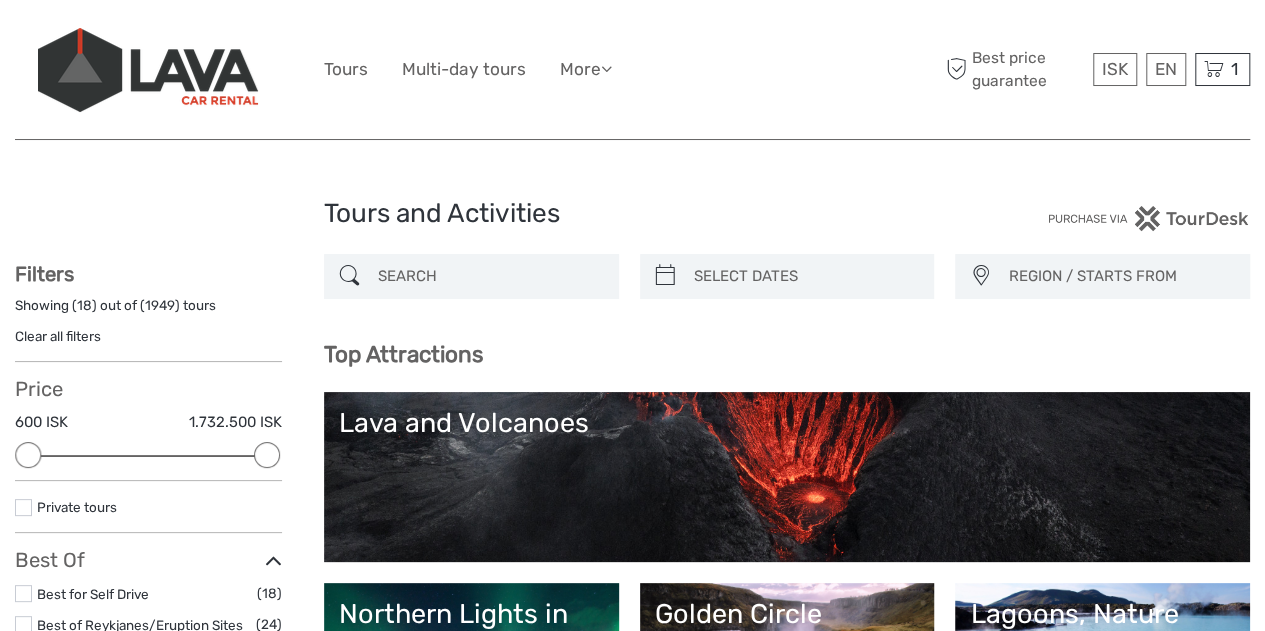 scroll, scrollTop: 0, scrollLeft: 0, axis: both 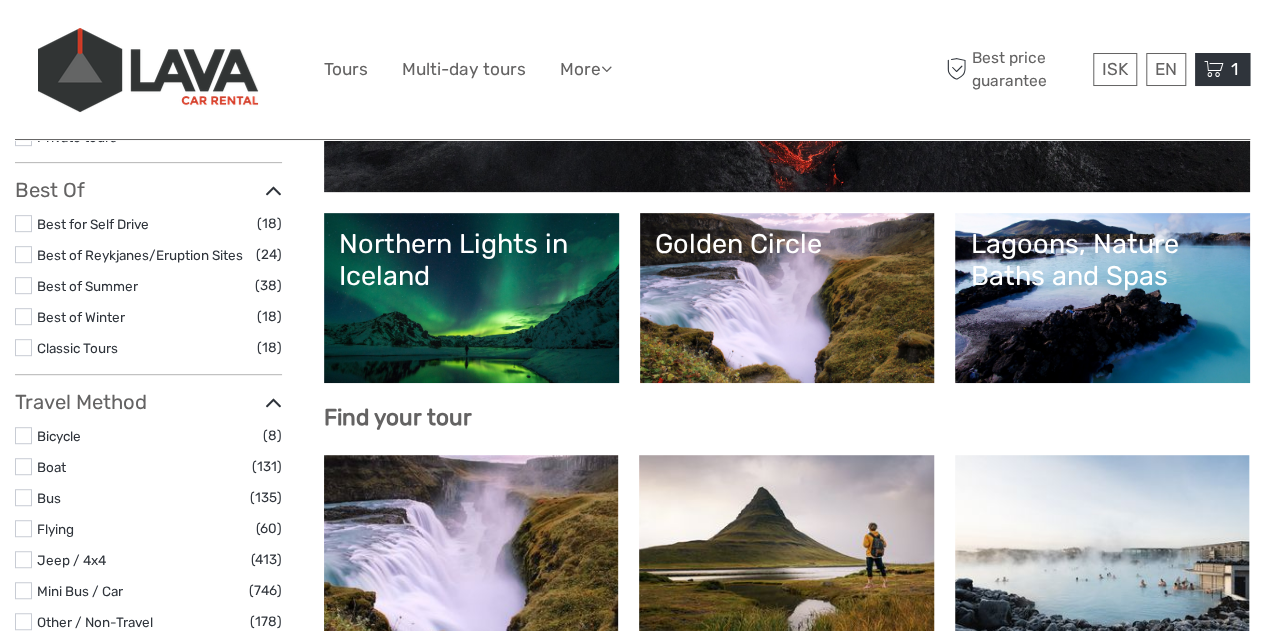 click at bounding box center [1214, 69] 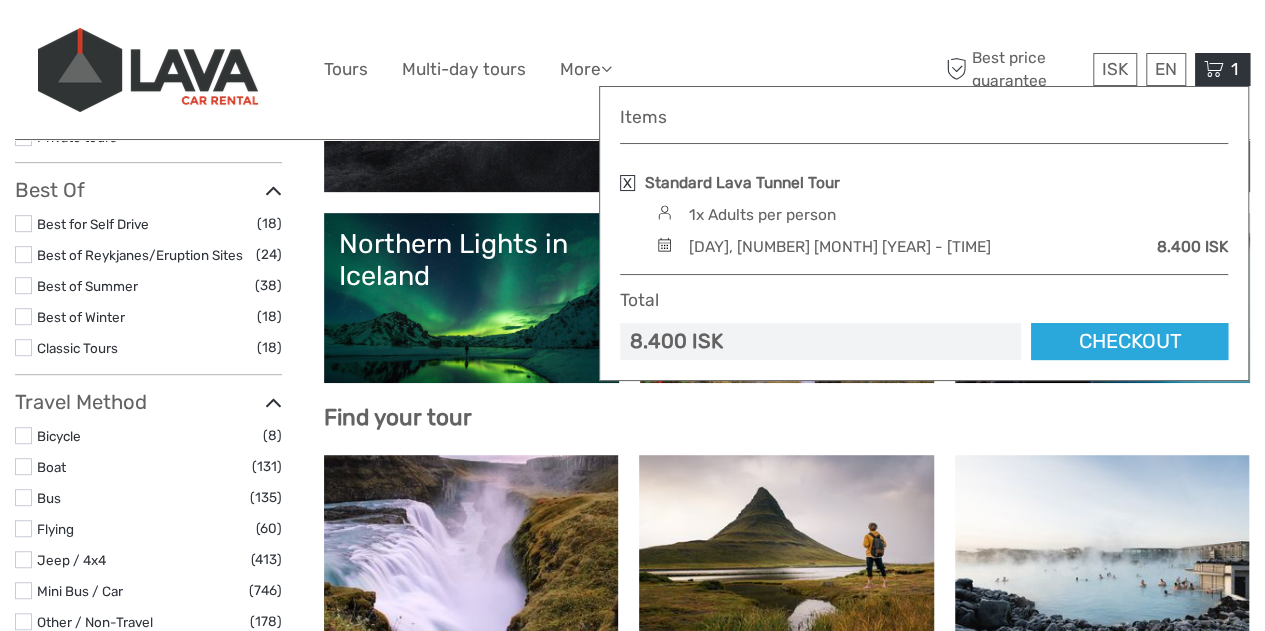 click at bounding box center (627, 183) 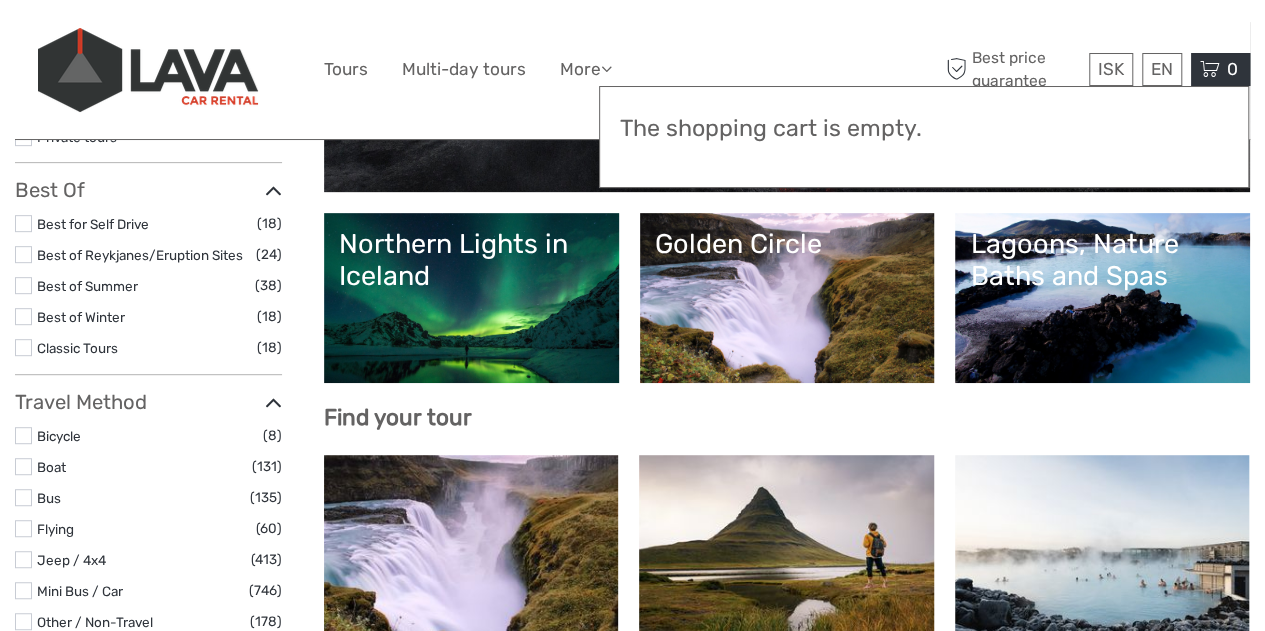 click on "ISK
ISK
€
$
£
EN
English
Español
Deutsch
Tours
Multi-day tours
More
Food & drink
Travel Articles
Back to Rental
Food & drink
Travel Articles
Back to Rental
Best price guarantee" at bounding box center (633, 69) 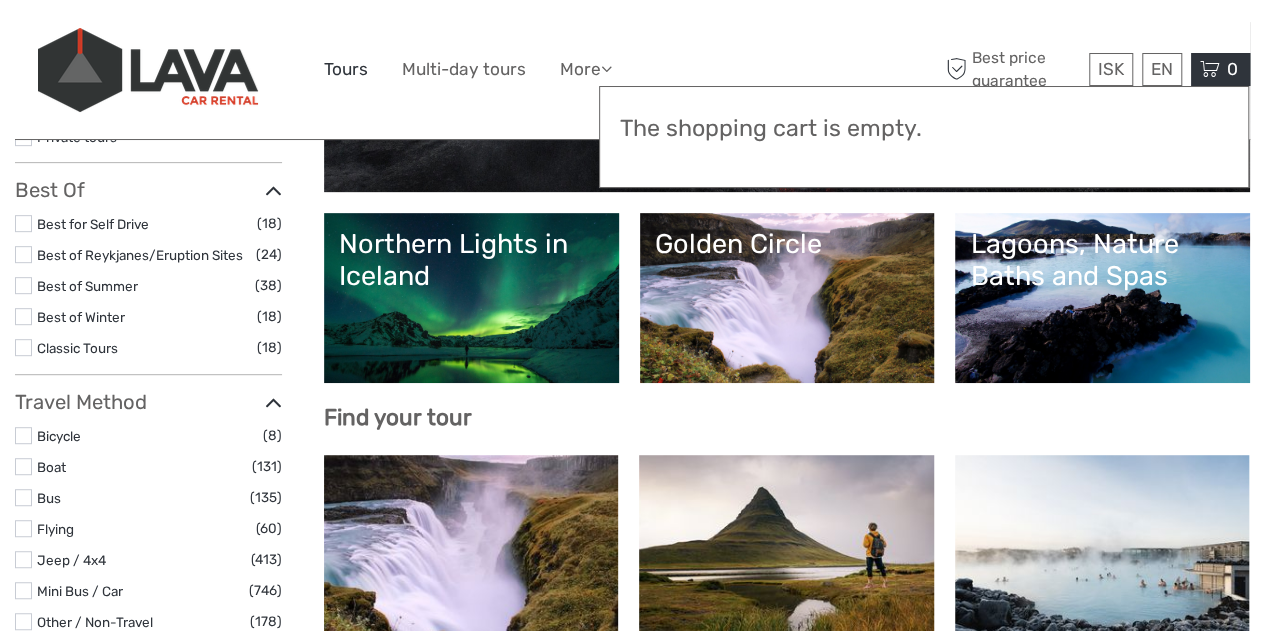 click on "Tours" at bounding box center (346, 69) 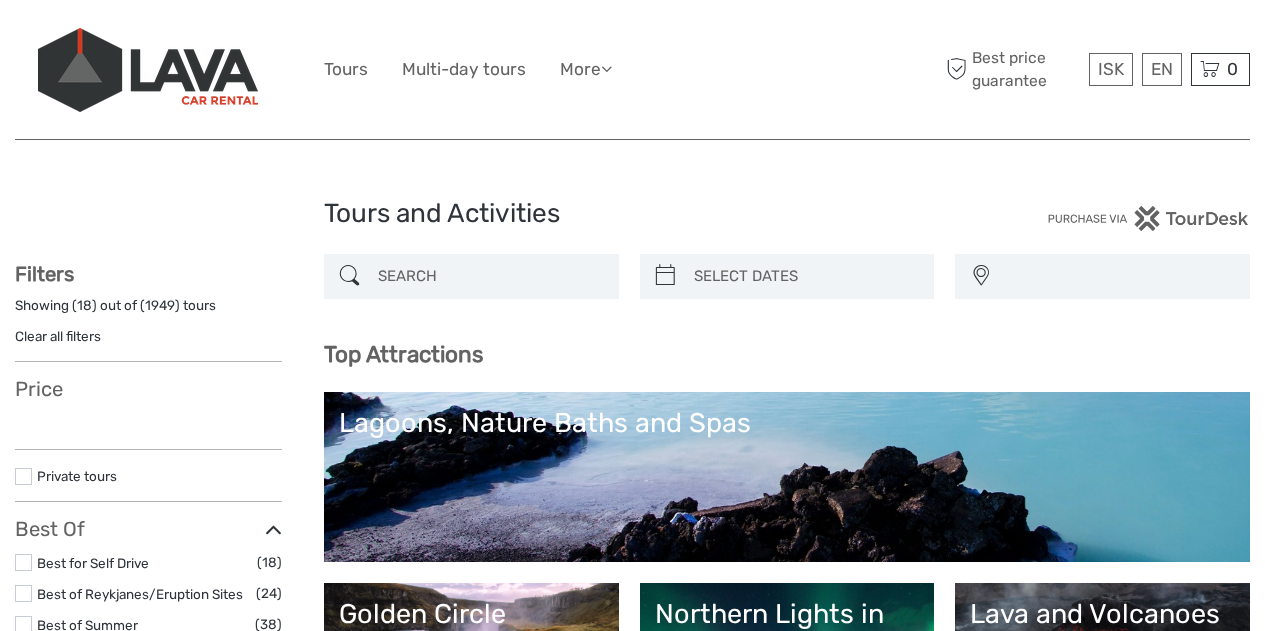 select 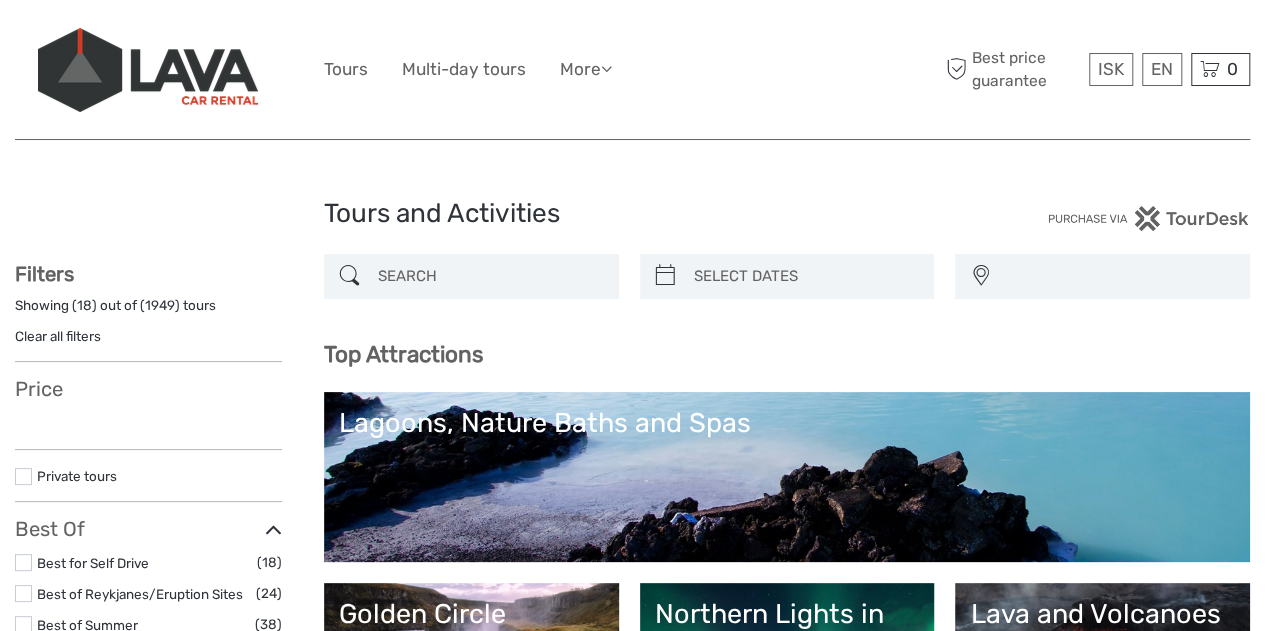select 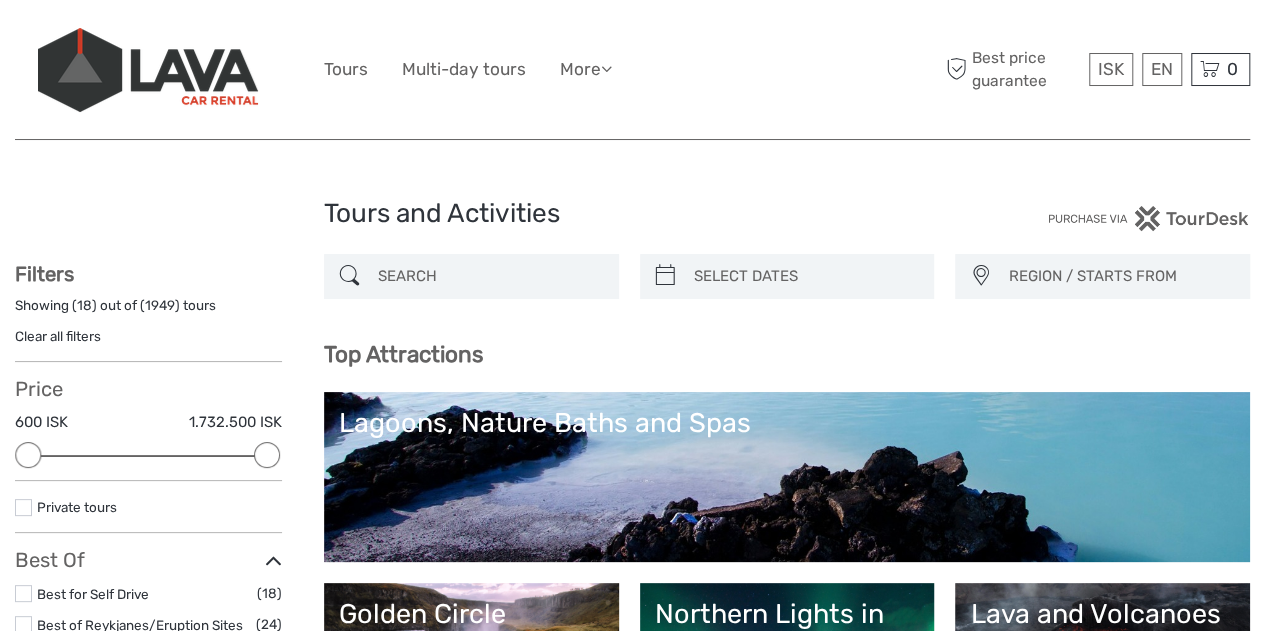 scroll, scrollTop: 0, scrollLeft: 0, axis: both 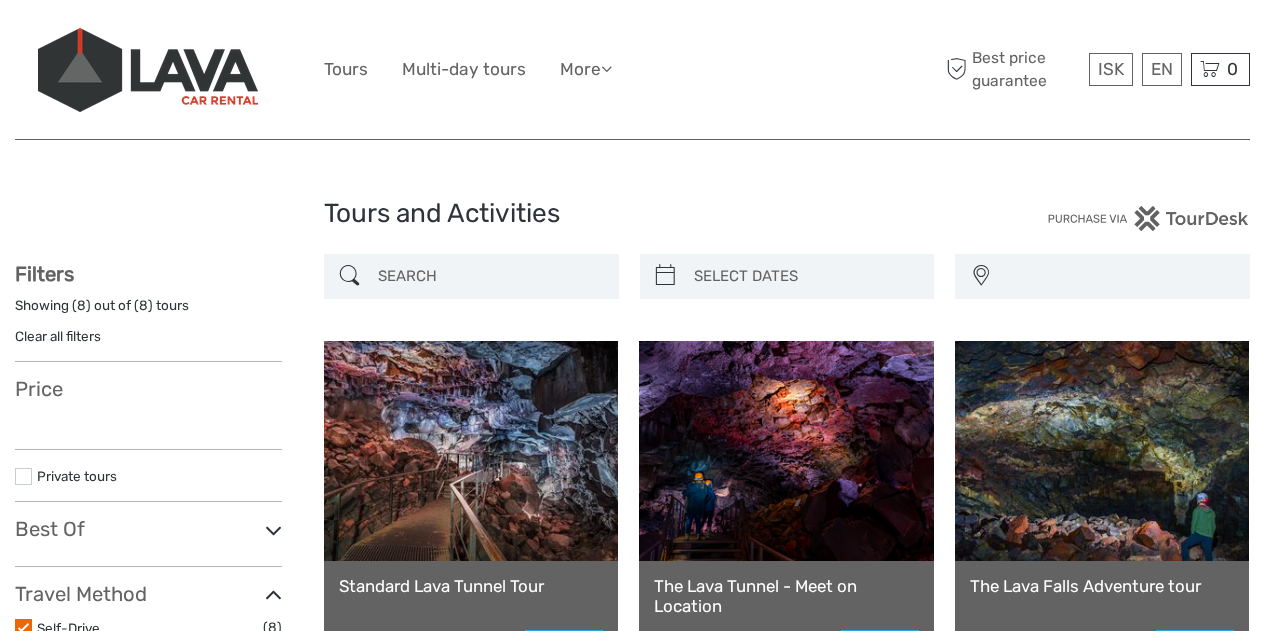 select 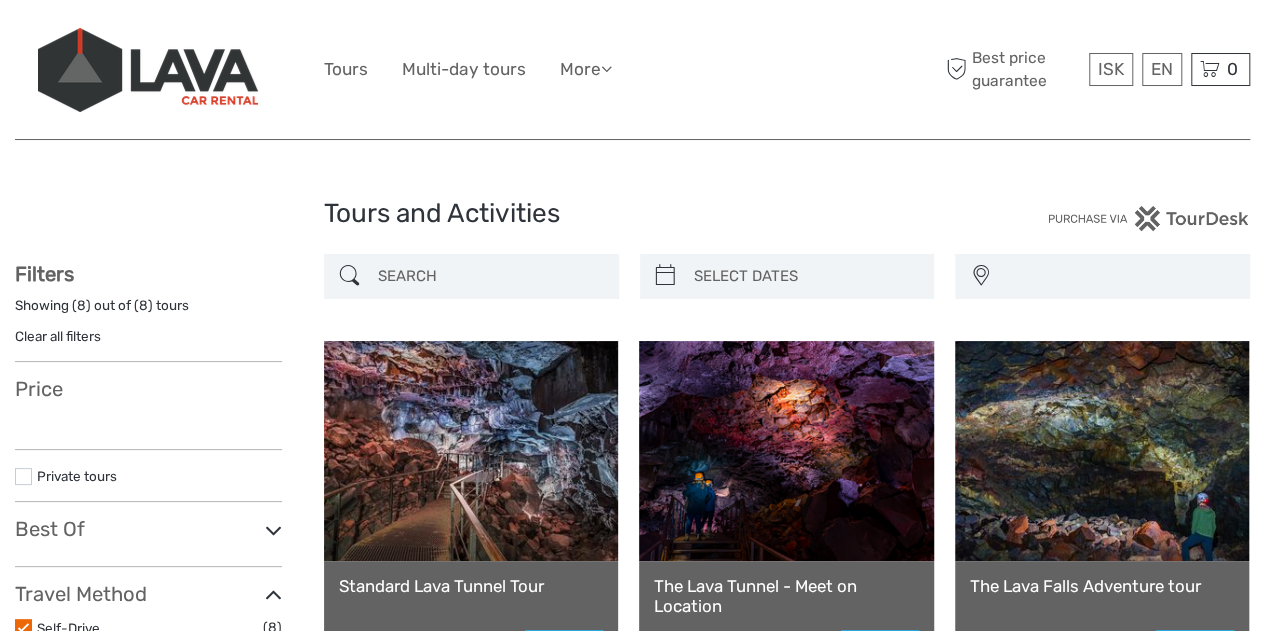 select 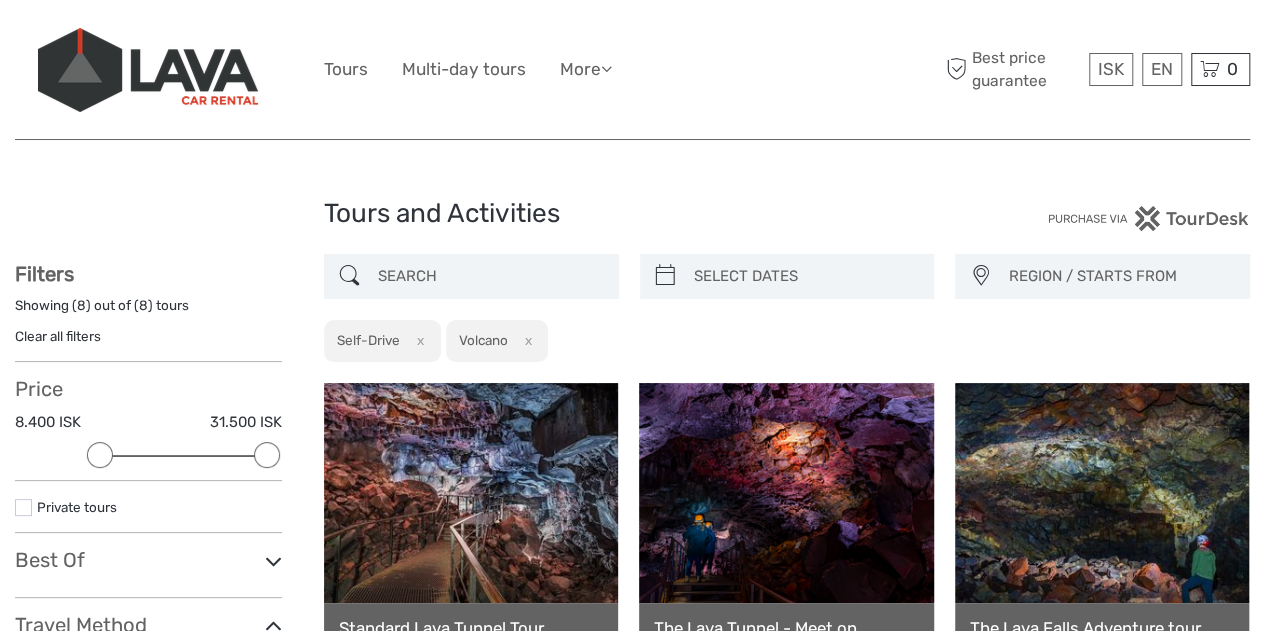 scroll, scrollTop: 0, scrollLeft: 0, axis: both 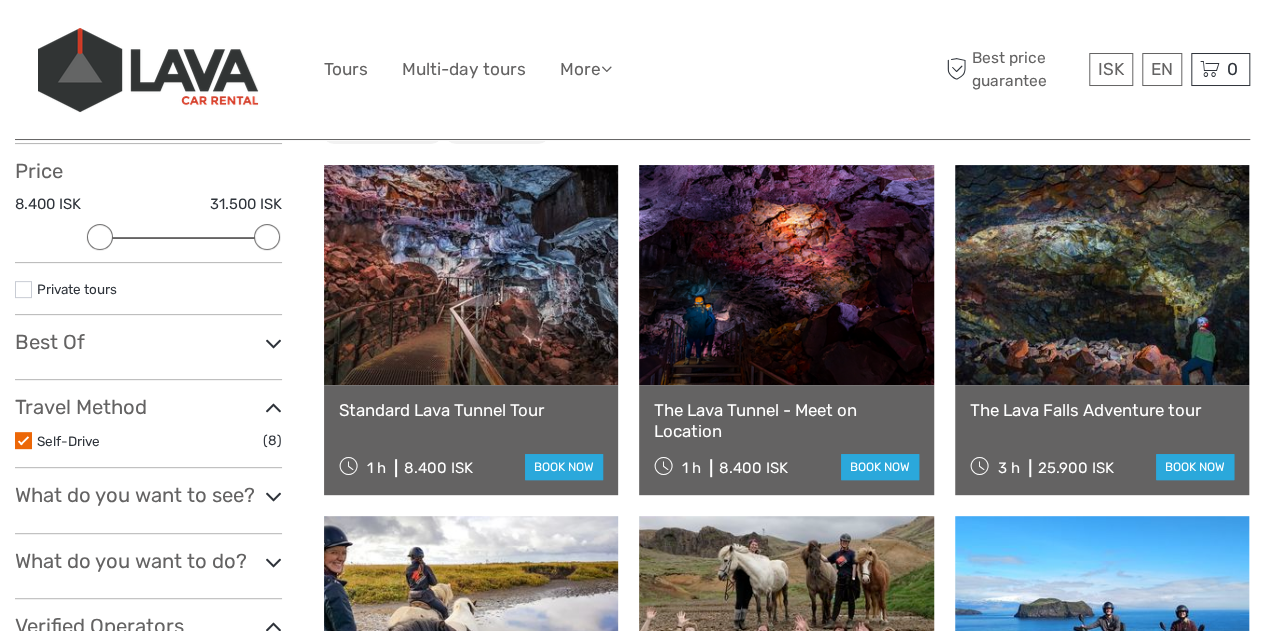 click at bounding box center [471, 275] 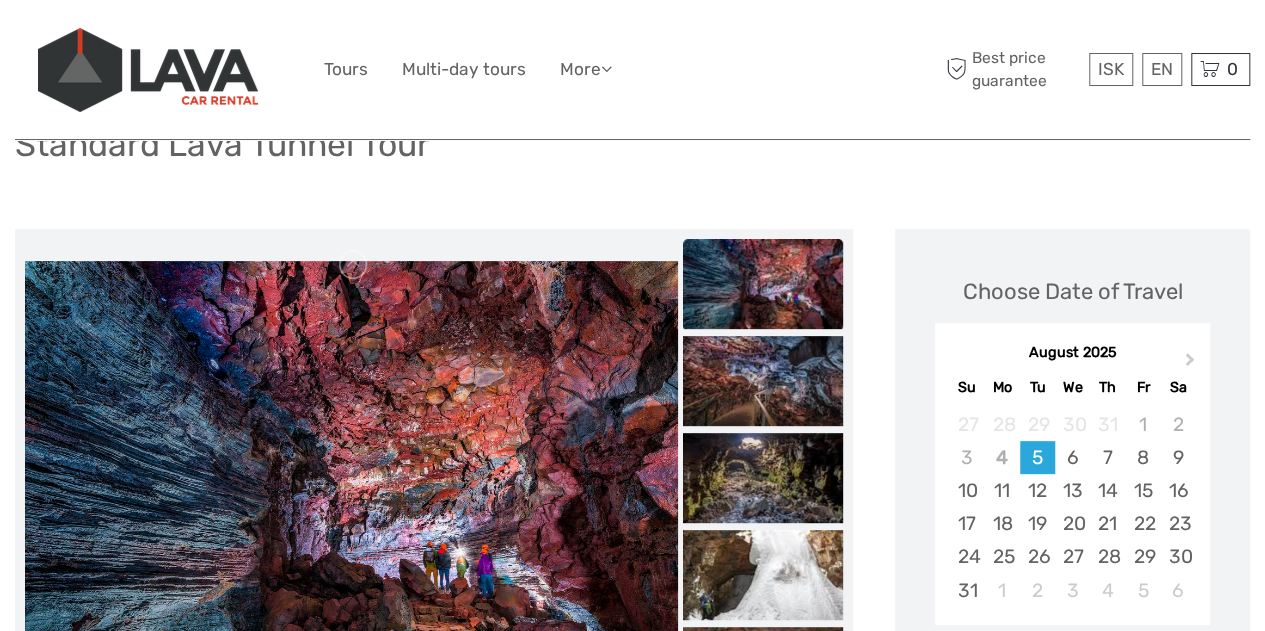 scroll, scrollTop: 348, scrollLeft: 0, axis: vertical 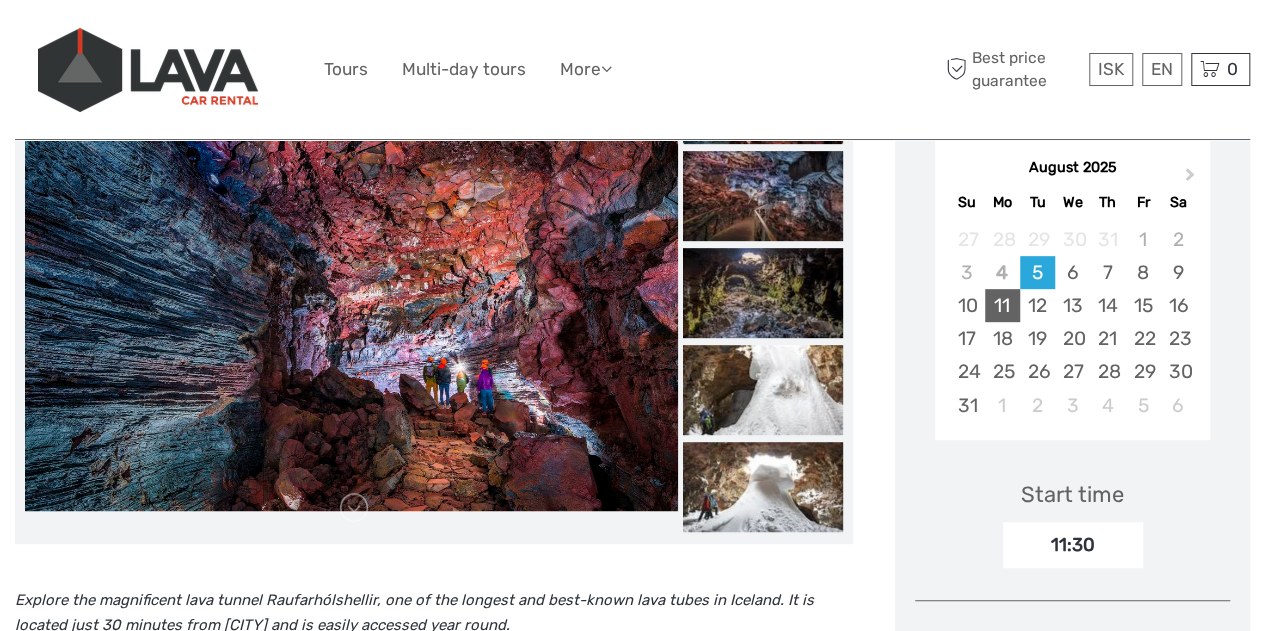 click on "11" at bounding box center [1002, 305] 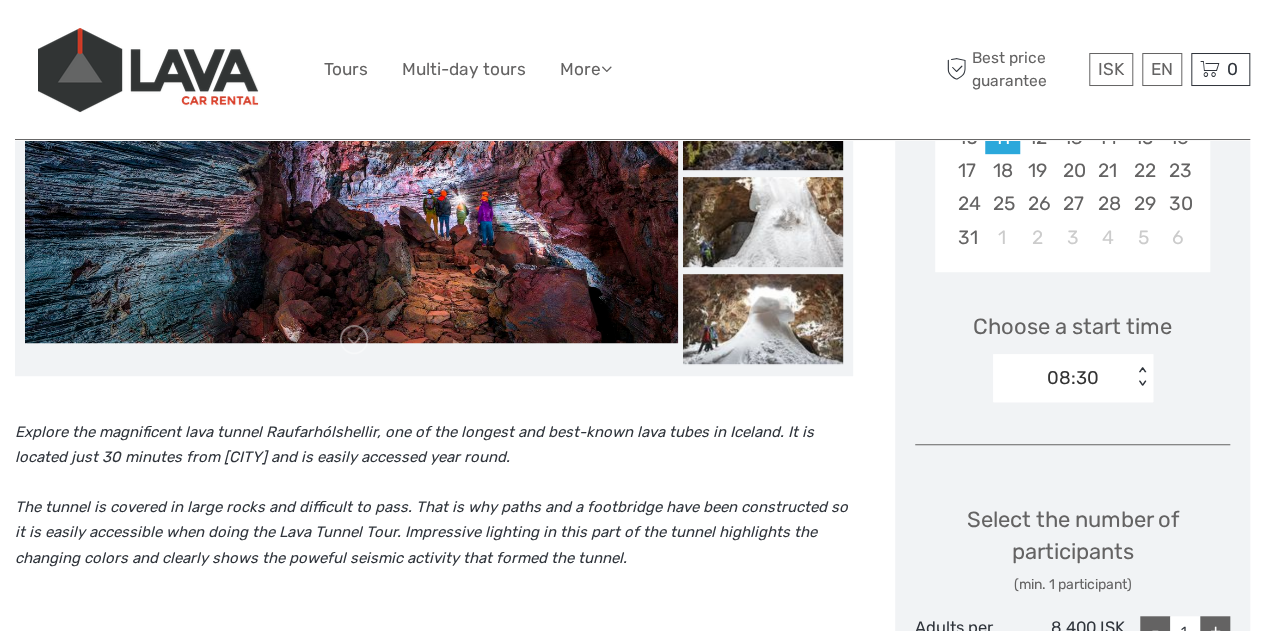 scroll, scrollTop: 671, scrollLeft: 0, axis: vertical 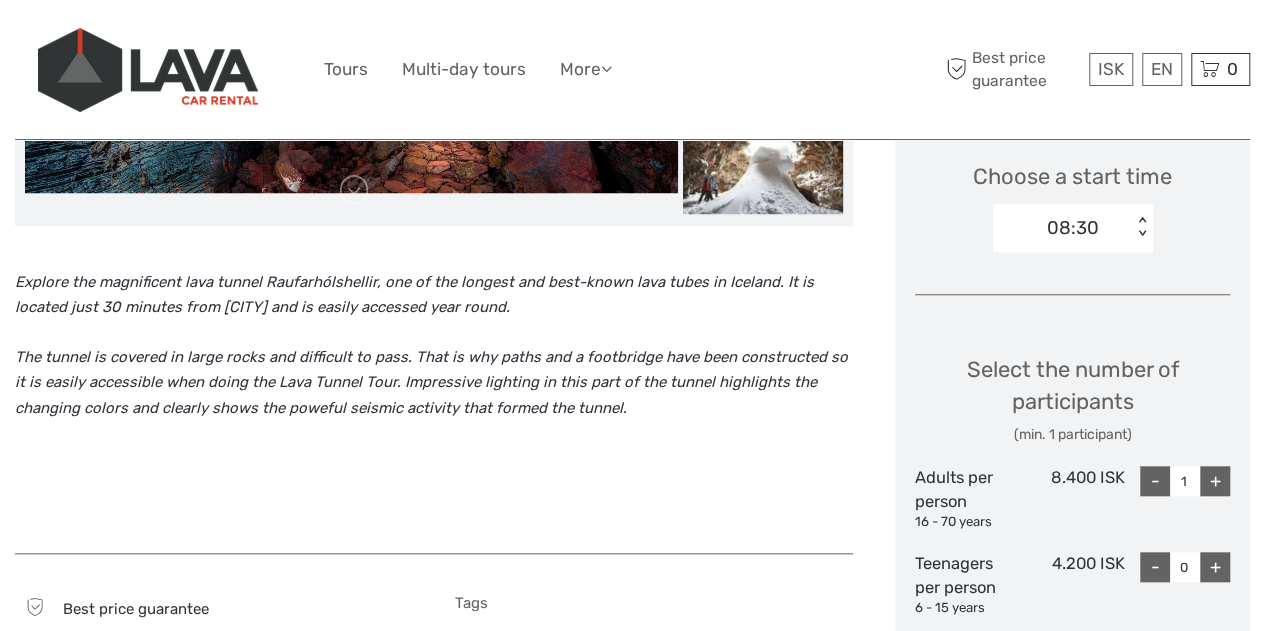 click on "+" at bounding box center [1215, 481] 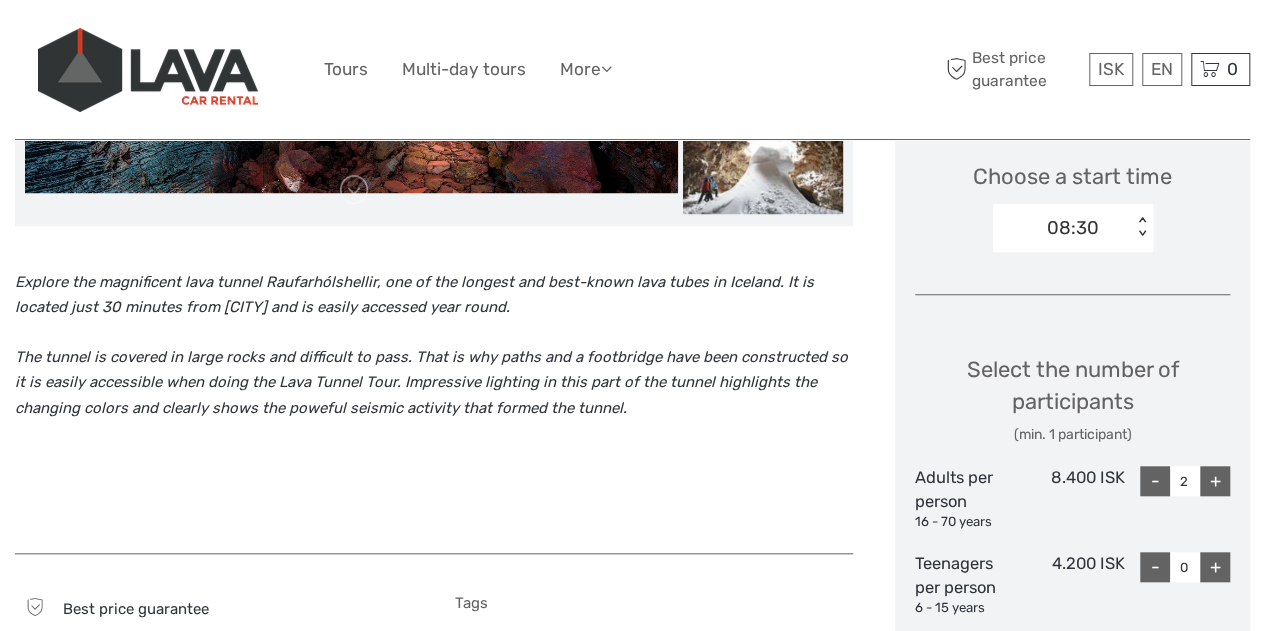 scroll, scrollTop: 892, scrollLeft: 0, axis: vertical 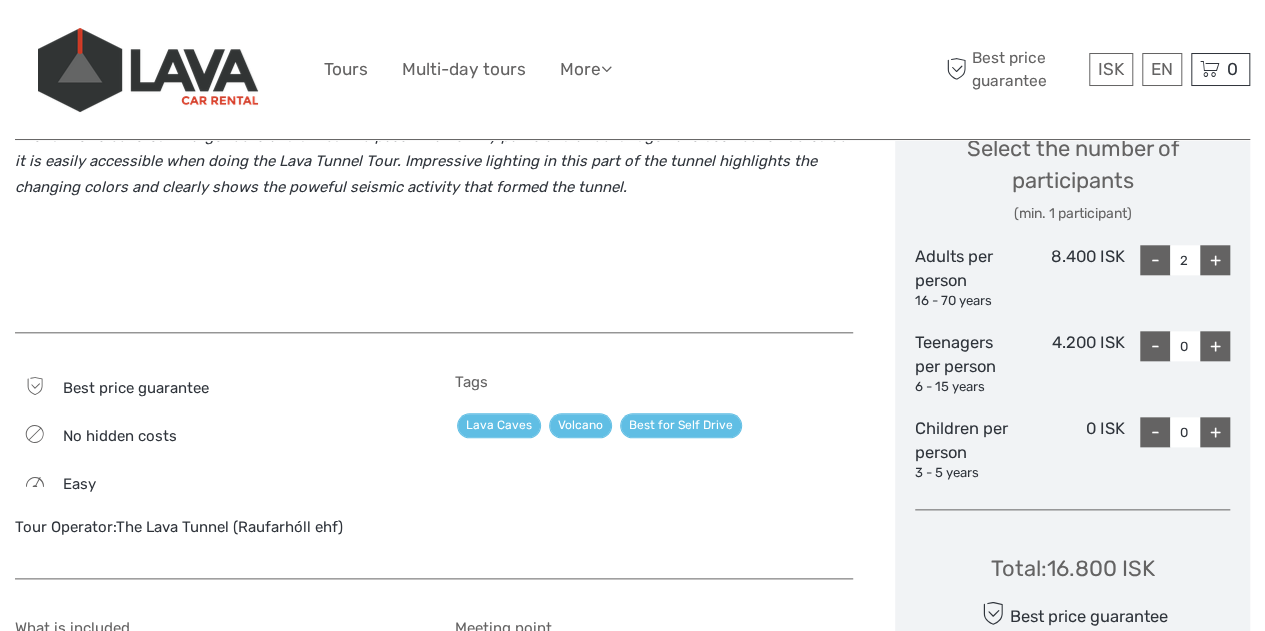 click on "+" at bounding box center [1215, 432] 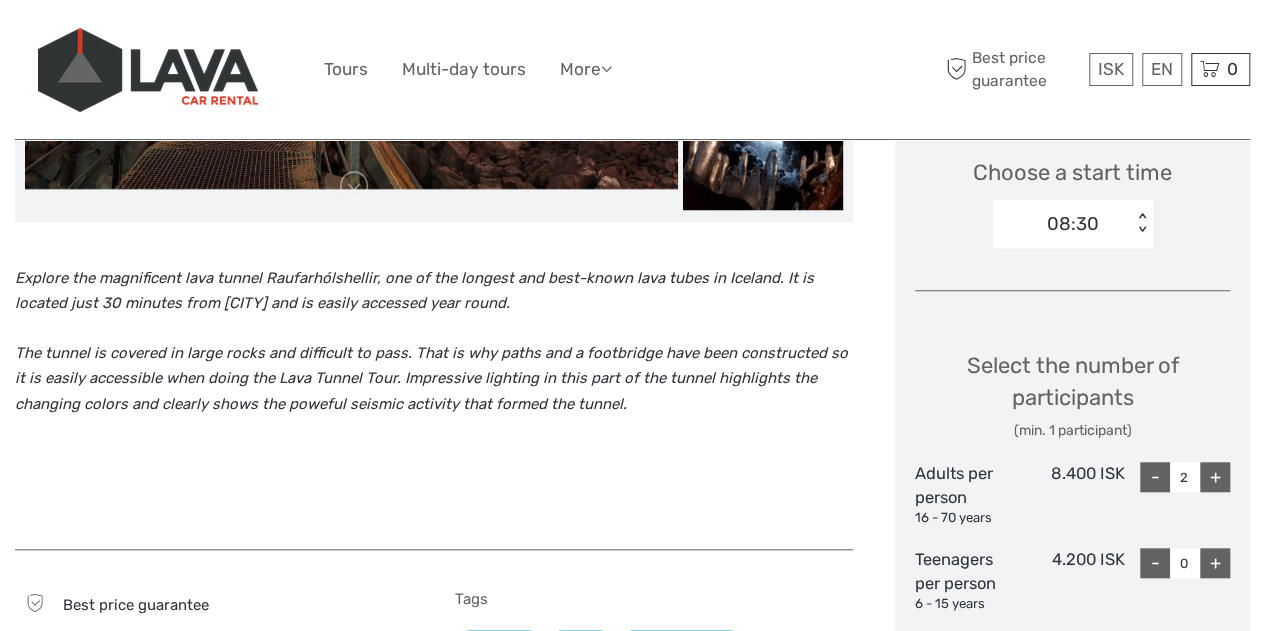 scroll, scrollTop: 674, scrollLeft: 0, axis: vertical 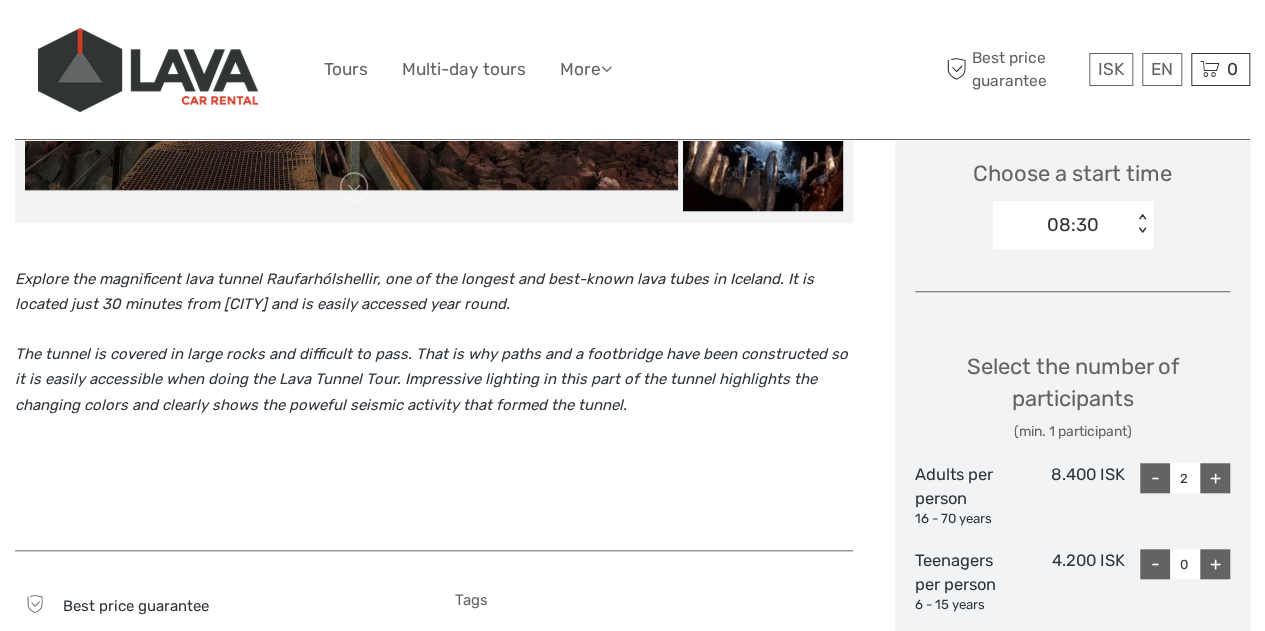 click on "08:30" at bounding box center (1062, 225) 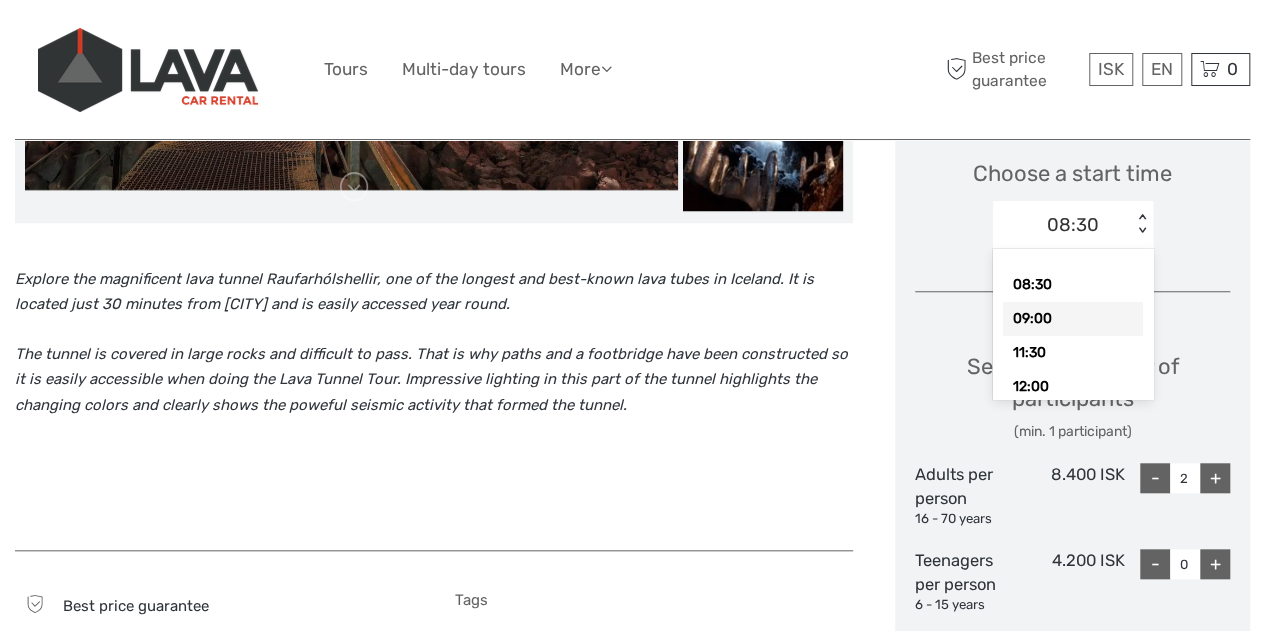 click on "09:00" at bounding box center (1073, 319) 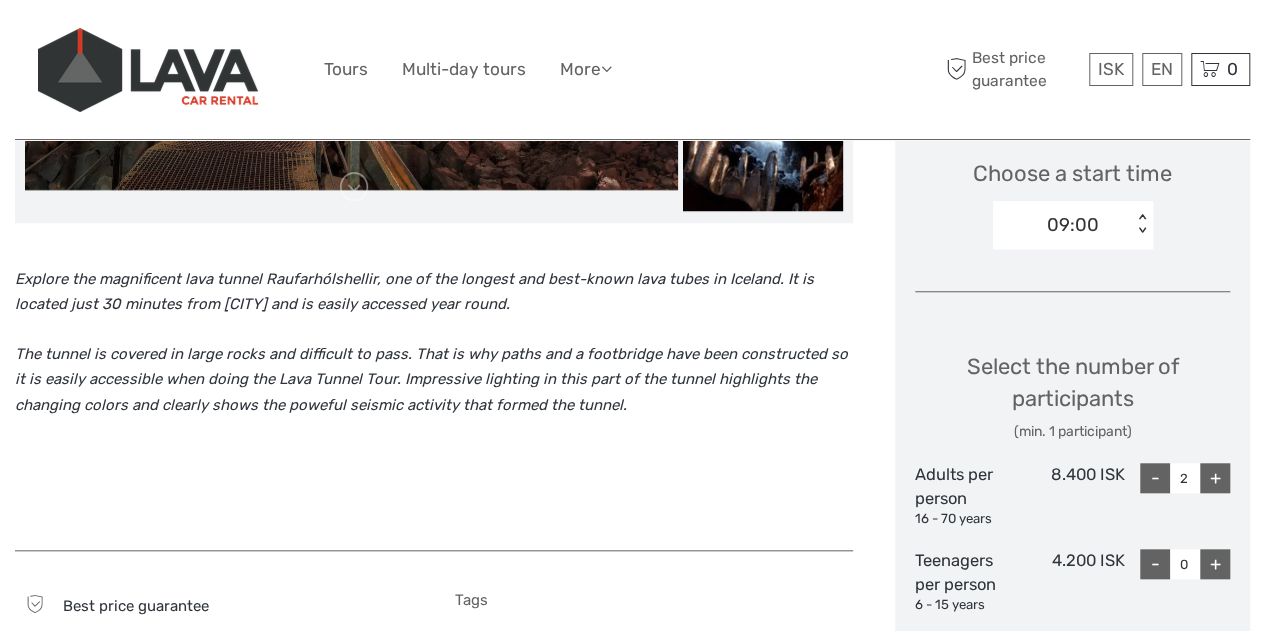 type on "1" 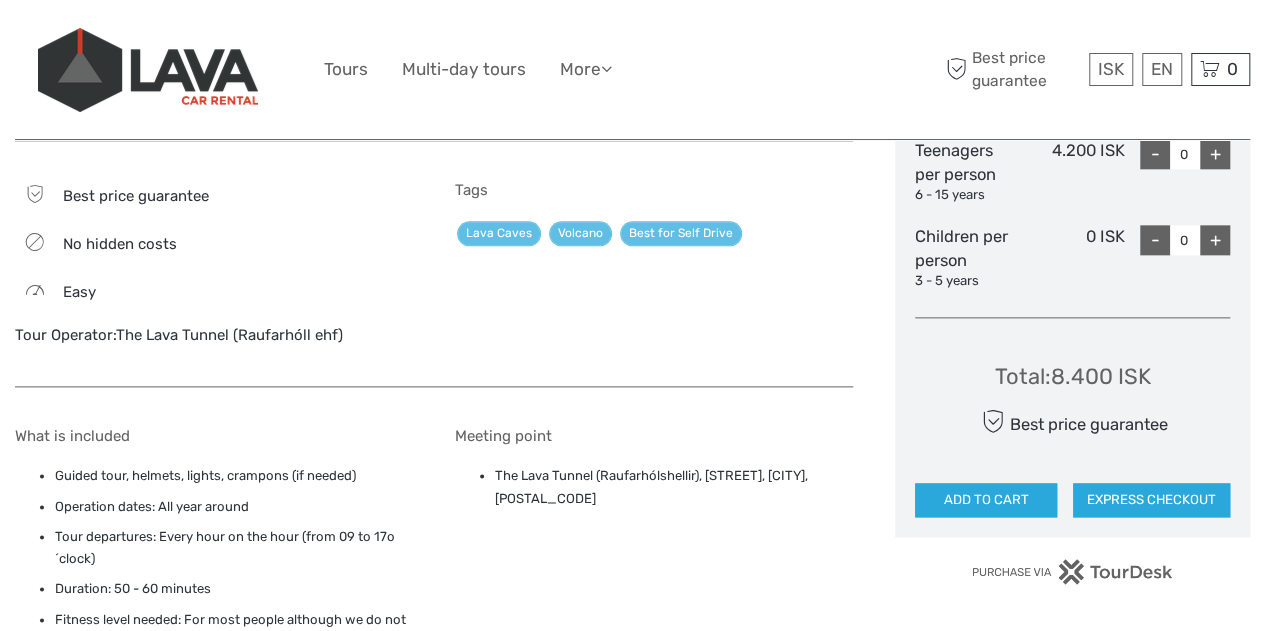scroll, scrollTop: 1085, scrollLeft: 0, axis: vertical 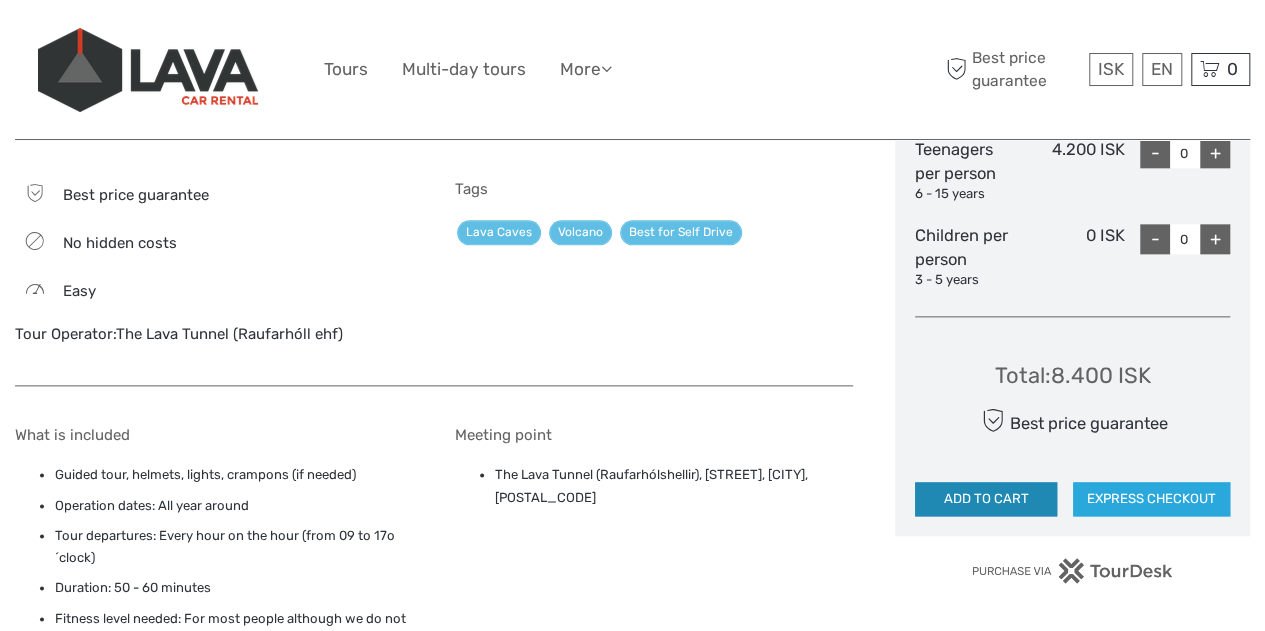 click on "ADD TO CART" at bounding box center (986, 499) 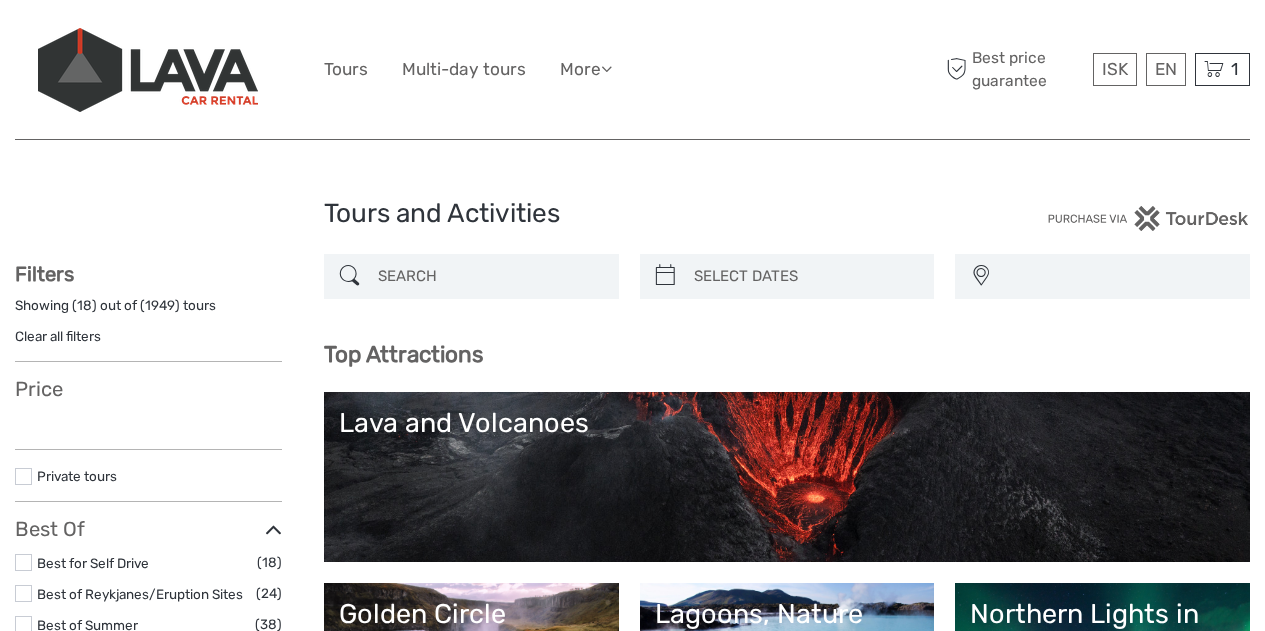 select 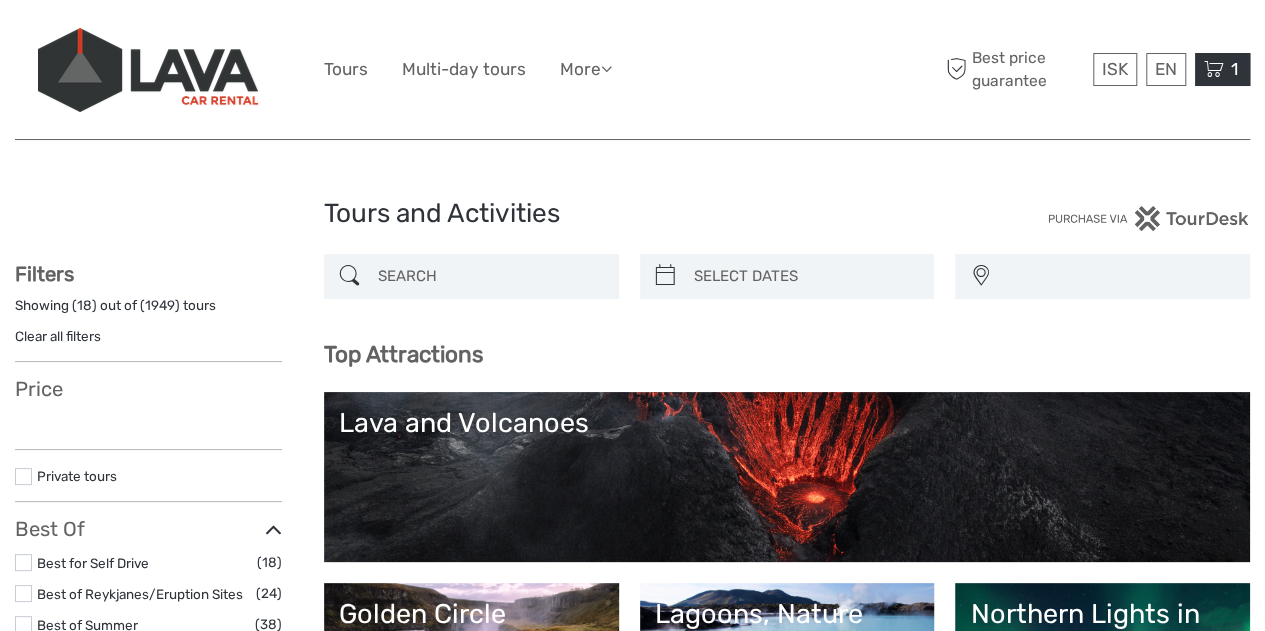 select 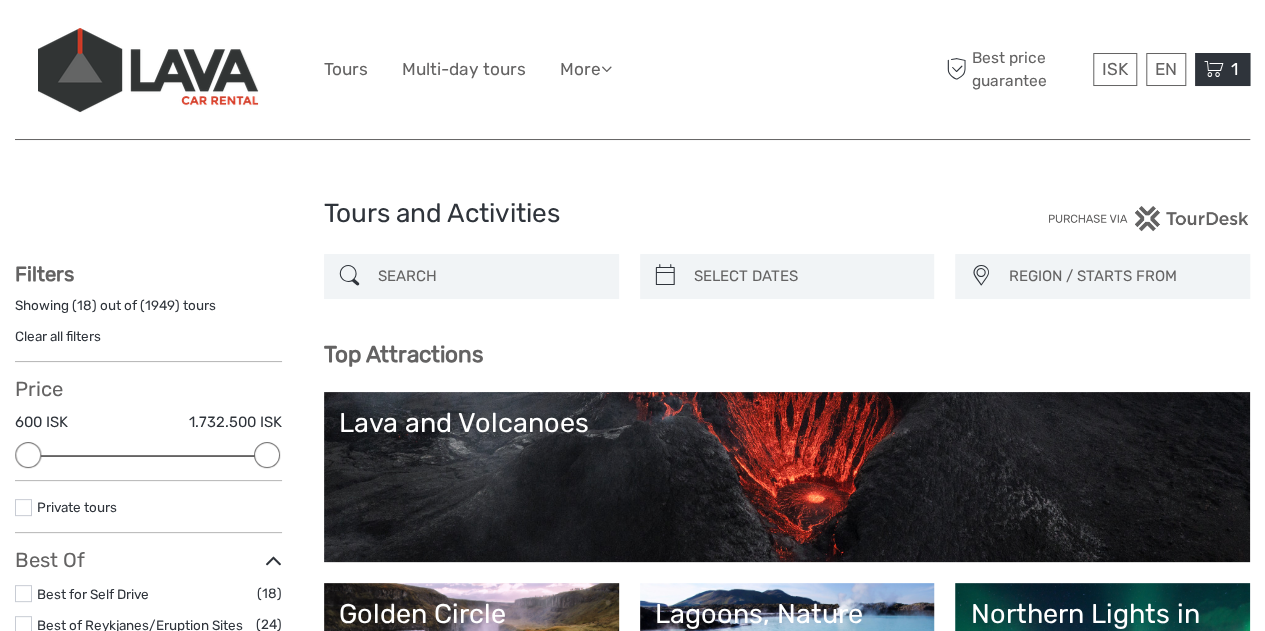 click on "1
Items
Standard Lava Tunnel Tour
1x Adults per person
Monday, 11 August 2025 - 09:00 AM
8.400 ISK
Total
8.400 ISK
Checkout
The shopping cart is empty." at bounding box center (1222, 69) 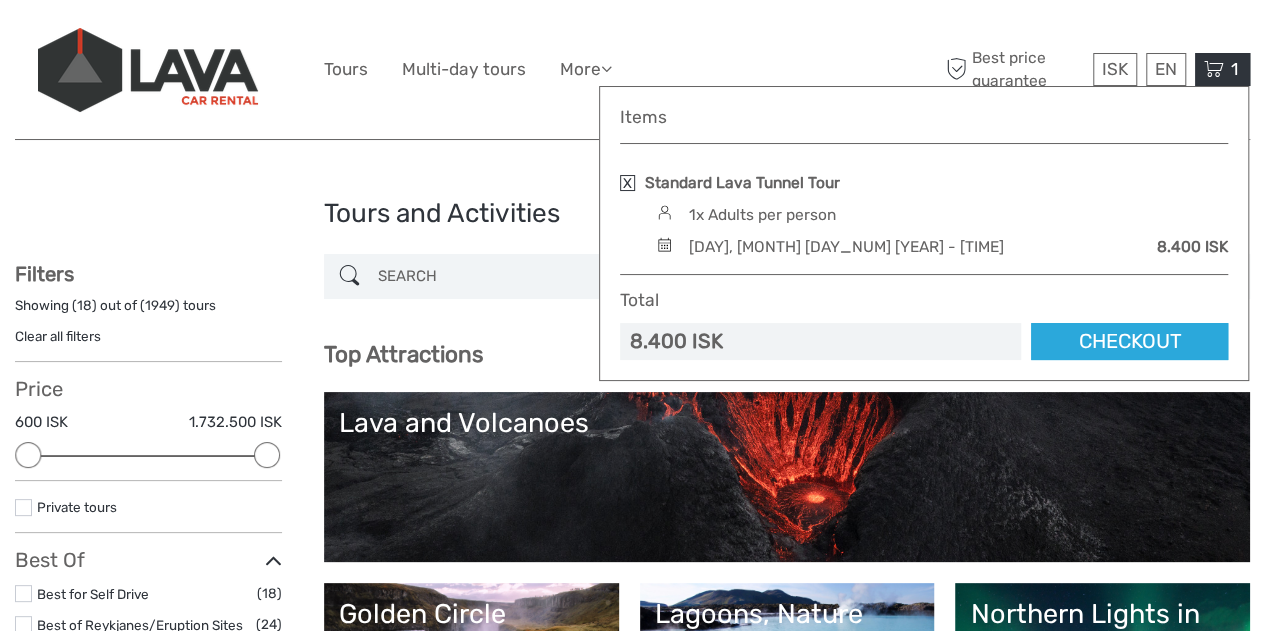 scroll, scrollTop: 0, scrollLeft: 0, axis: both 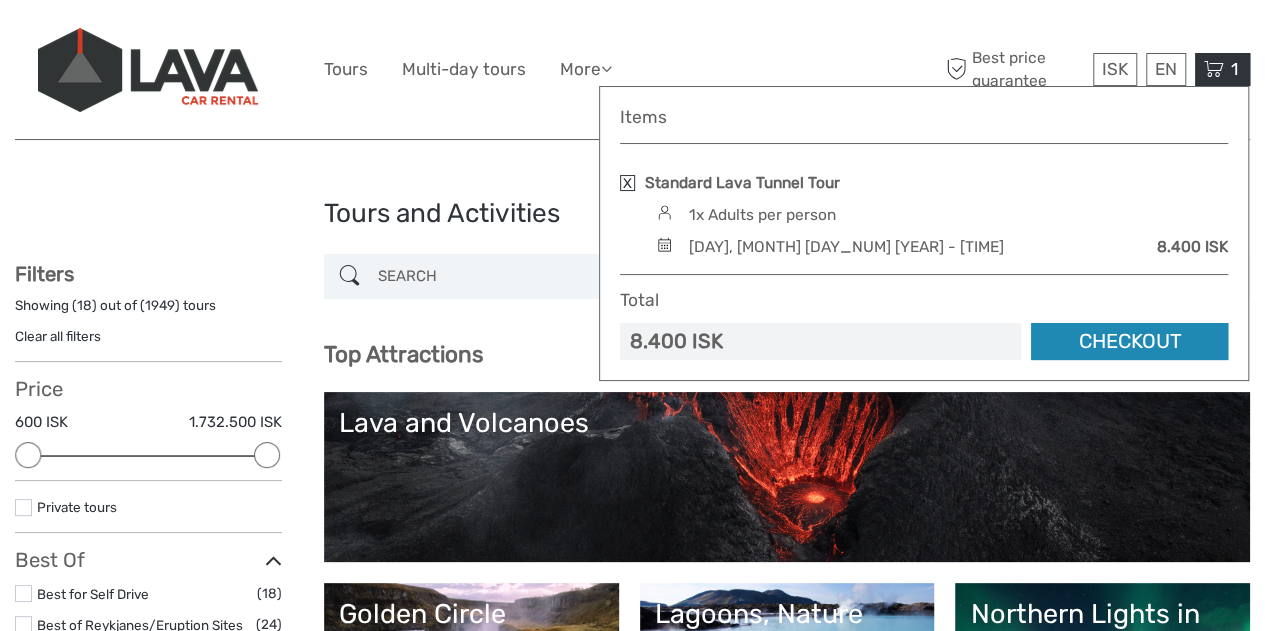 click on "Checkout" at bounding box center (1129, 341) 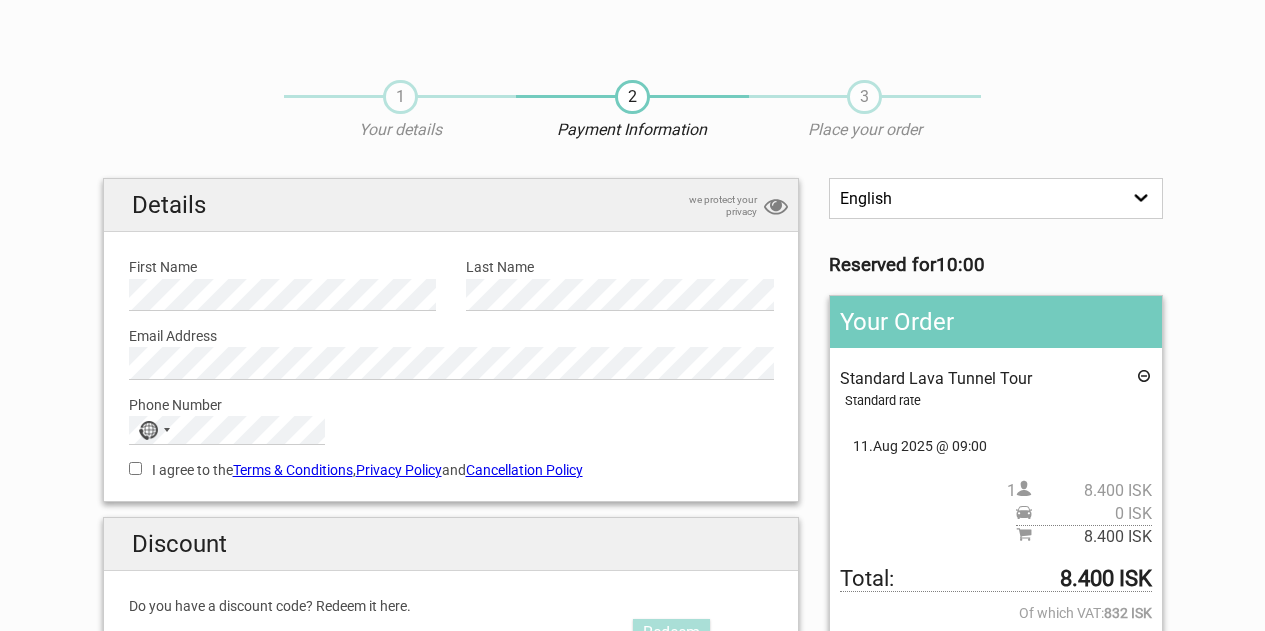 scroll, scrollTop: 0, scrollLeft: 0, axis: both 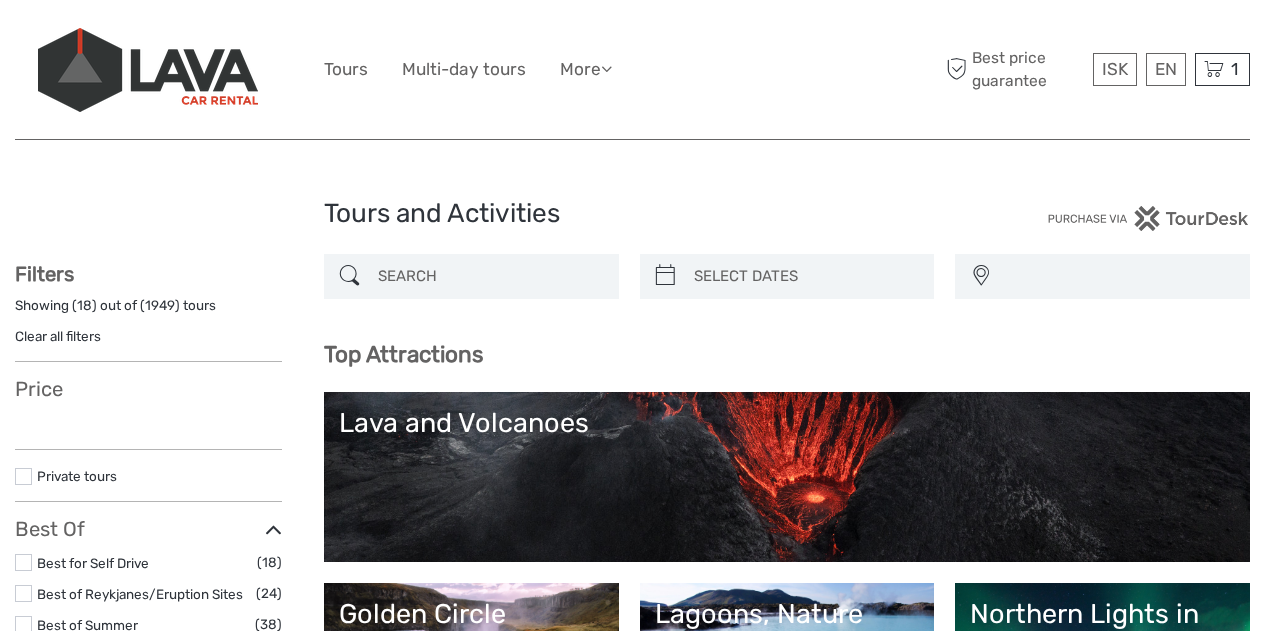 select 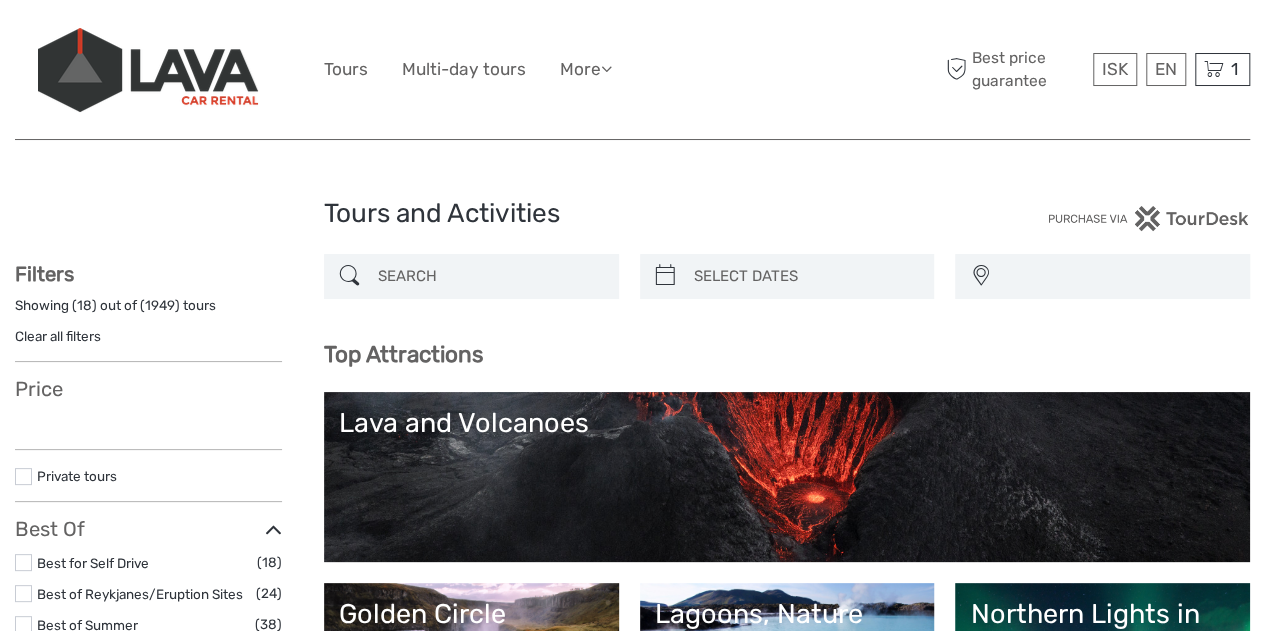 select 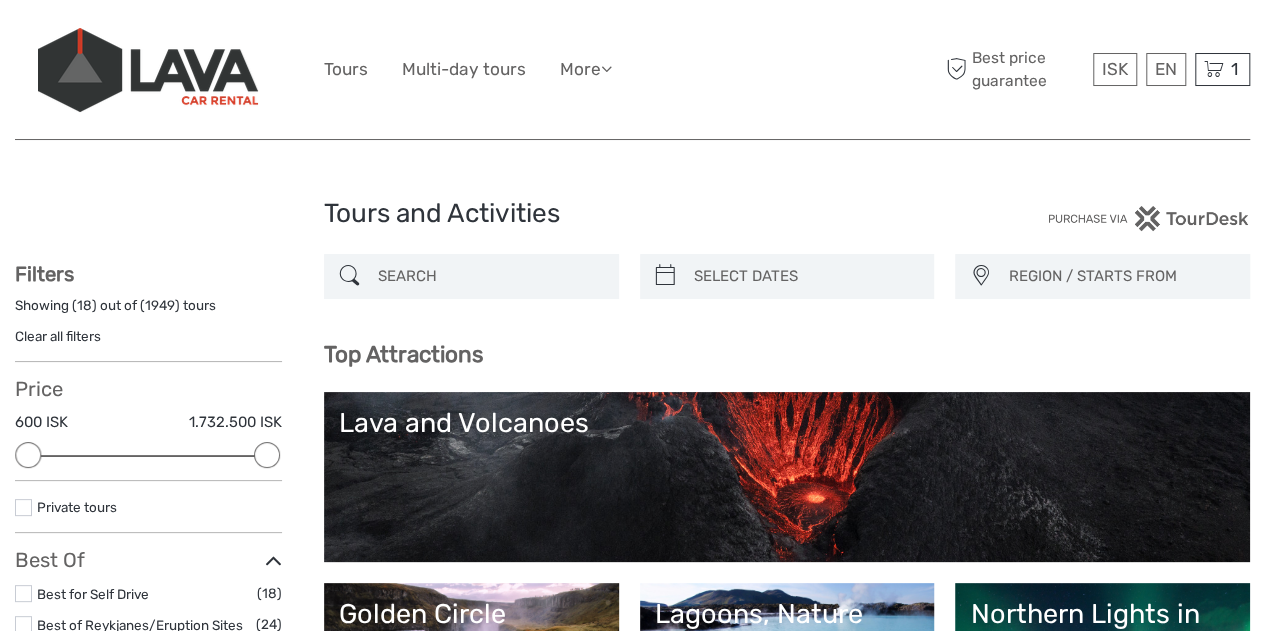 scroll, scrollTop: 0, scrollLeft: 0, axis: both 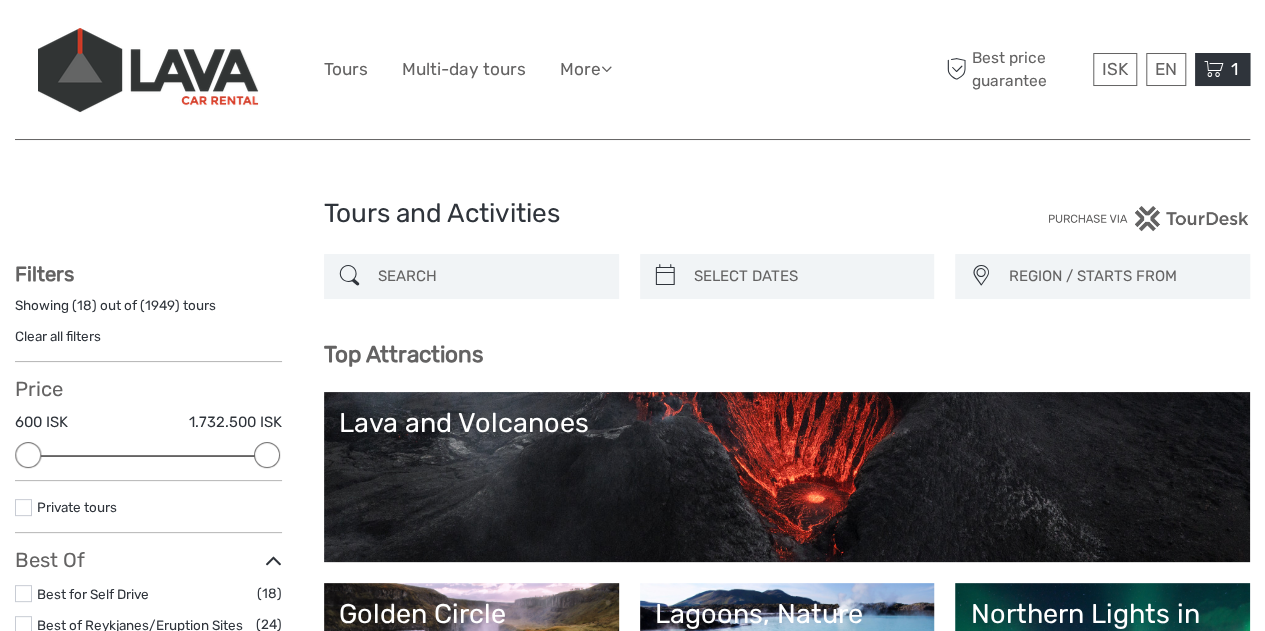 click on "1" at bounding box center (1234, 69) 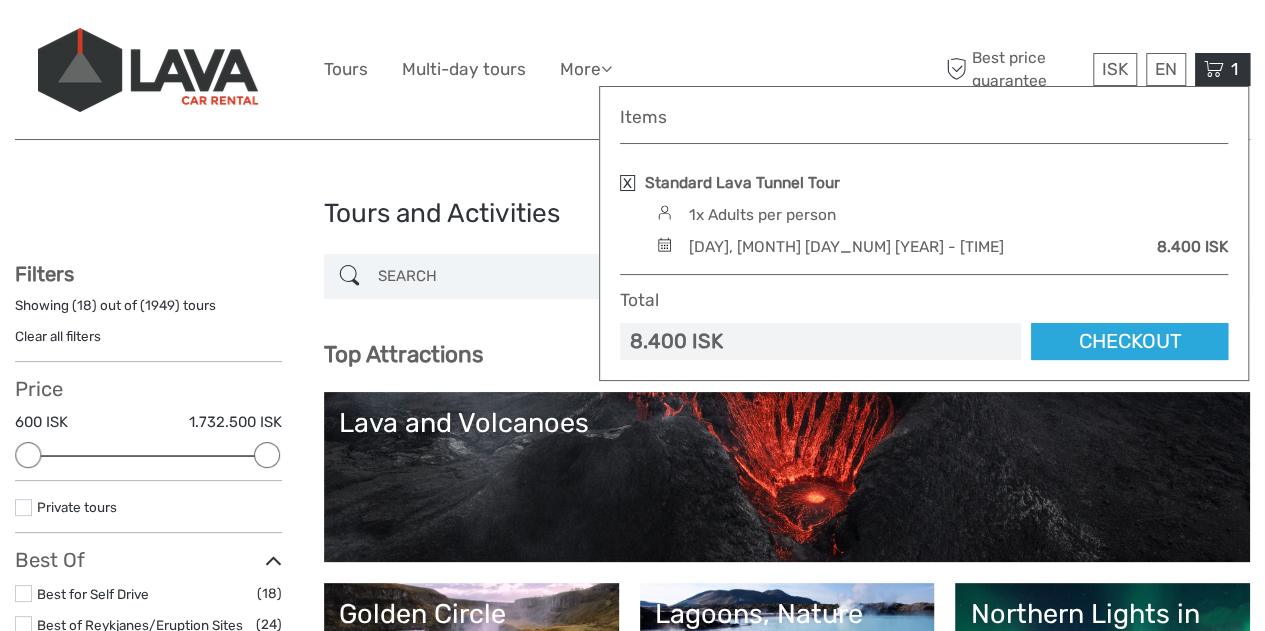 click at bounding box center (627, 183) 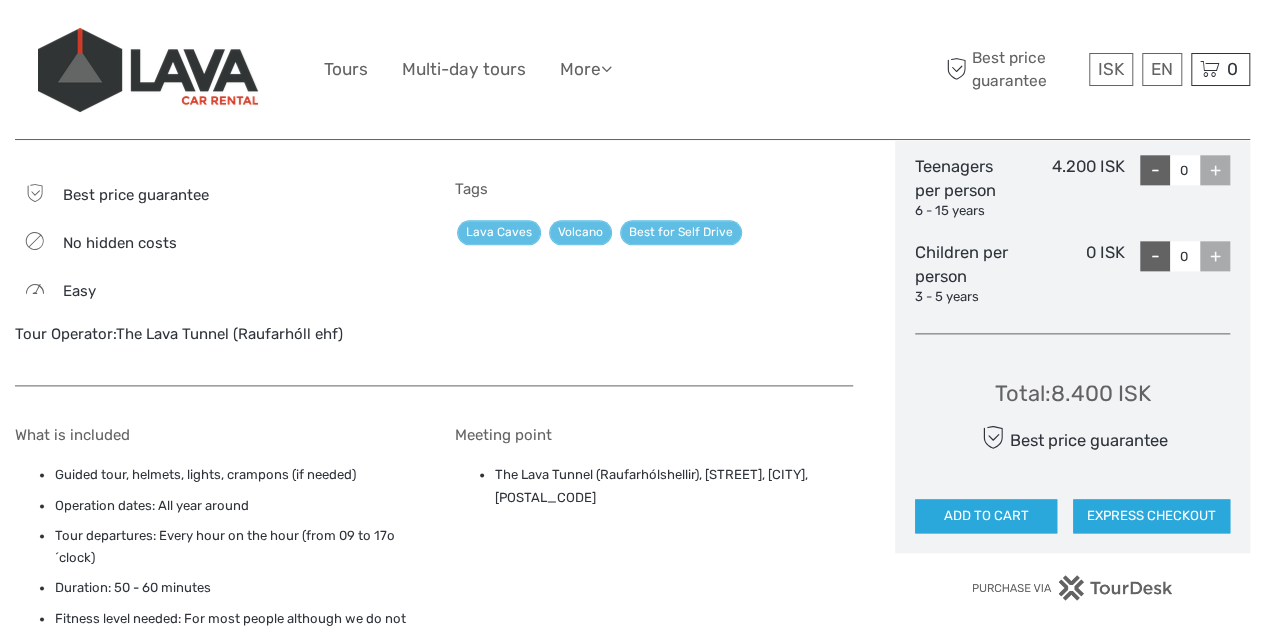 scroll, scrollTop: 1031, scrollLeft: 0, axis: vertical 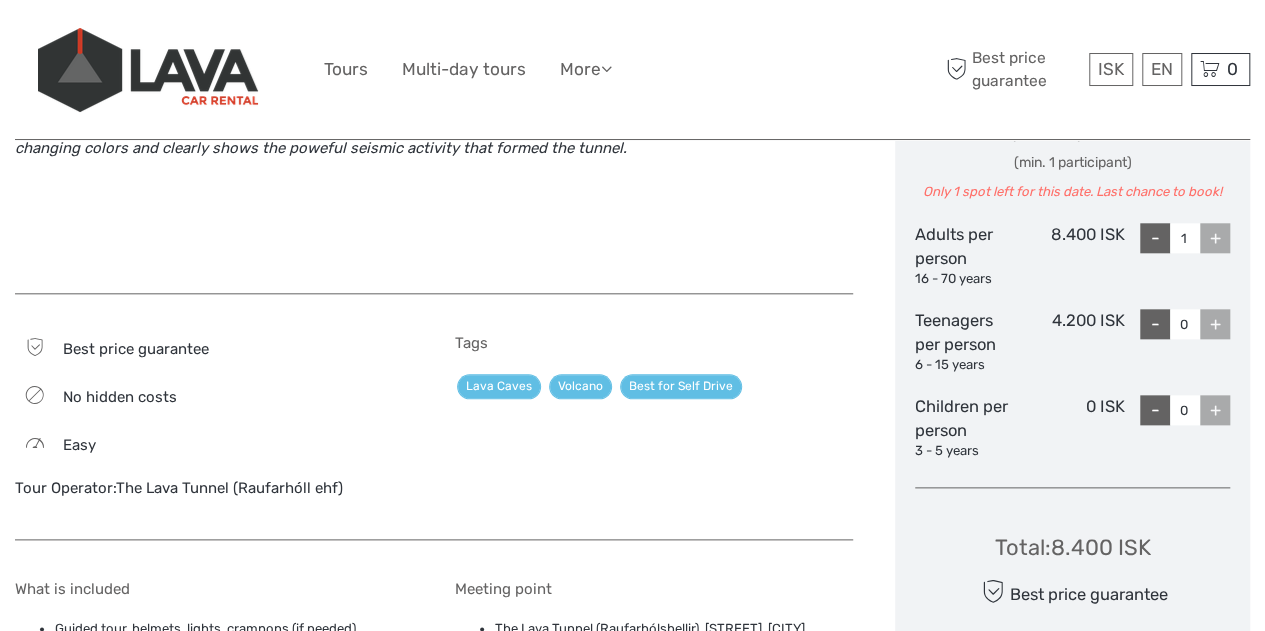 click on "+" at bounding box center (1215, 238) 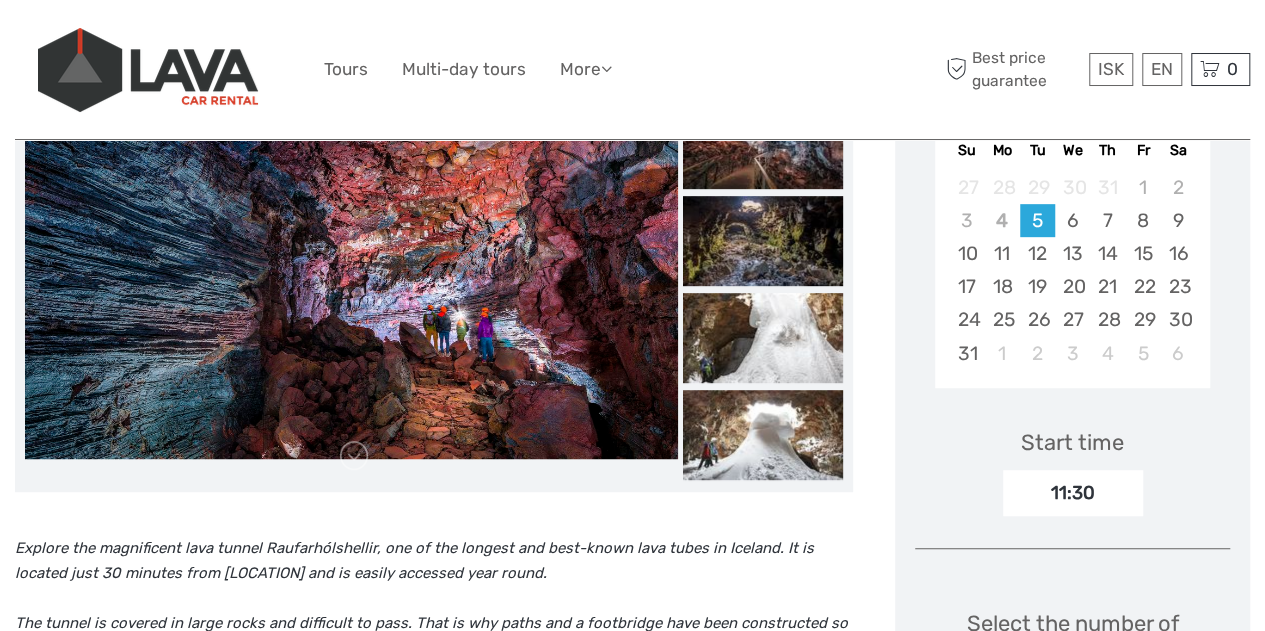 scroll, scrollTop: 403, scrollLeft: 0, axis: vertical 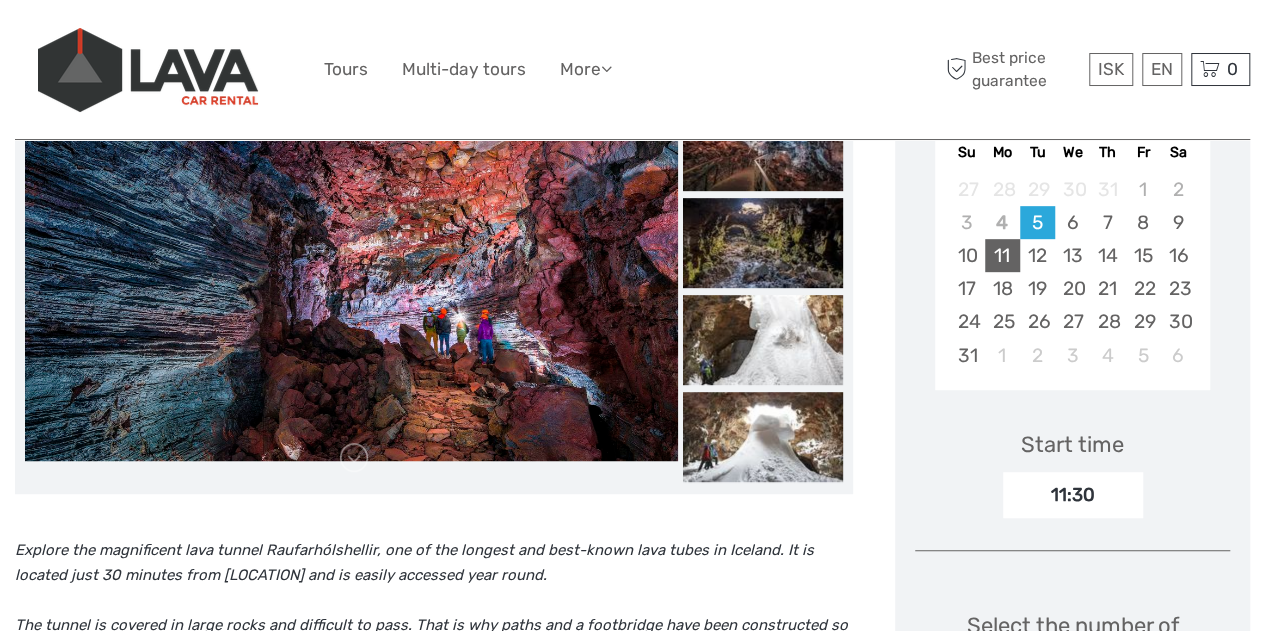 click on "11" at bounding box center [1002, 255] 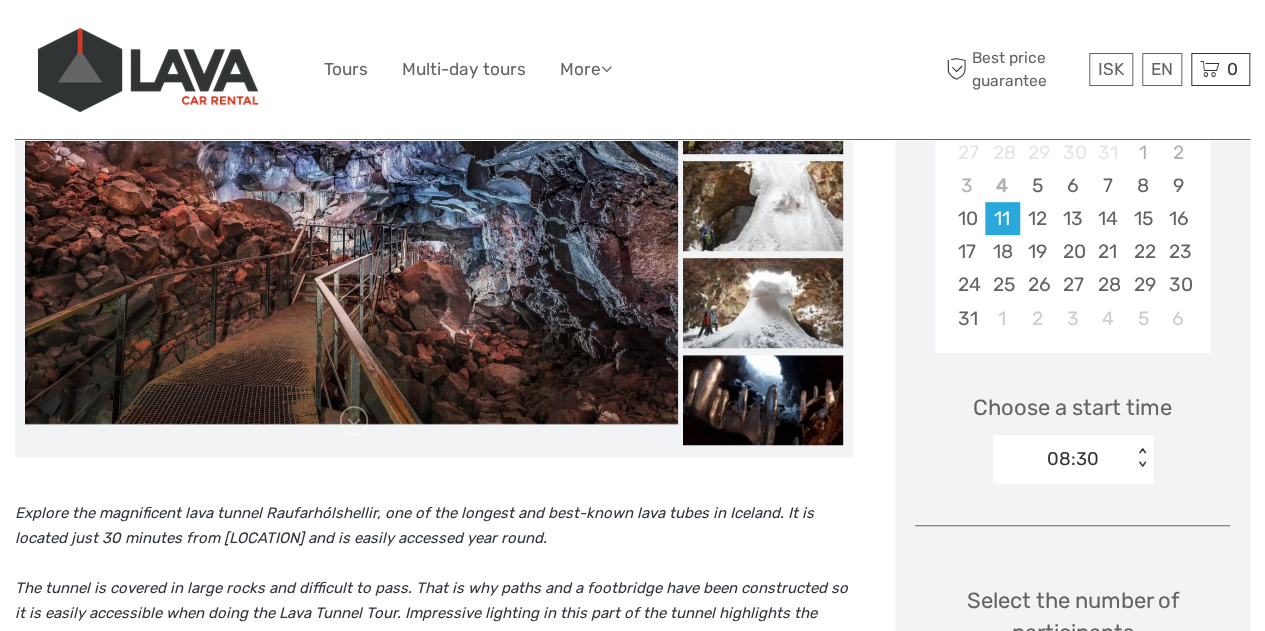 click on "08:30 < >" at bounding box center [1073, 459] 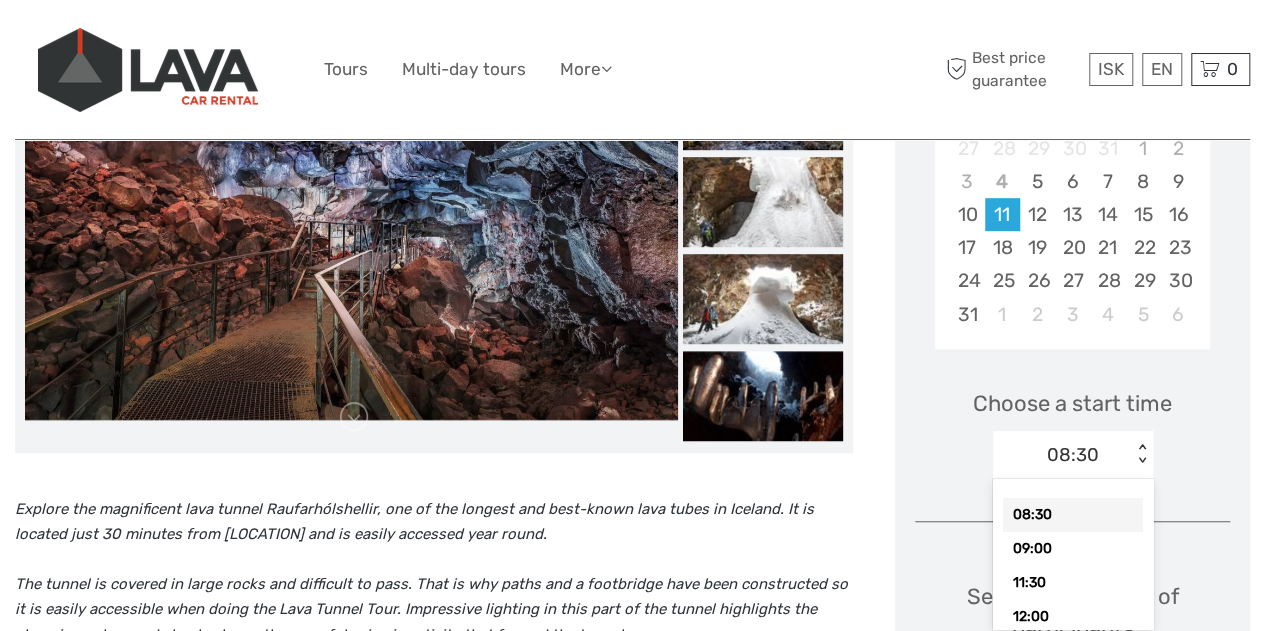 scroll, scrollTop: 448, scrollLeft: 0, axis: vertical 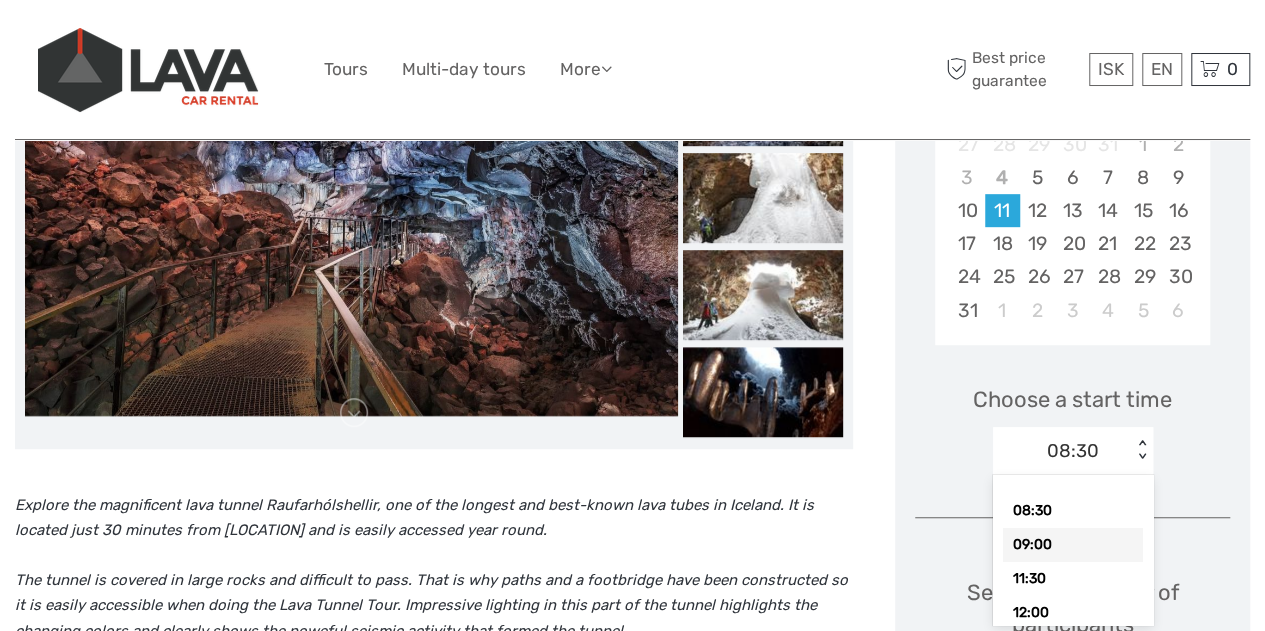 click on "09:00" at bounding box center (1073, 545) 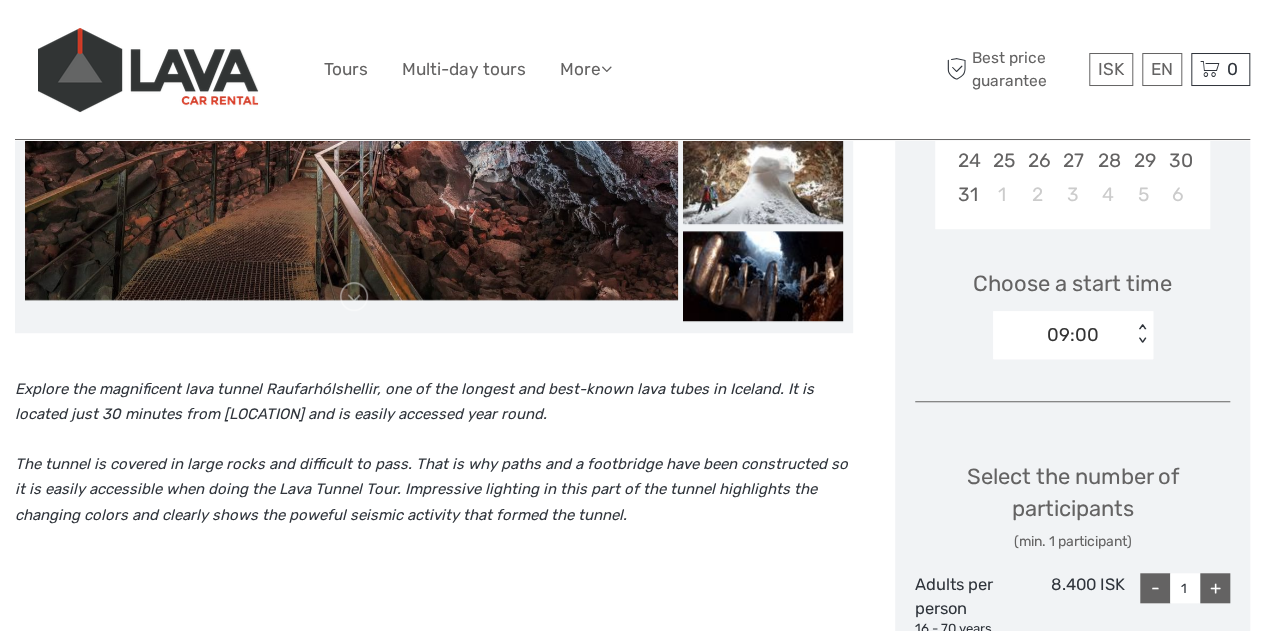 scroll, scrollTop: 763, scrollLeft: 0, axis: vertical 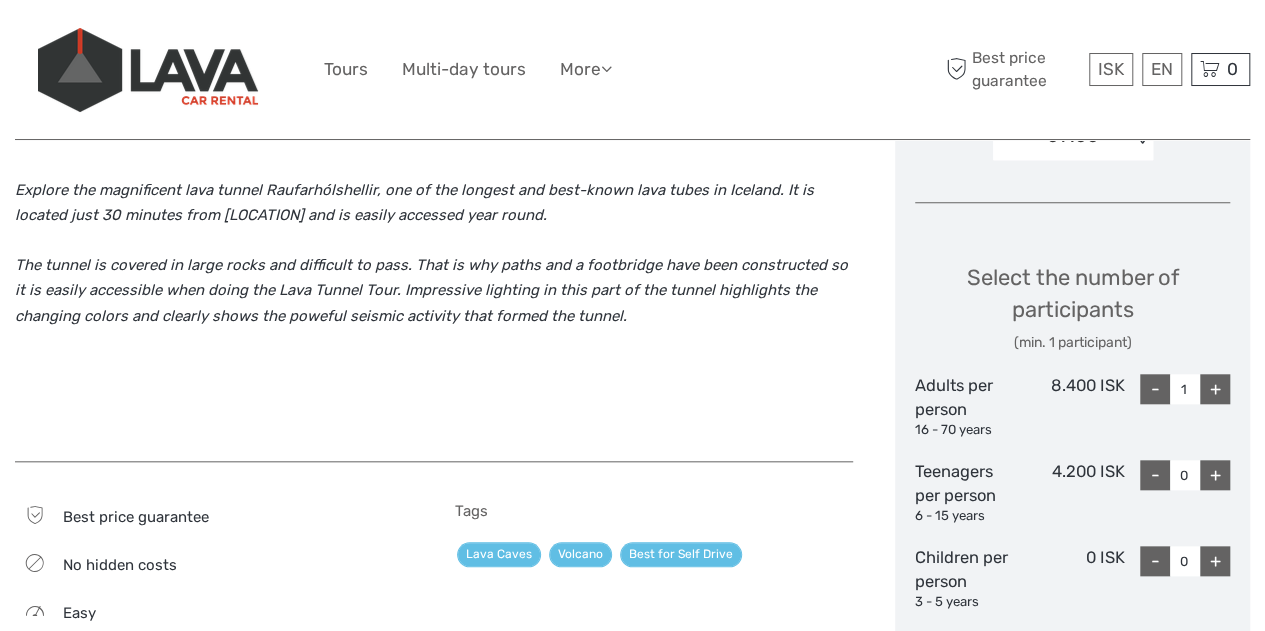 click on "+" at bounding box center (1215, 389) 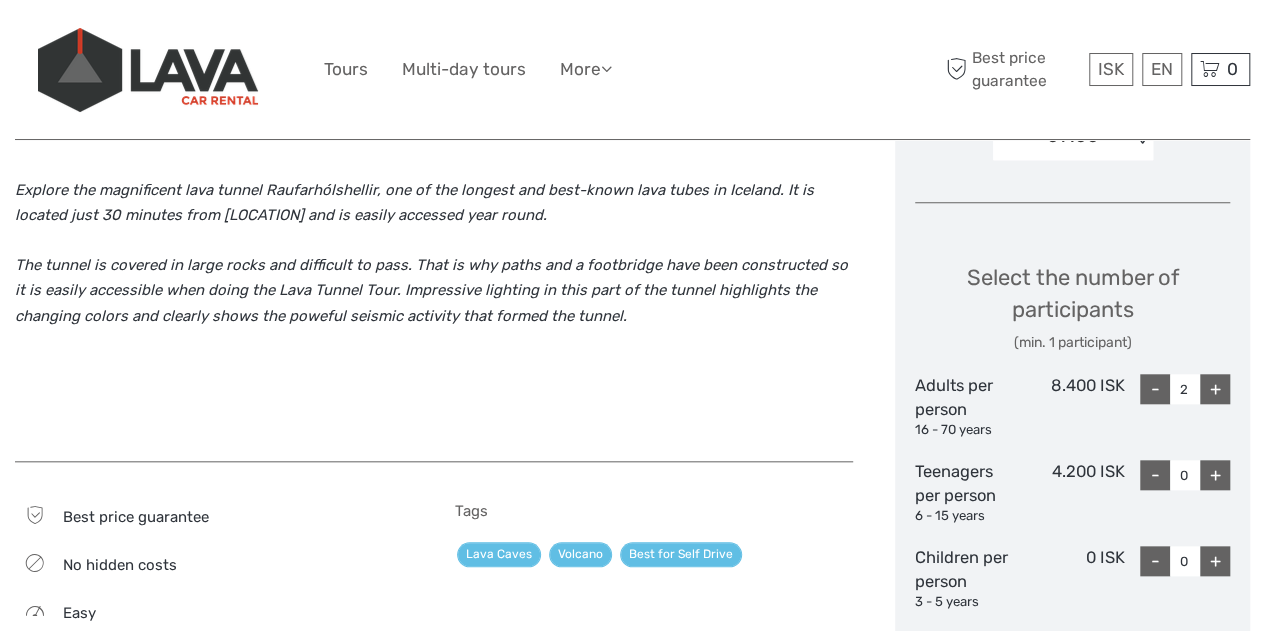click on "+" at bounding box center [1215, 561] 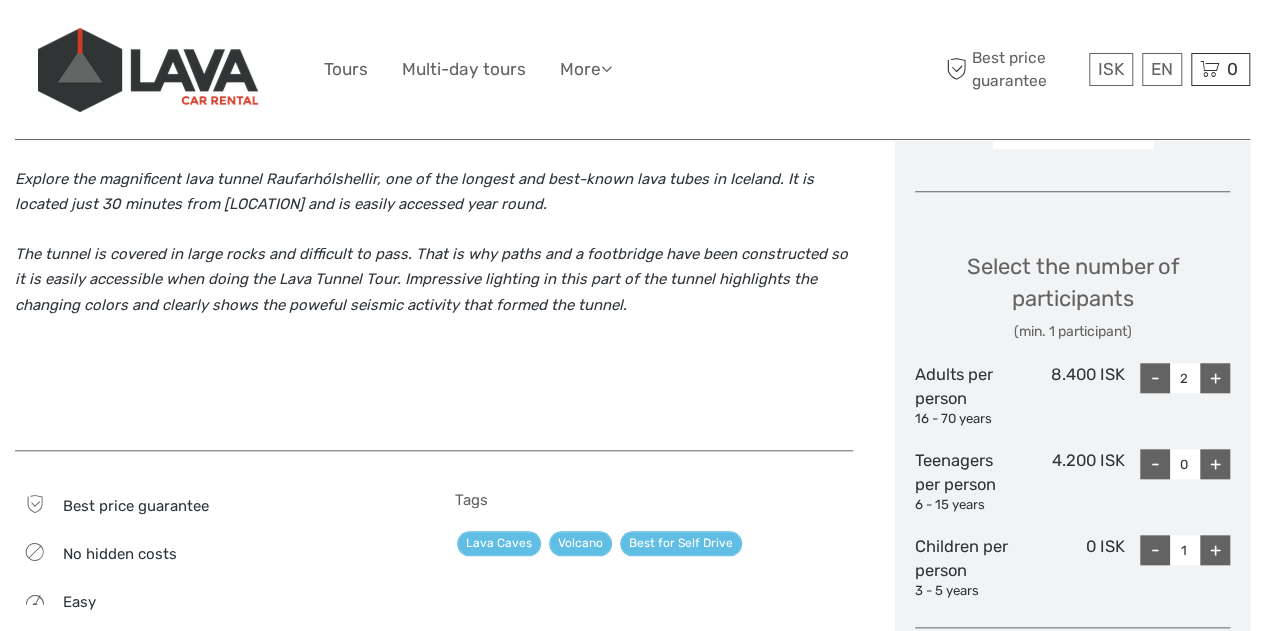 scroll, scrollTop: 776, scrollLeft: 0, axis: vertical 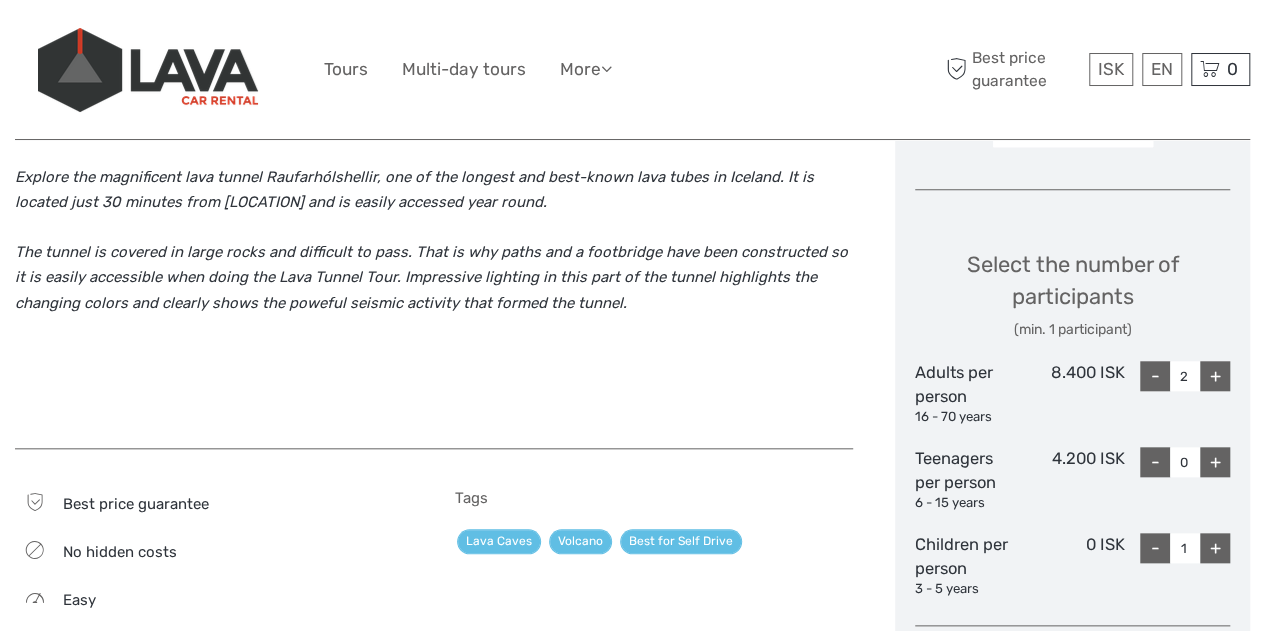 click on "+" at bounding box center (1215, 548) 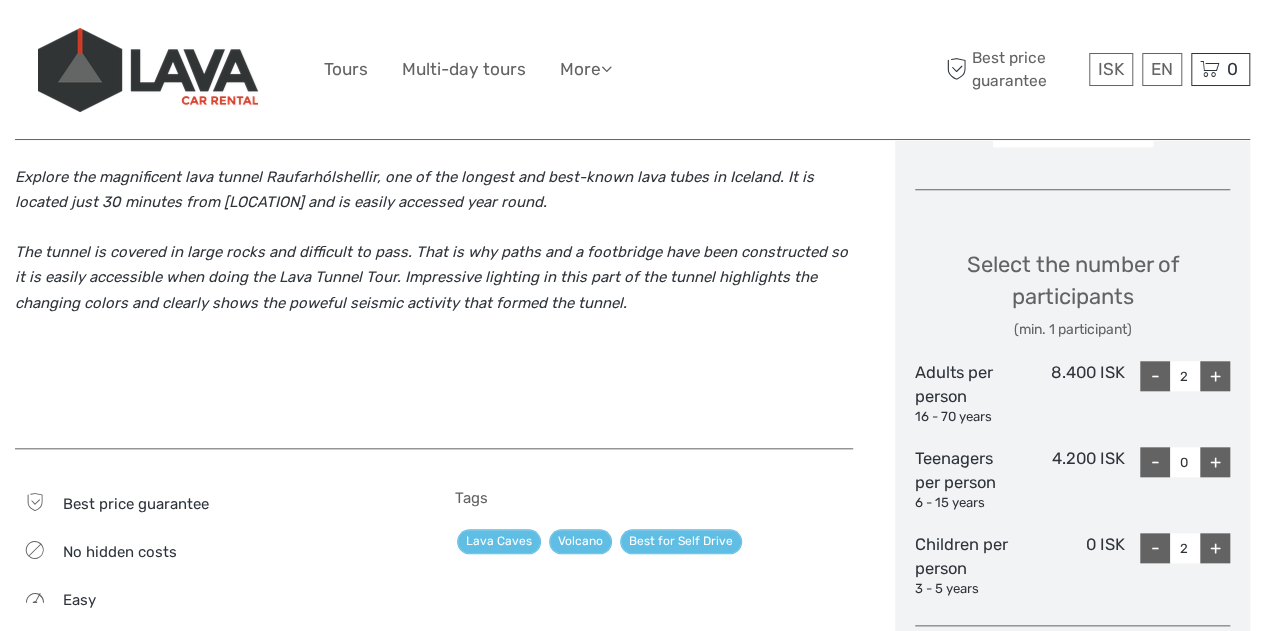 scroll, scrollTop: 777, scrollLeft: 0, axis: vertical 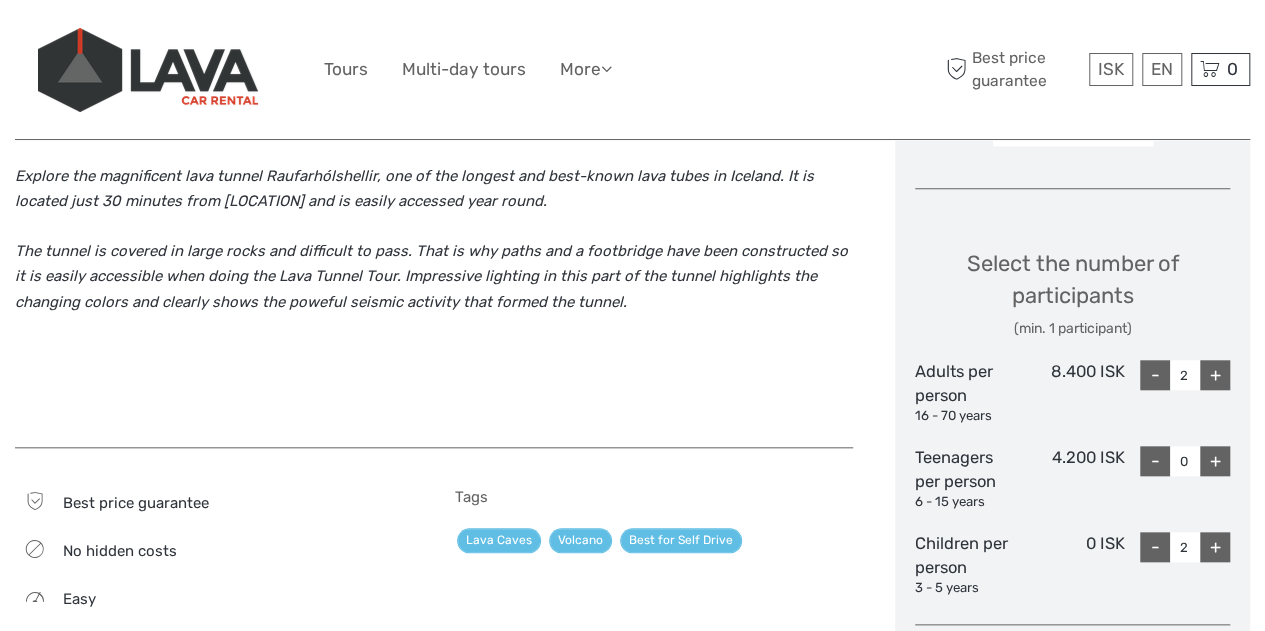 click on "-" at bounding box center [1155, 547] 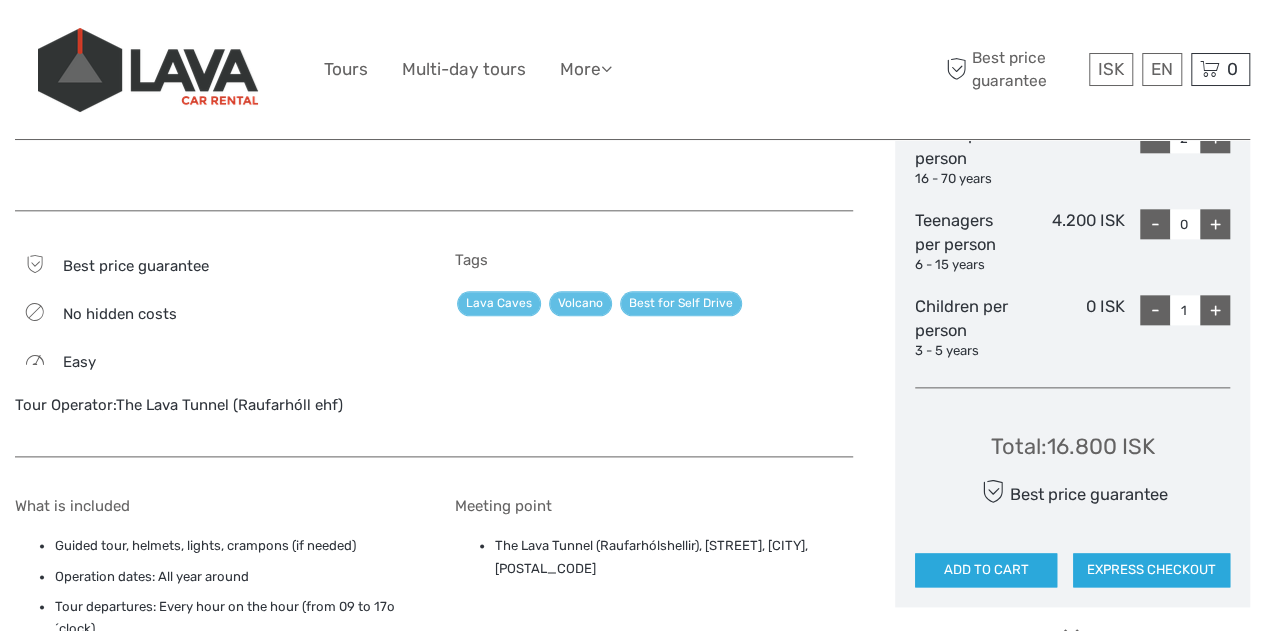 scroll, scrollTop: 1024, scrollLeft: 0, axis: vertical 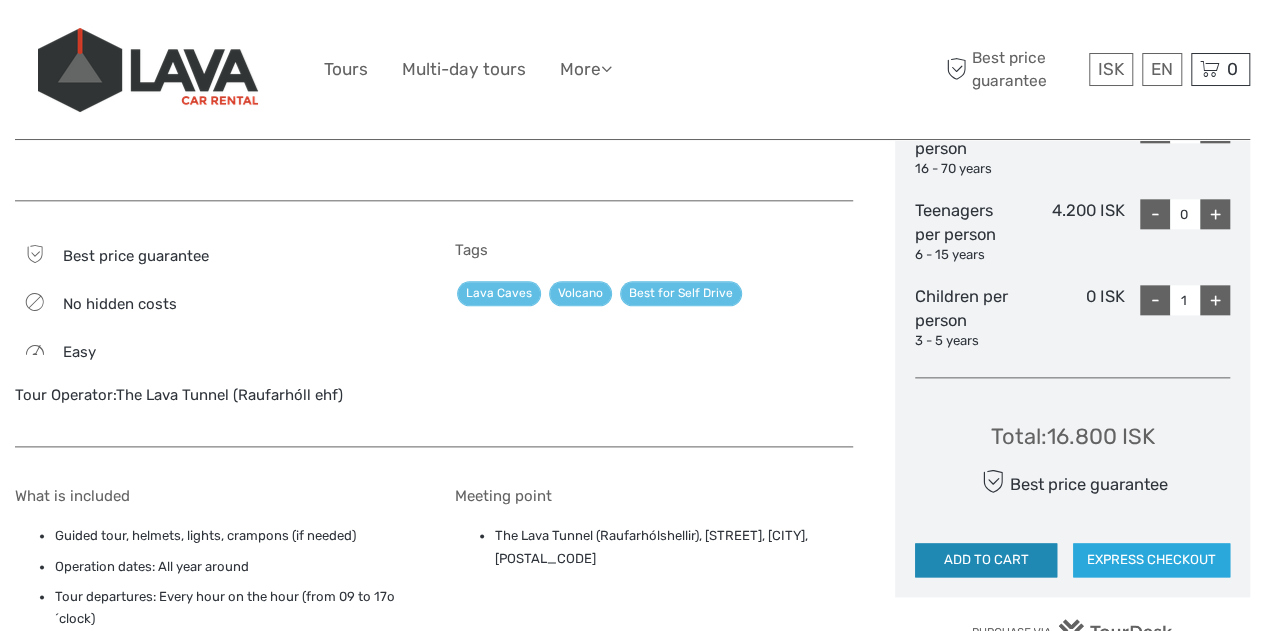 click on "ADD TO CART" at bounding box center (986, 560) 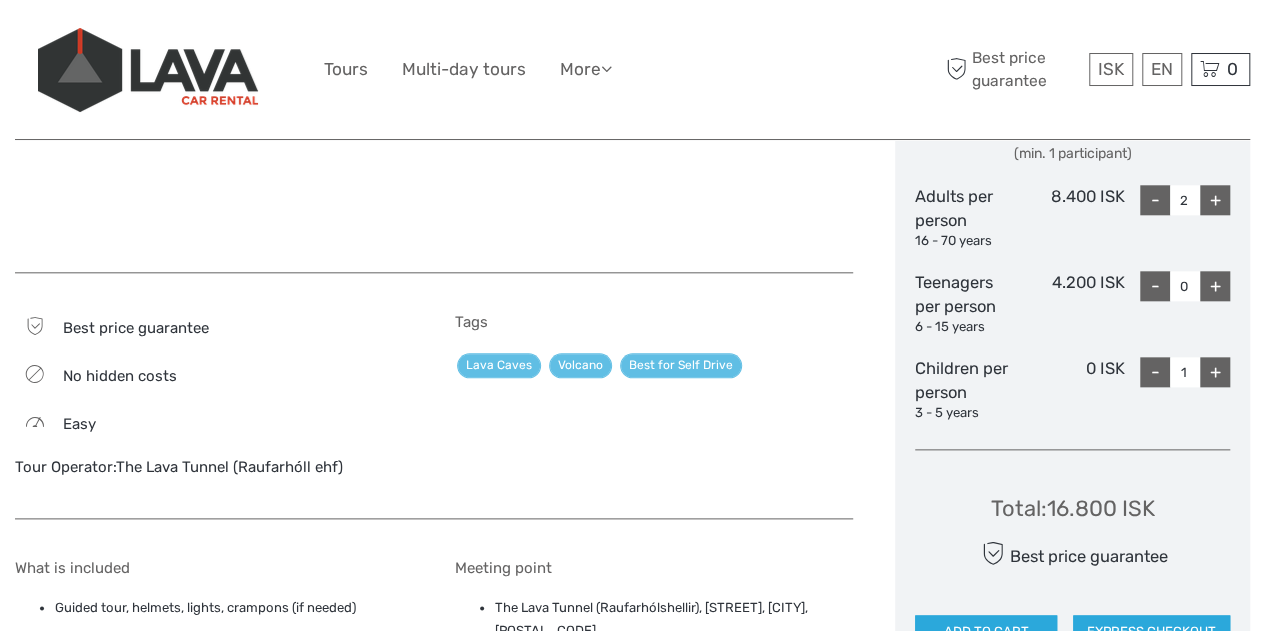 scroll, scrollTop: 951, scrollLeft: 0, axis: vertical 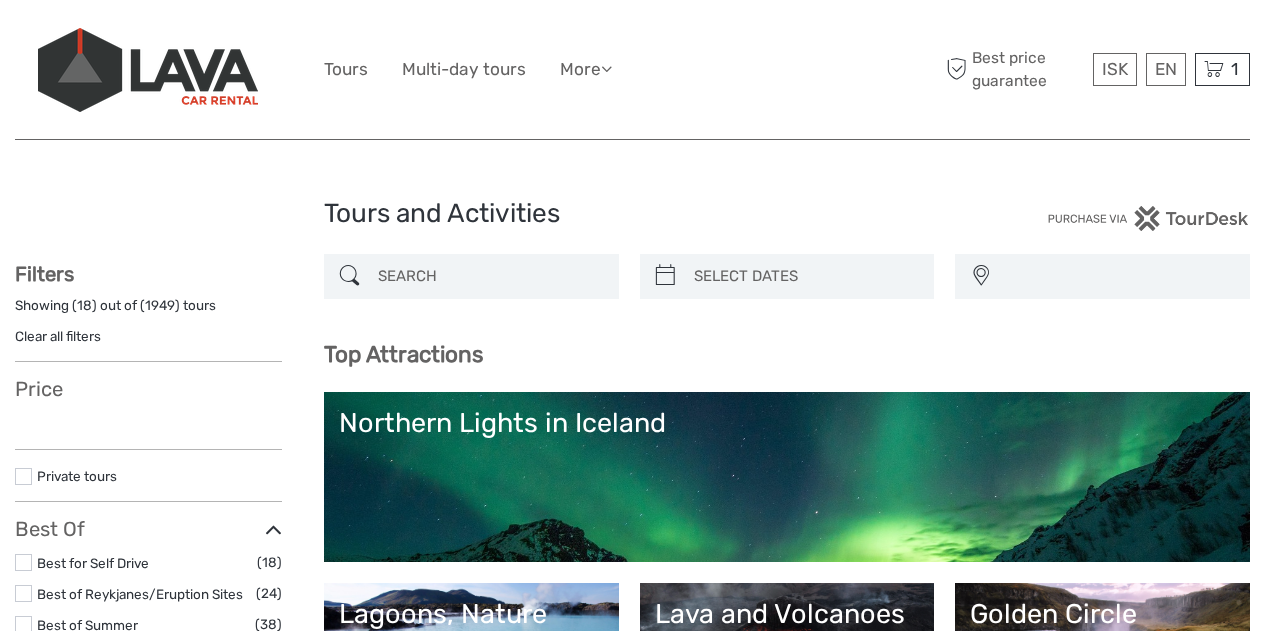select 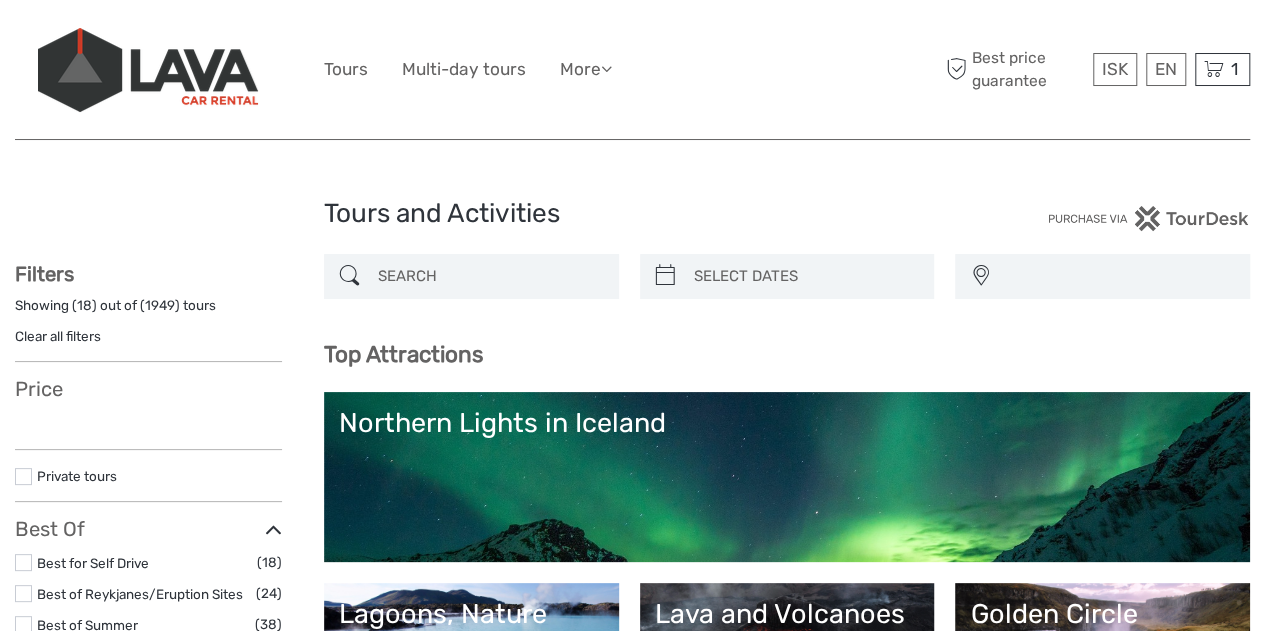 select 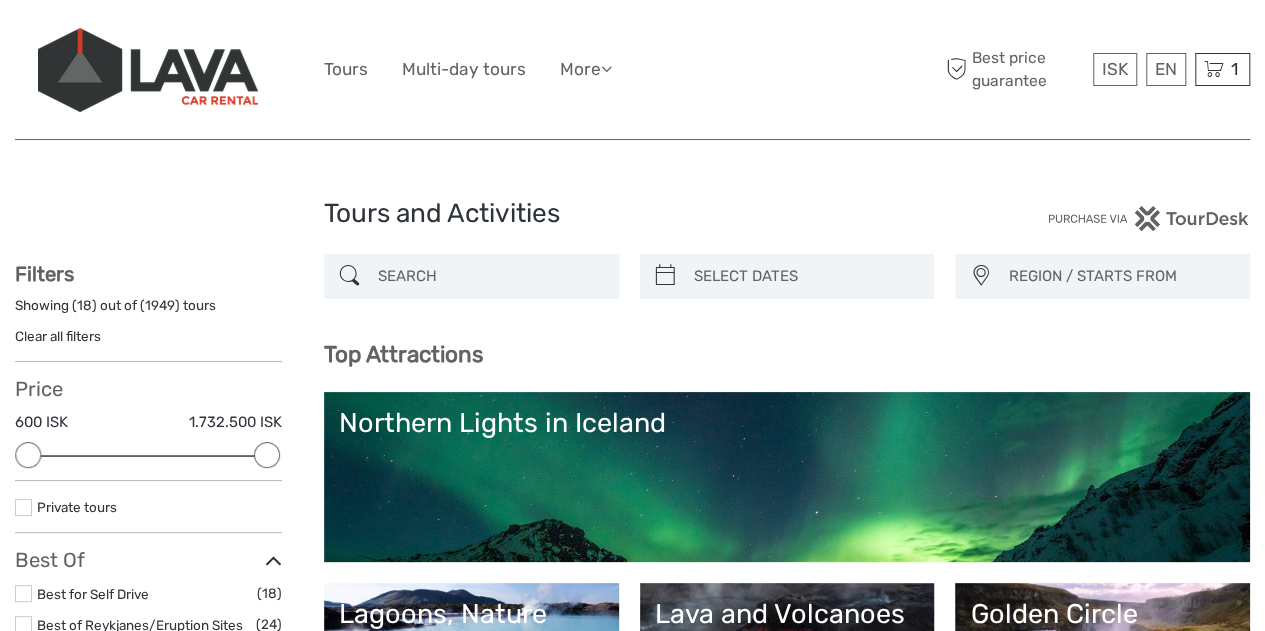 scroll, scrollTop: 0, scrollLeft: 0, axis: both 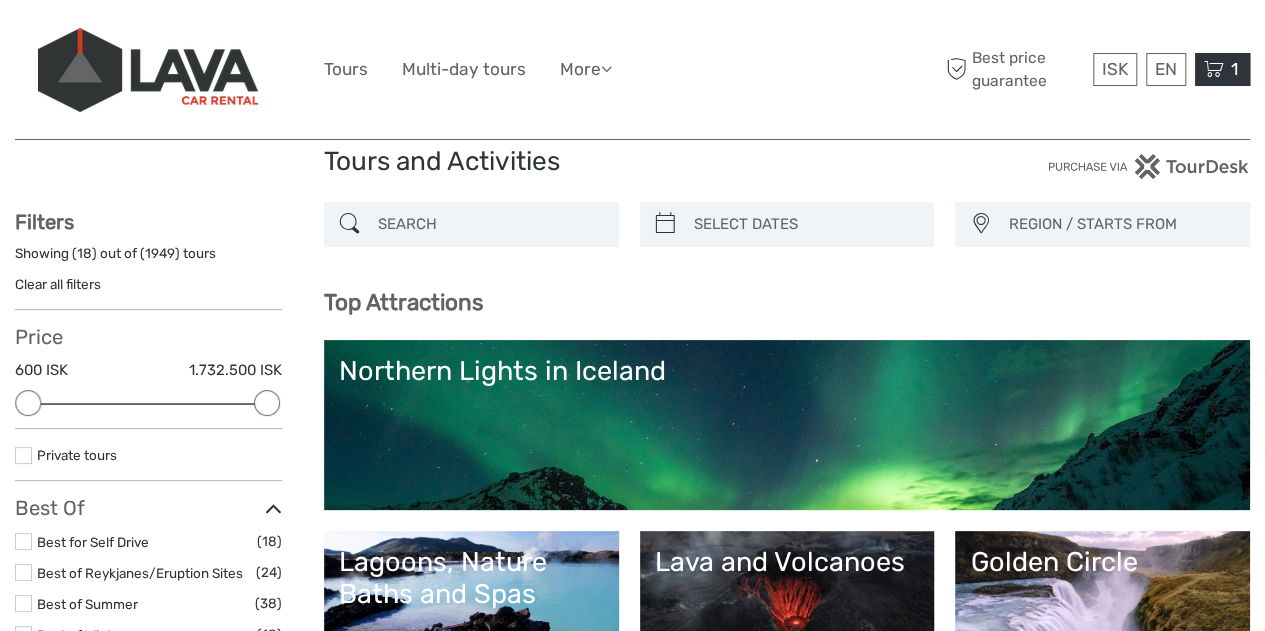 click at bounding box center (1214, 69) 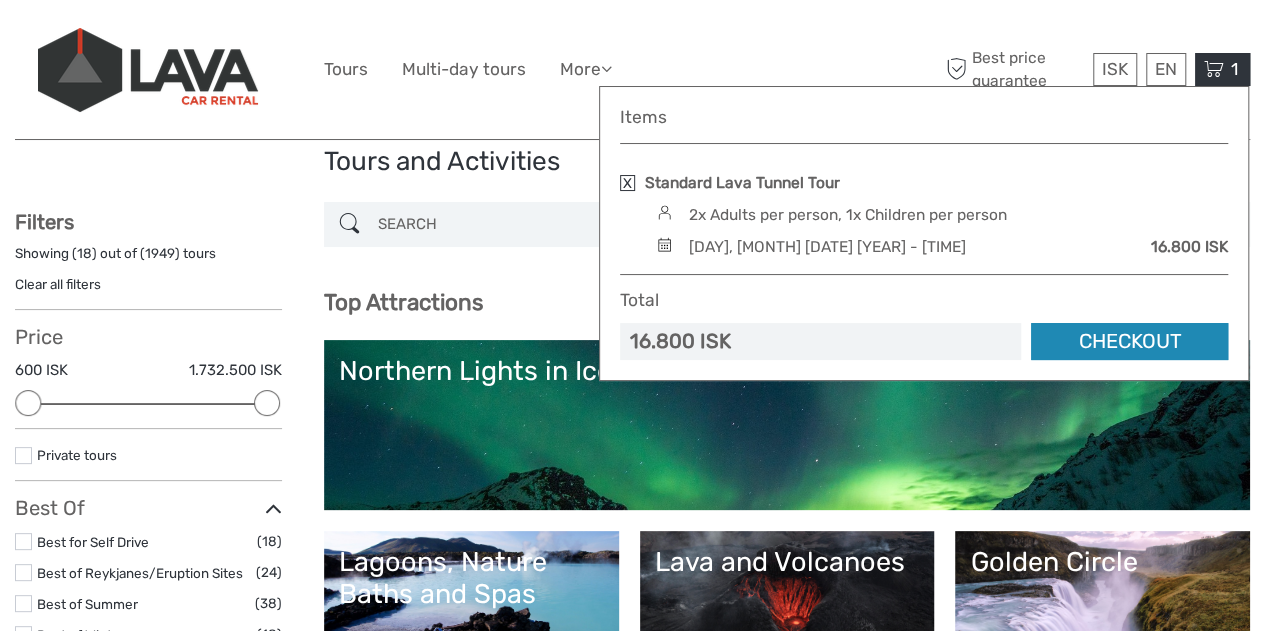 click on "Checkout" at bounding box center [1129, 341] 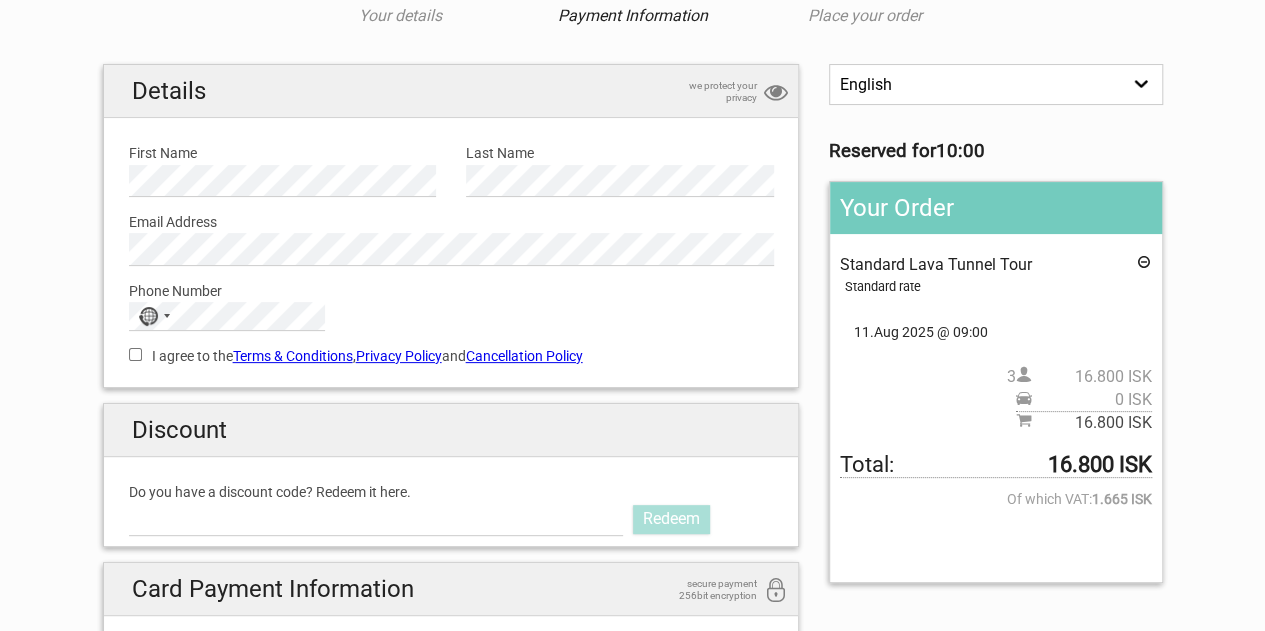 scroll, scrollTop: 120, scrollLeft: 0, axis: vertical 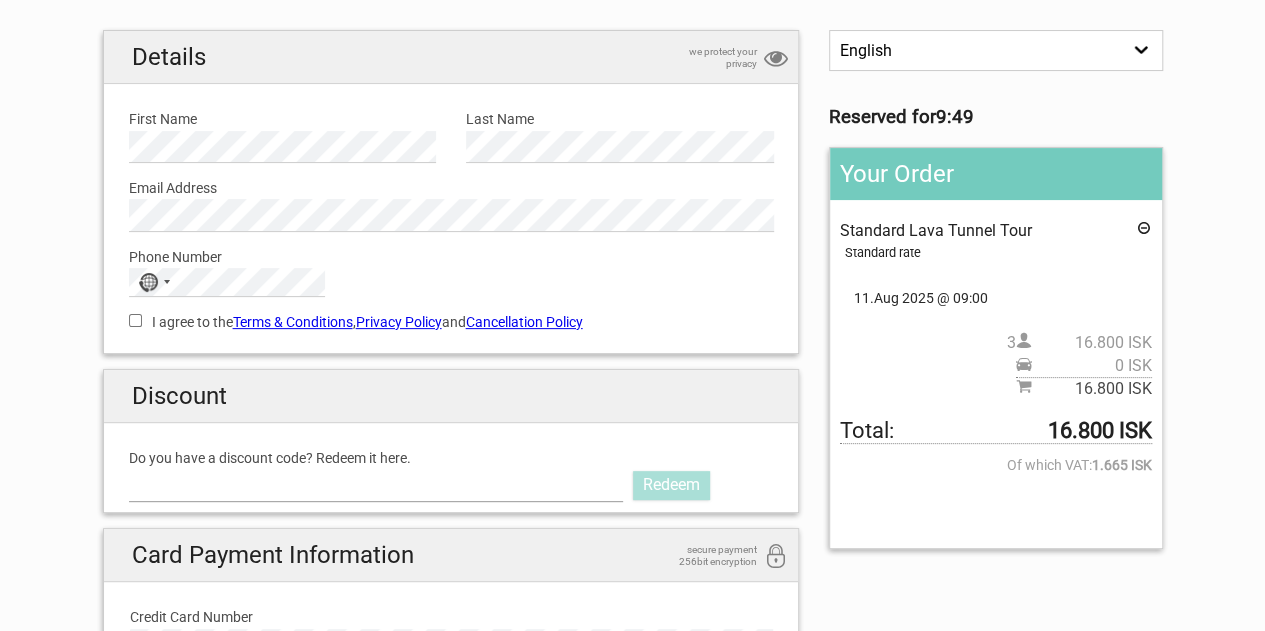 click on "Do you have a discount code? Redeem it here." at bounding box center (376, 485) 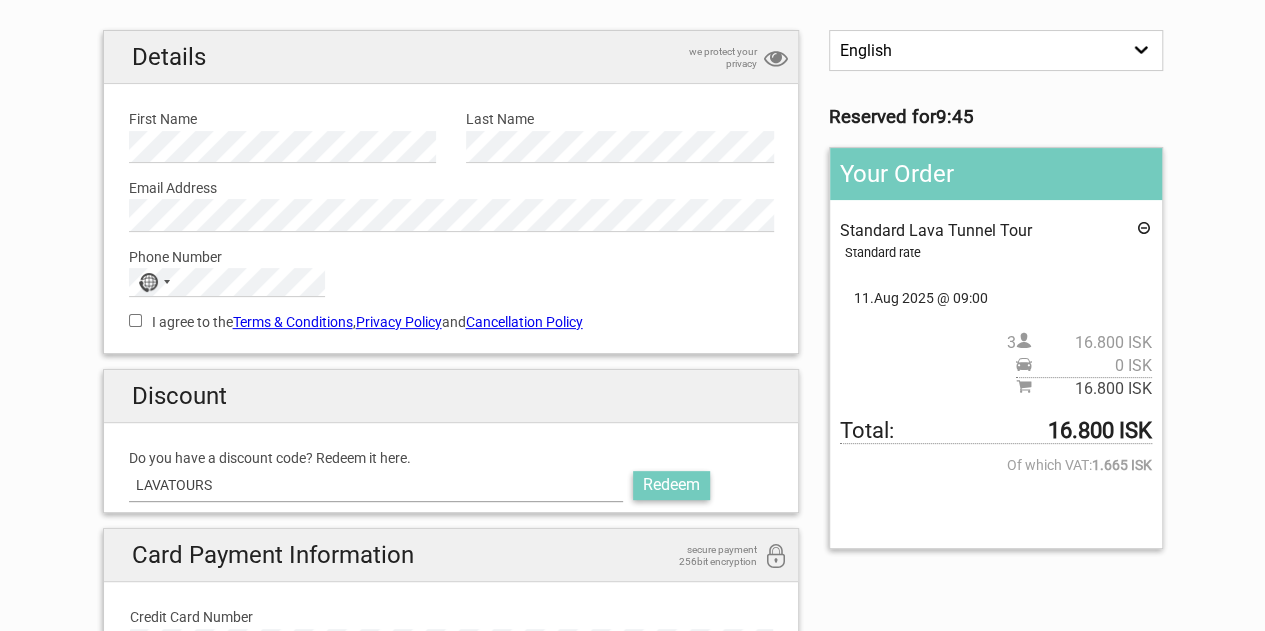 type on "LAVATOURS" 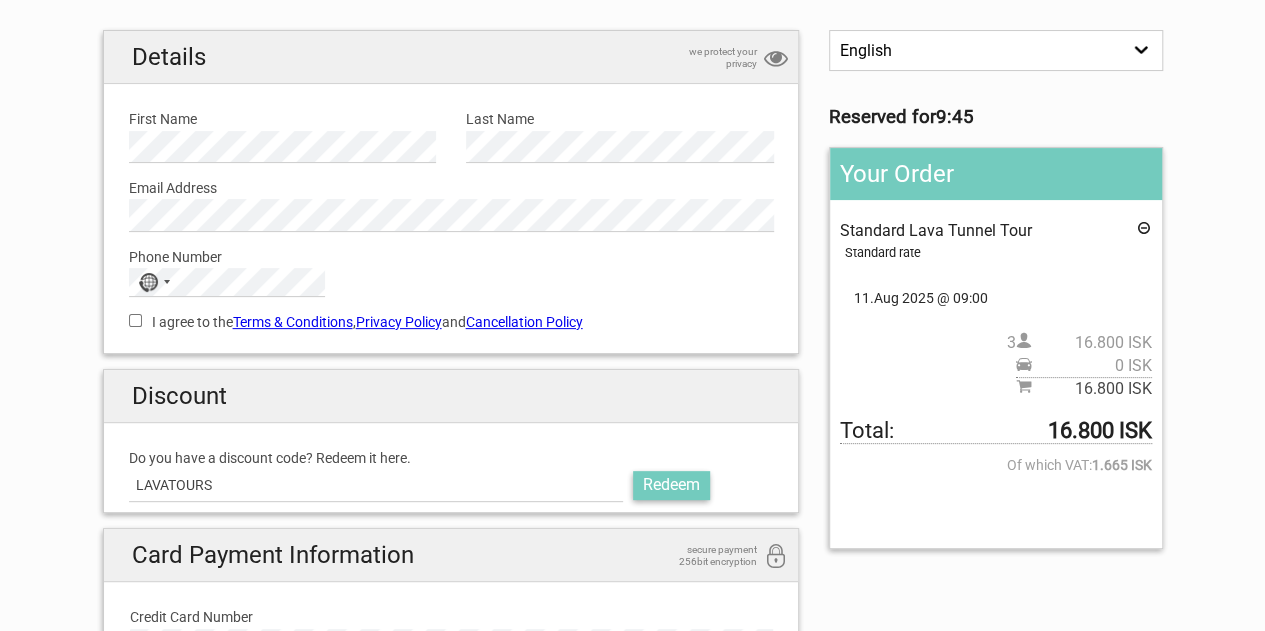 click on "Redeem" at bounding box center [671, 485] 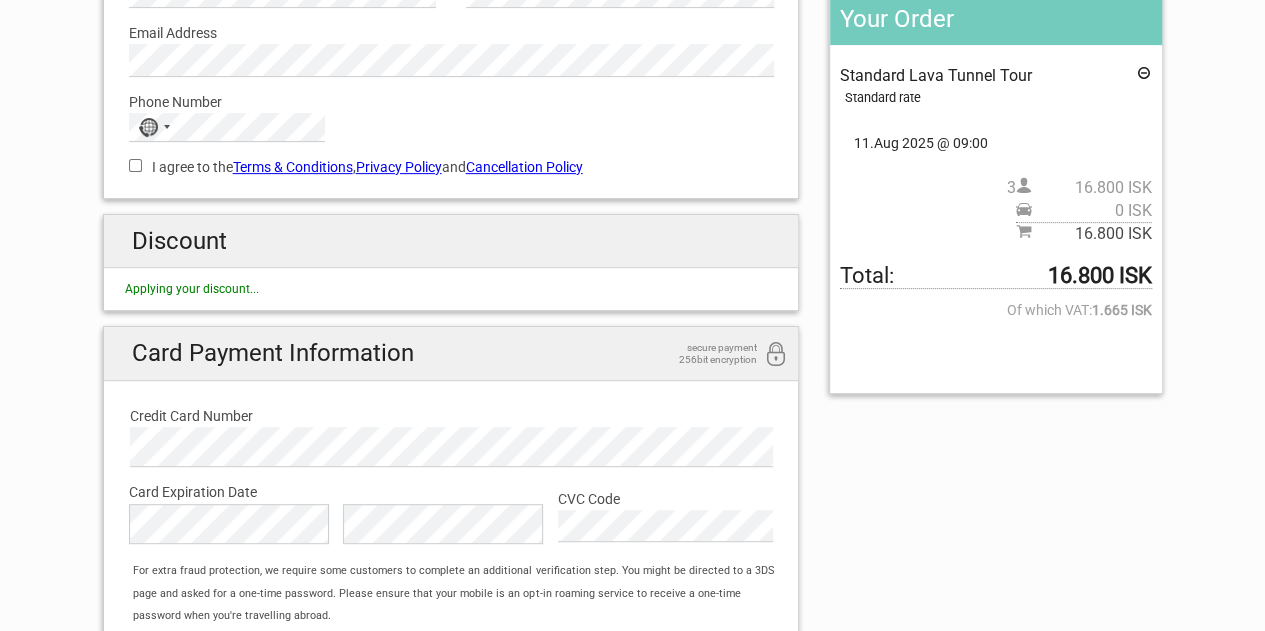 scroll, scrollTop: 304, scrollLeft: 0, axis: vertical 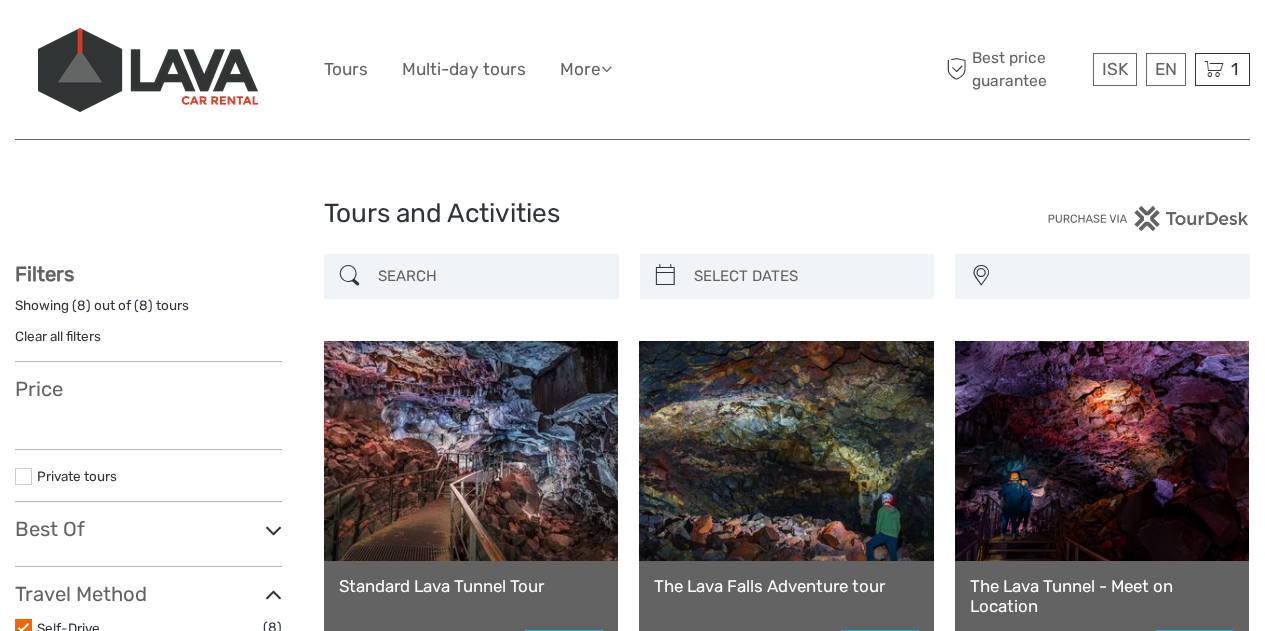 select 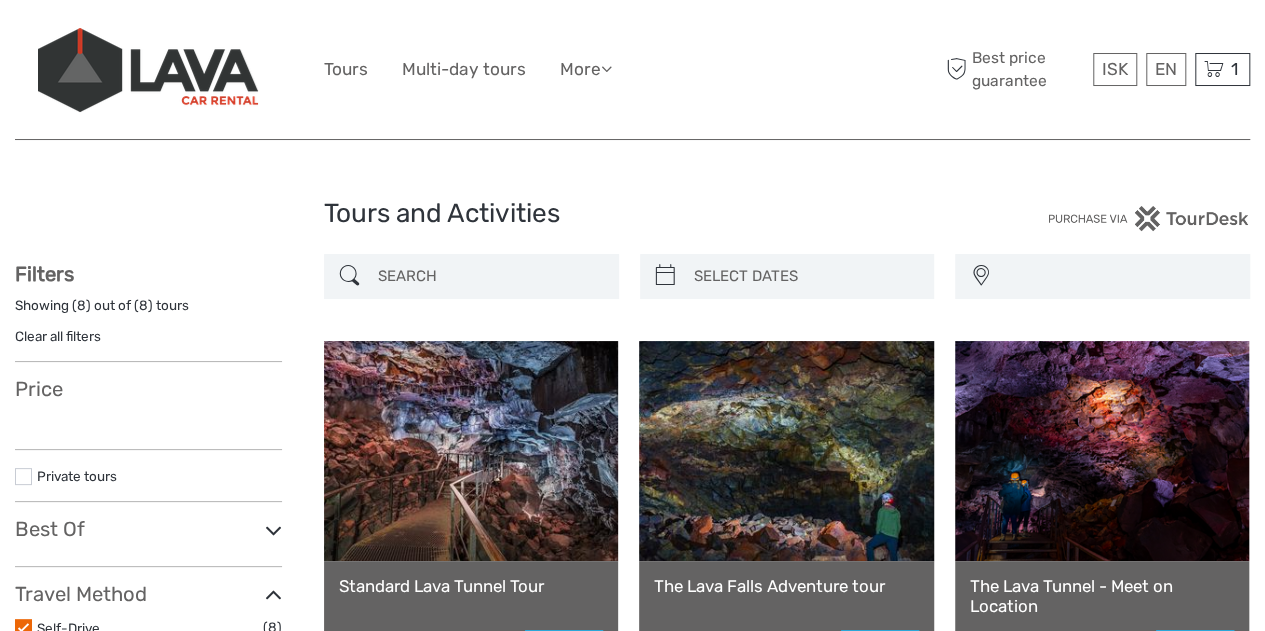 scroll, scrollTop: 0, scrollLeft: 0, axis: both 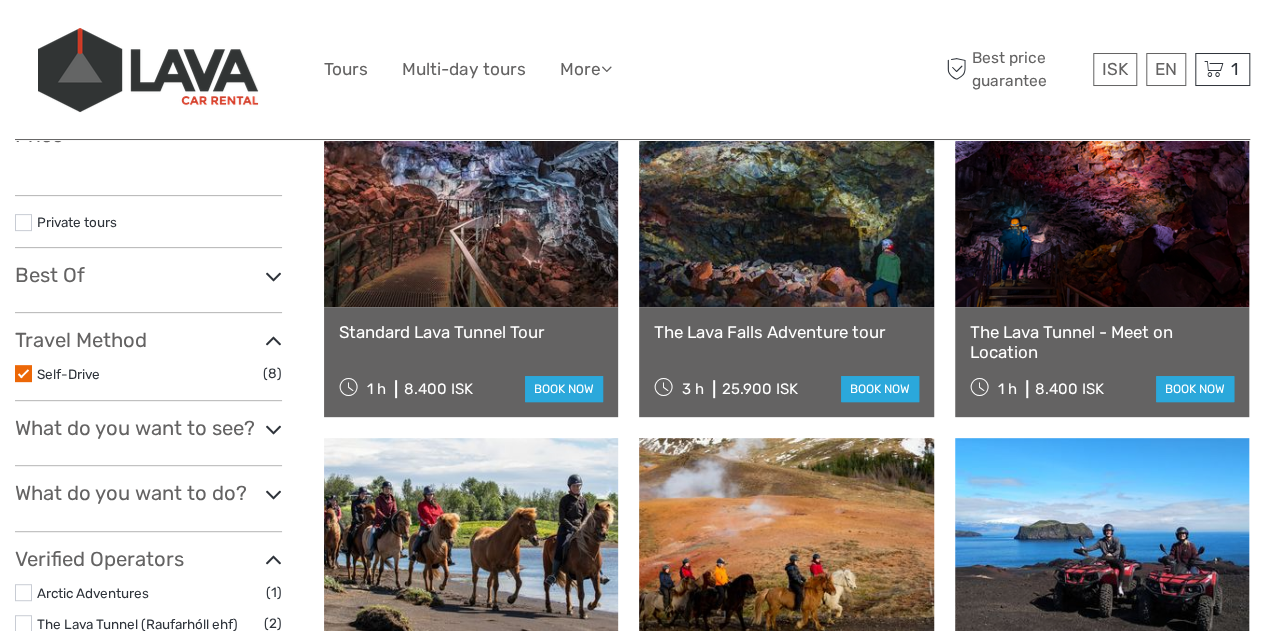 select 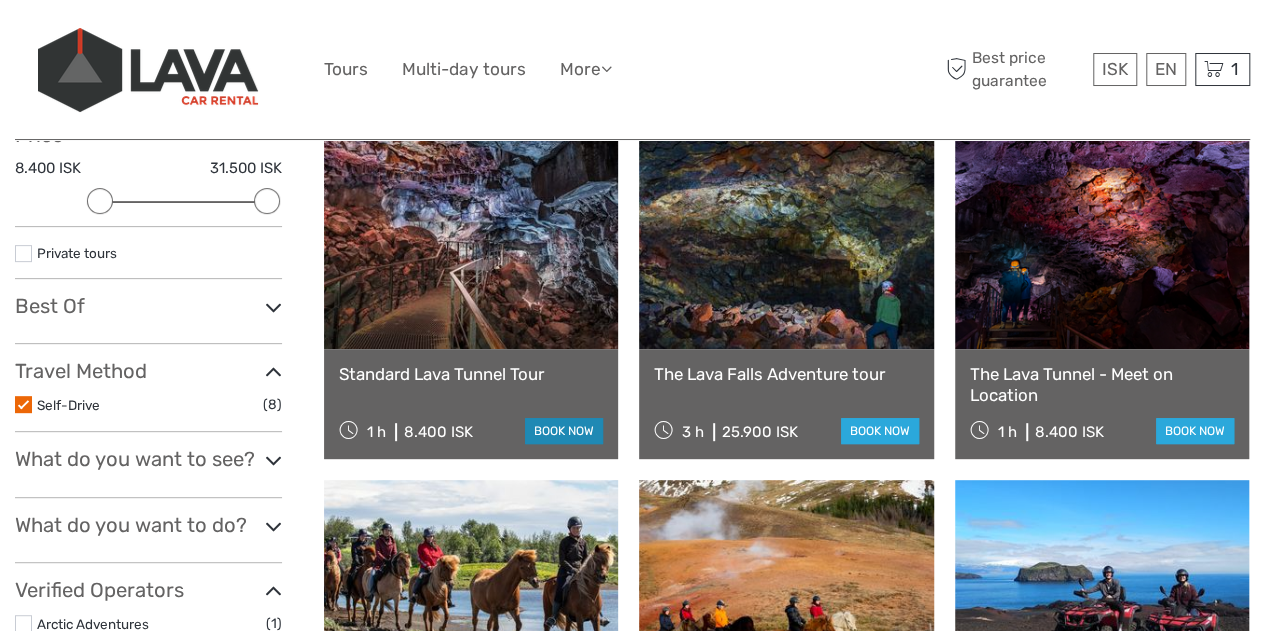 scroll, scrollTop: 0, scrollLeft: 0, axis: both 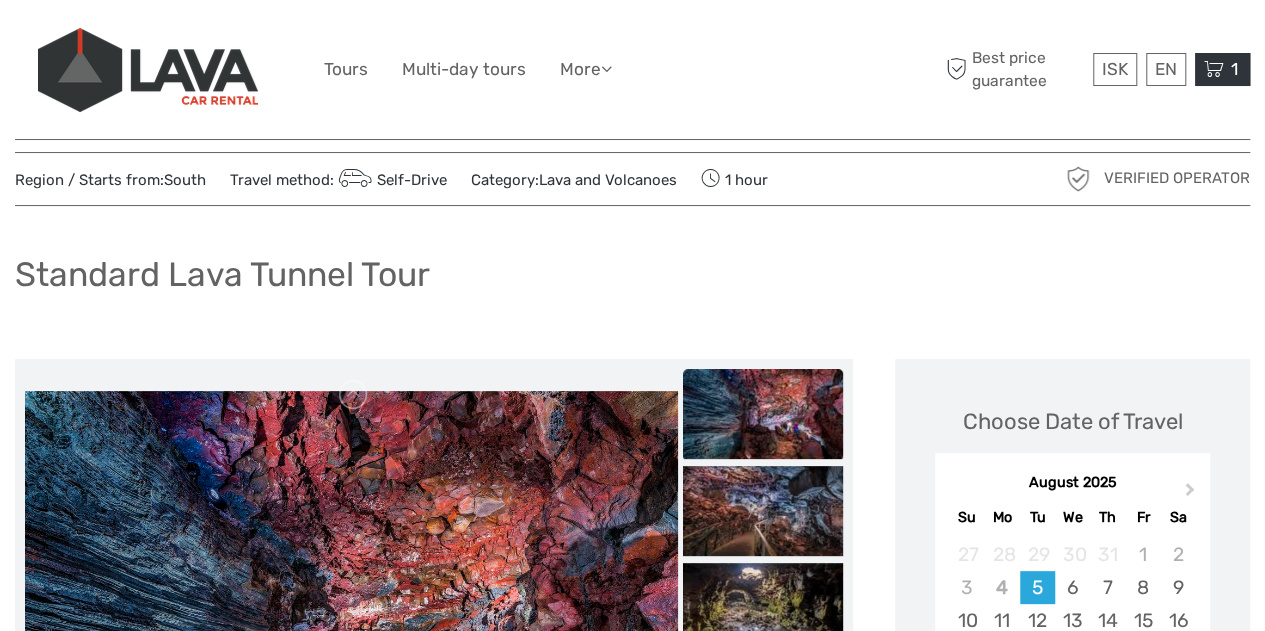 click at bounding box center [1214, 69] 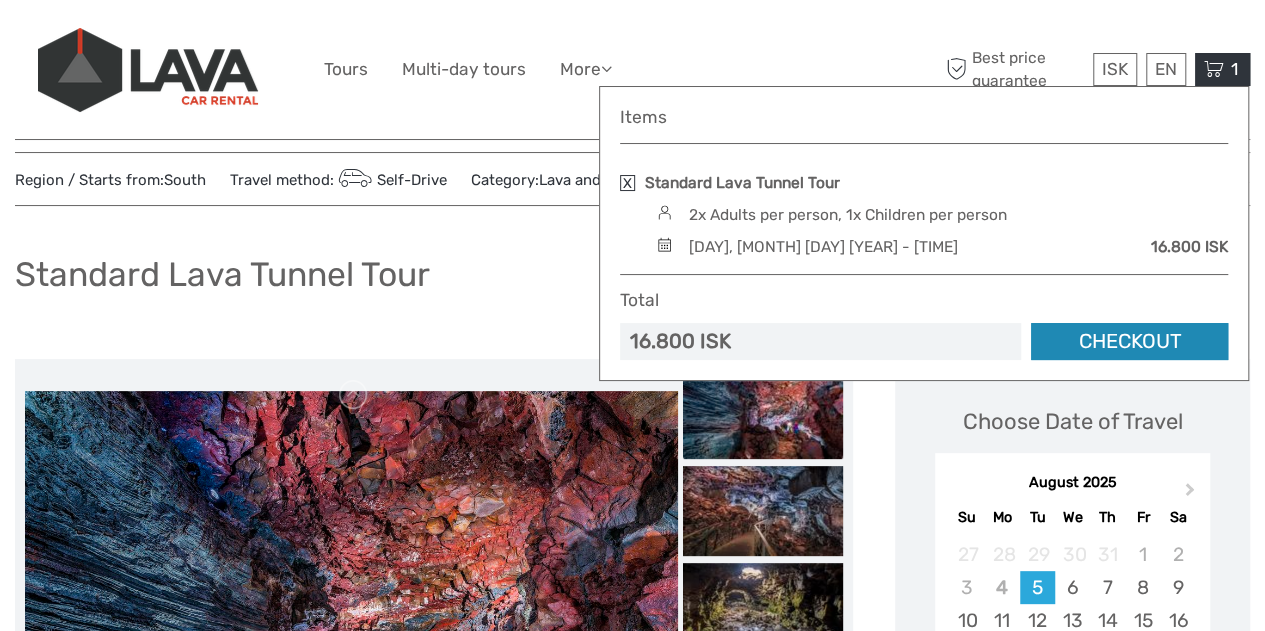 click on "Checkout" at bounding box center [1129, 341] 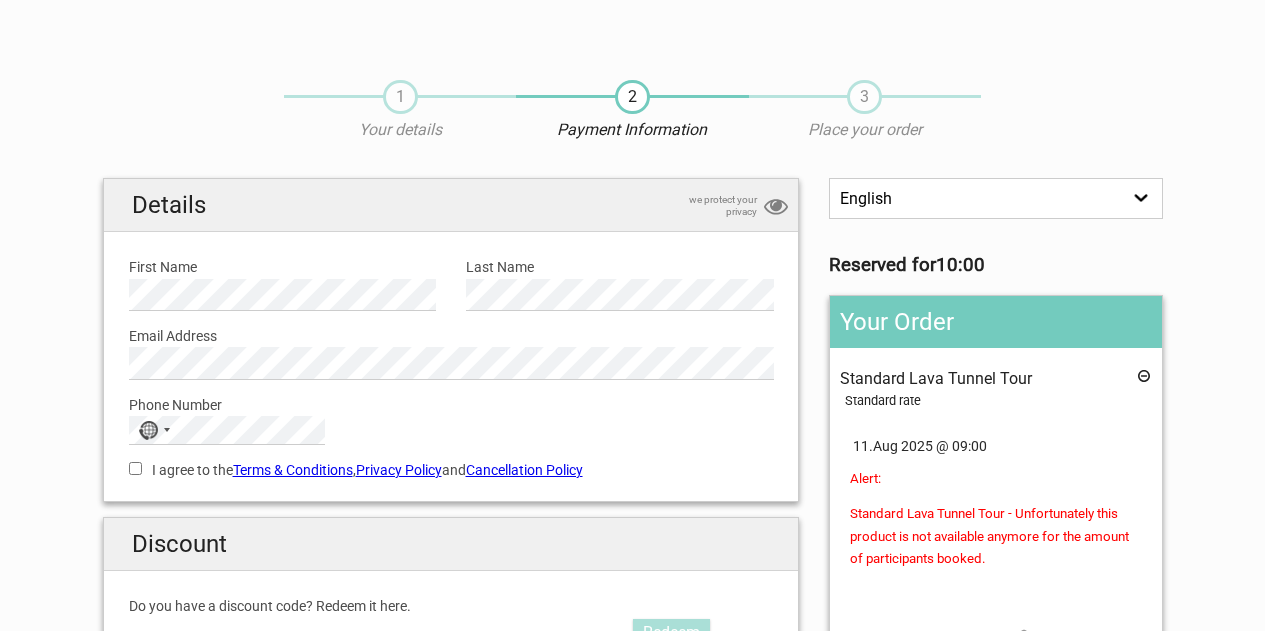 scroll, scrollTop: 0, scrollLeft: 0, axis: both 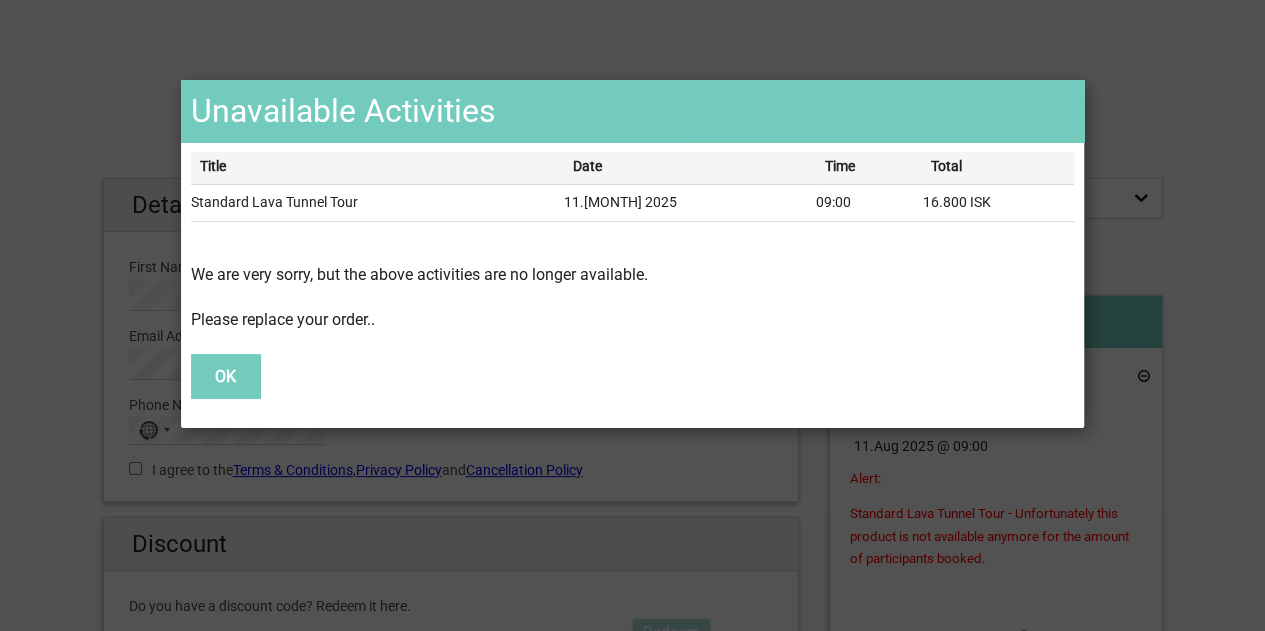 click on "OK" at bounding box center [225, 376] 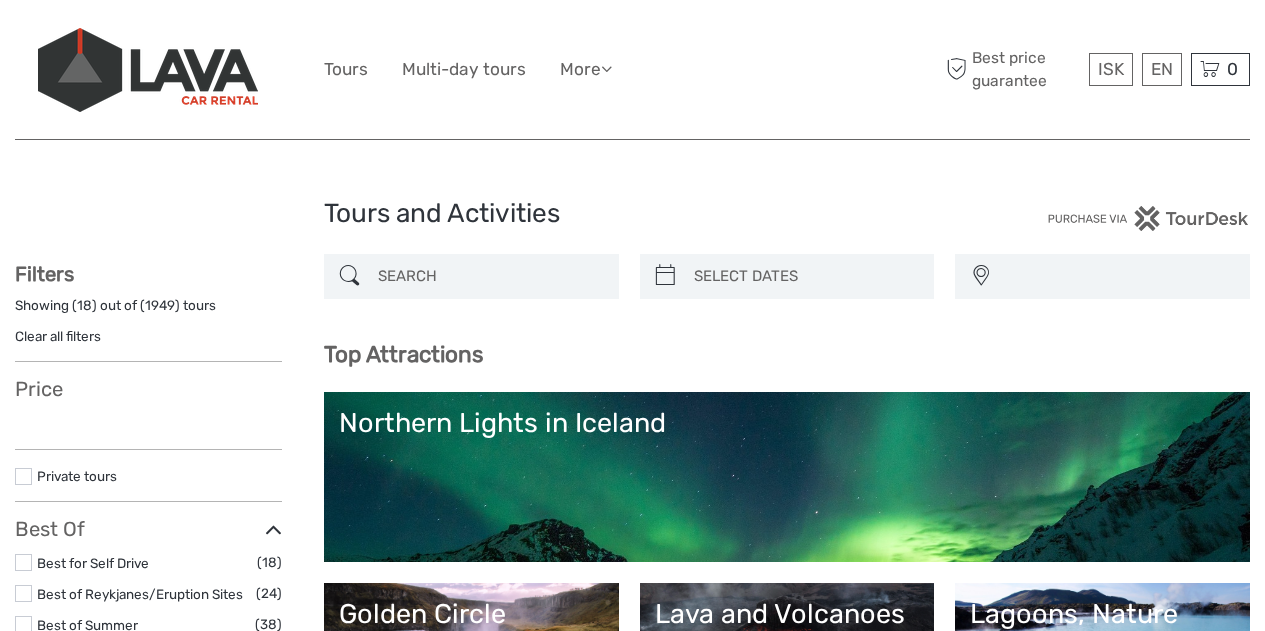 select 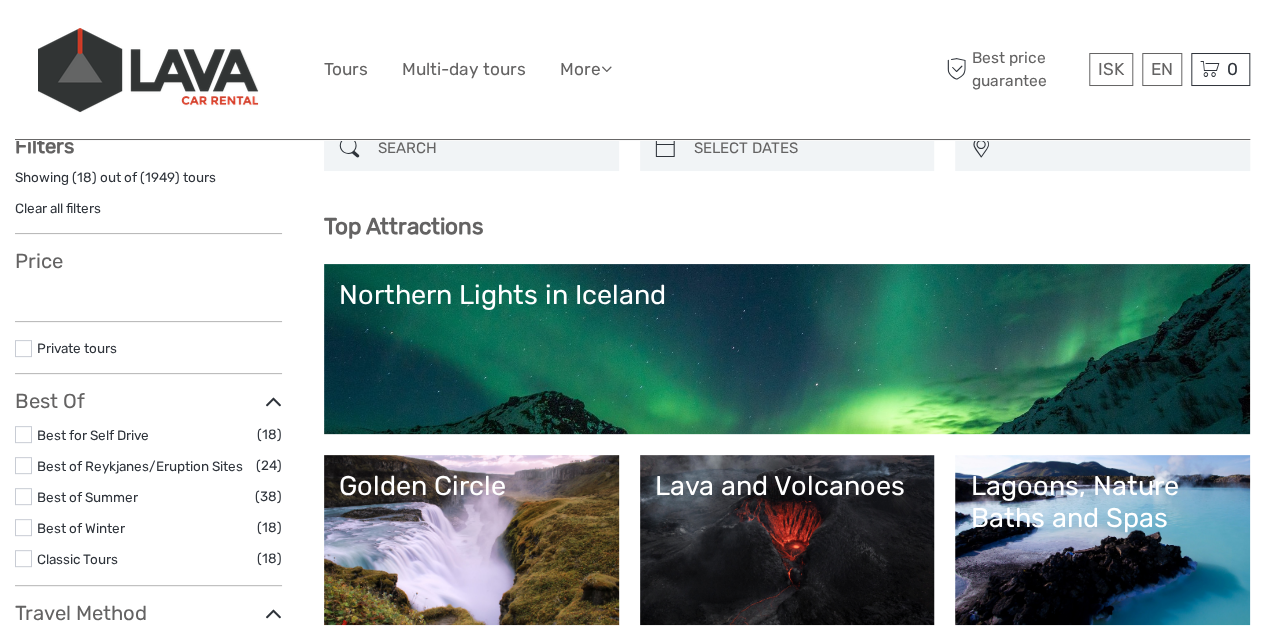 select 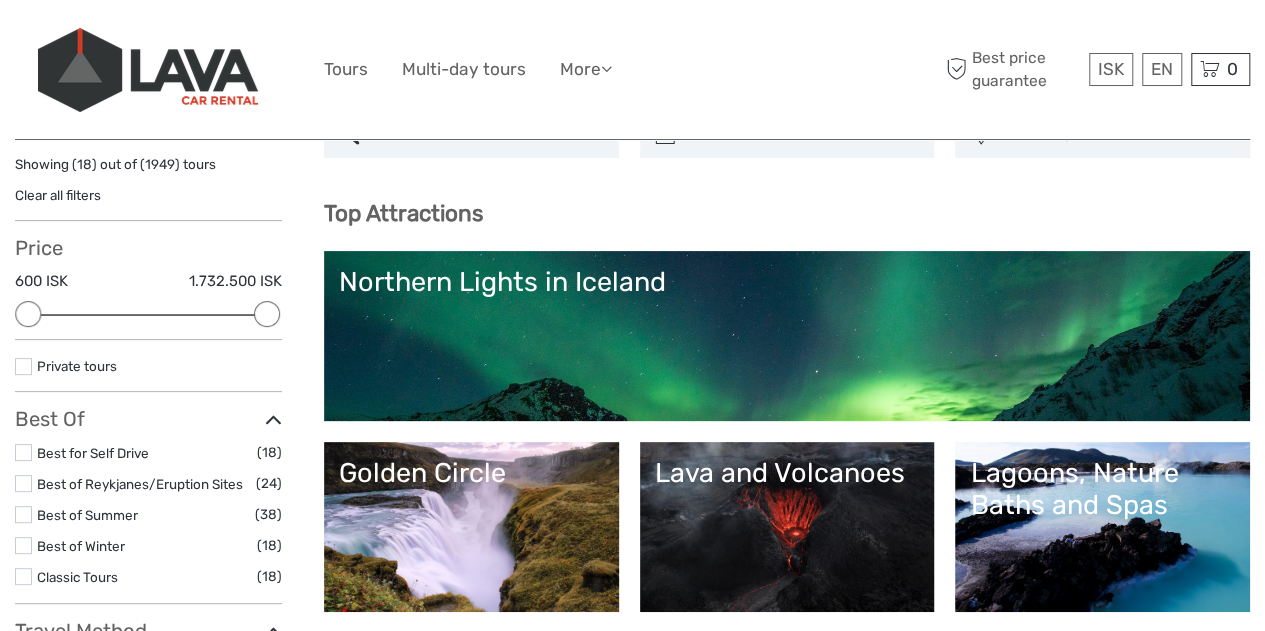 scroll, scrollTop: 143, scrollLeft: 0, axis: vertical 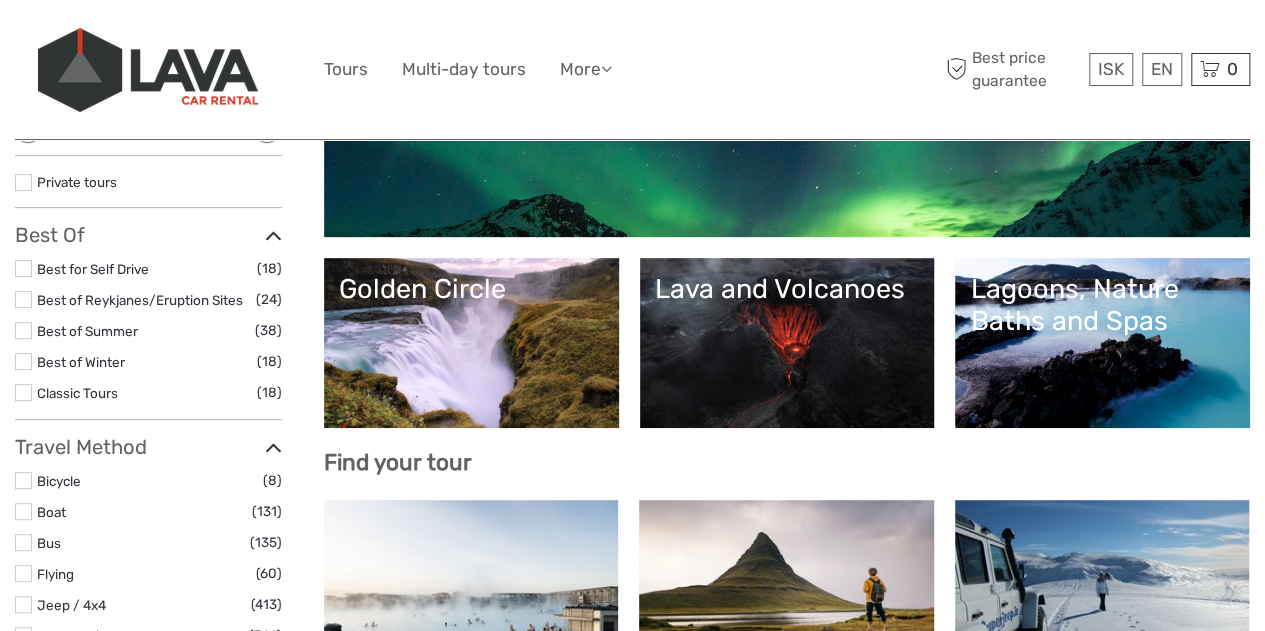 click on "Lava and Volcanoes" at bounding box center [787, 343] 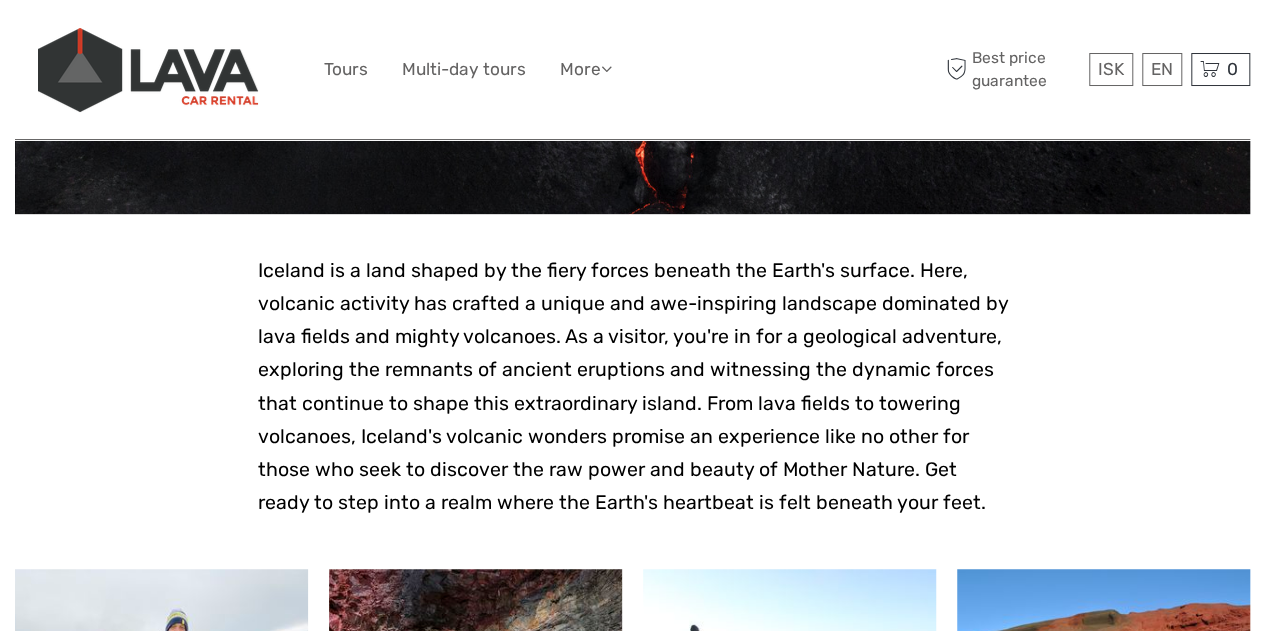 scroll, scrollTop: 524, scrollLeft: 0, axis: vertical 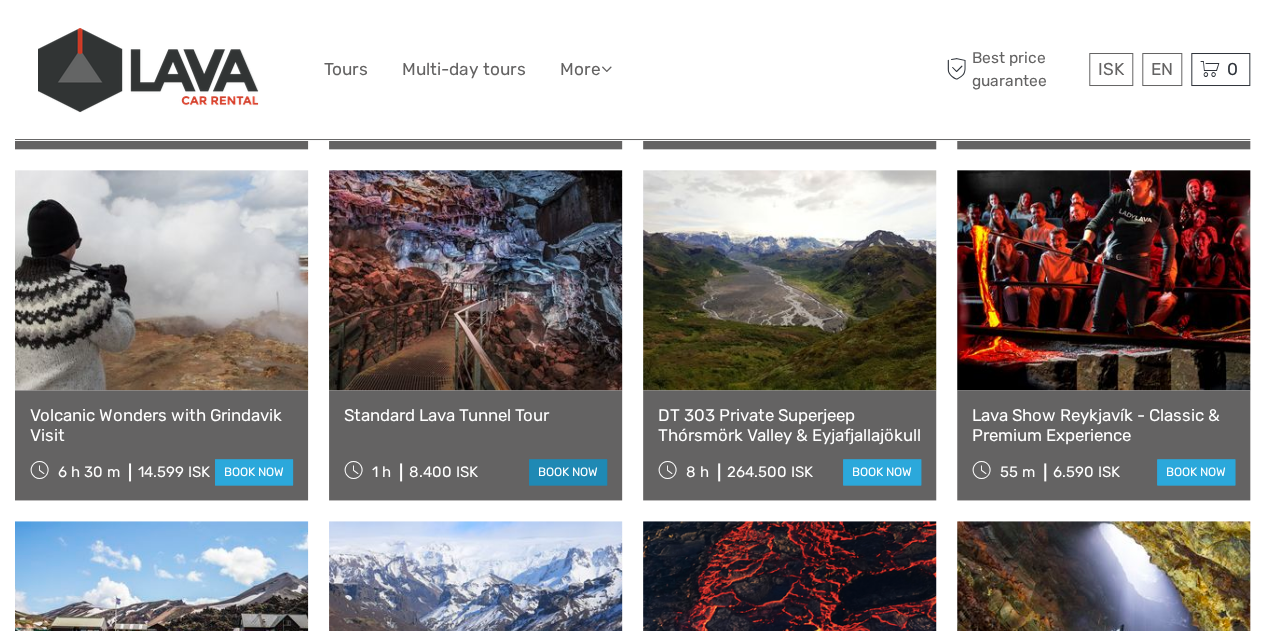 click on "book now" at bounding box center (568, 472) 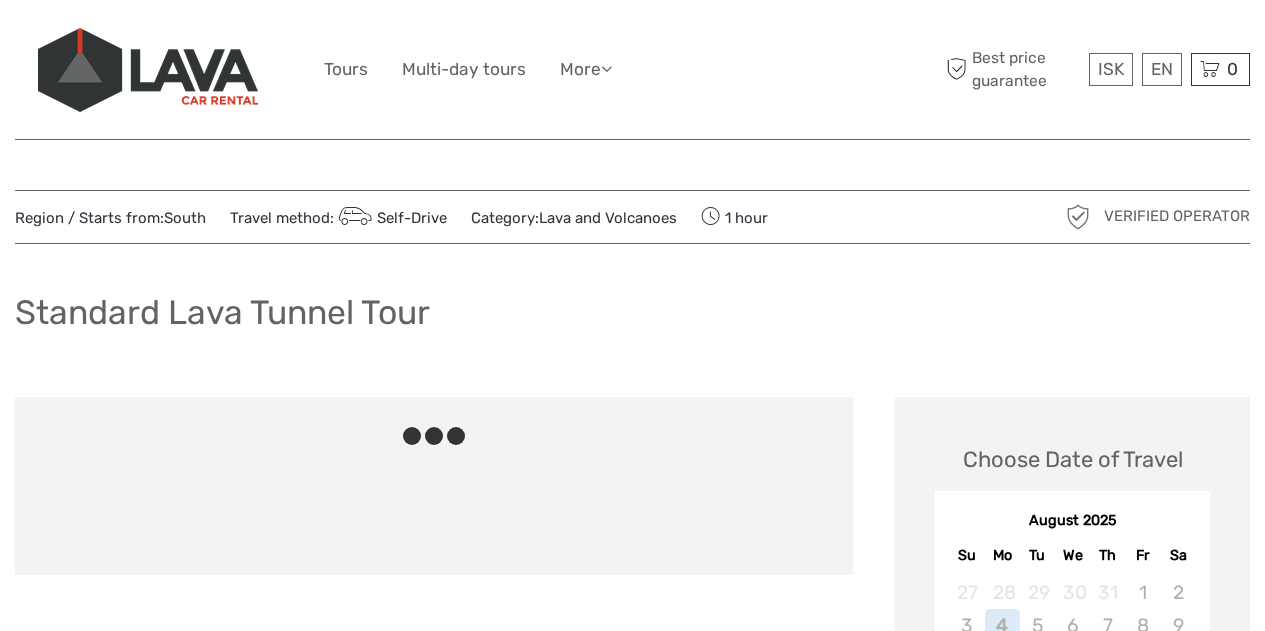scroll, scrollTop: 0, scrollLeft: 0, axis: both 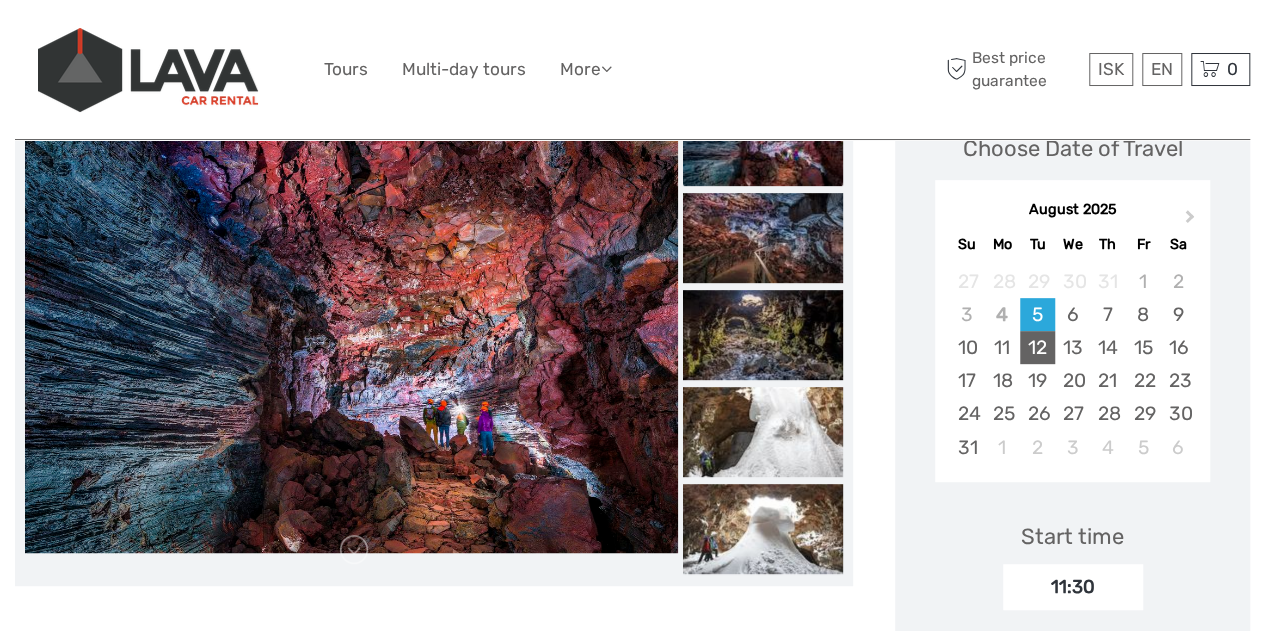 click on "12" at bounding box center [1037, 347] 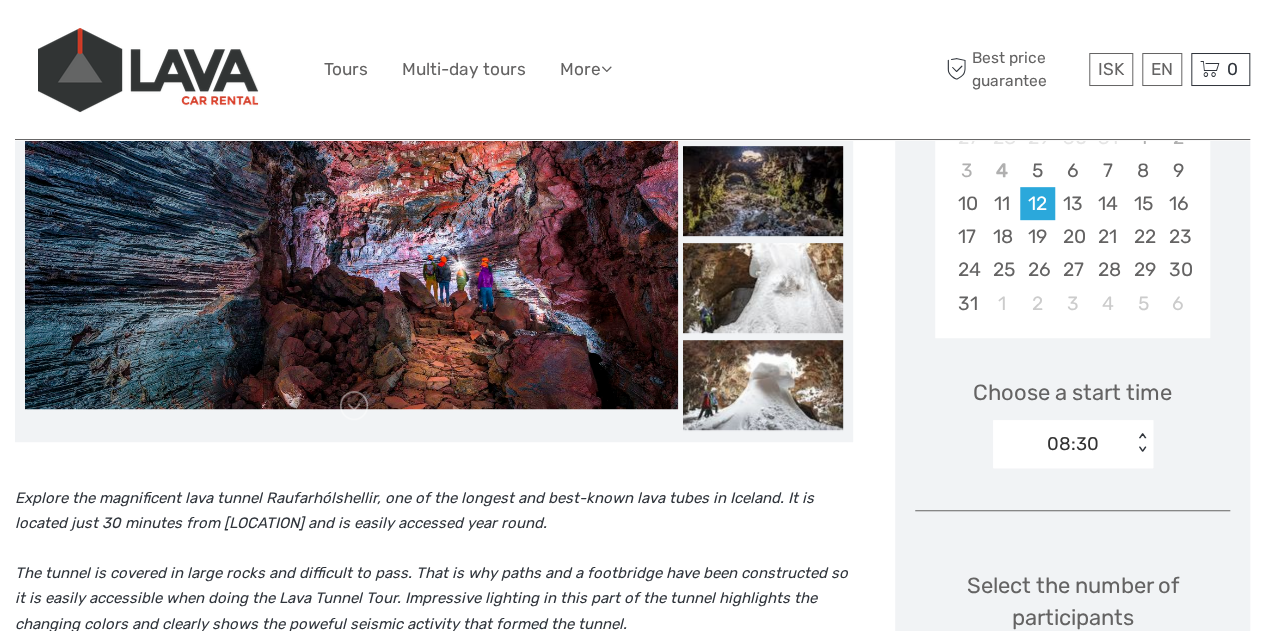 scroll, scrollTop: 456, scrollLeft: 0, axis: vertical 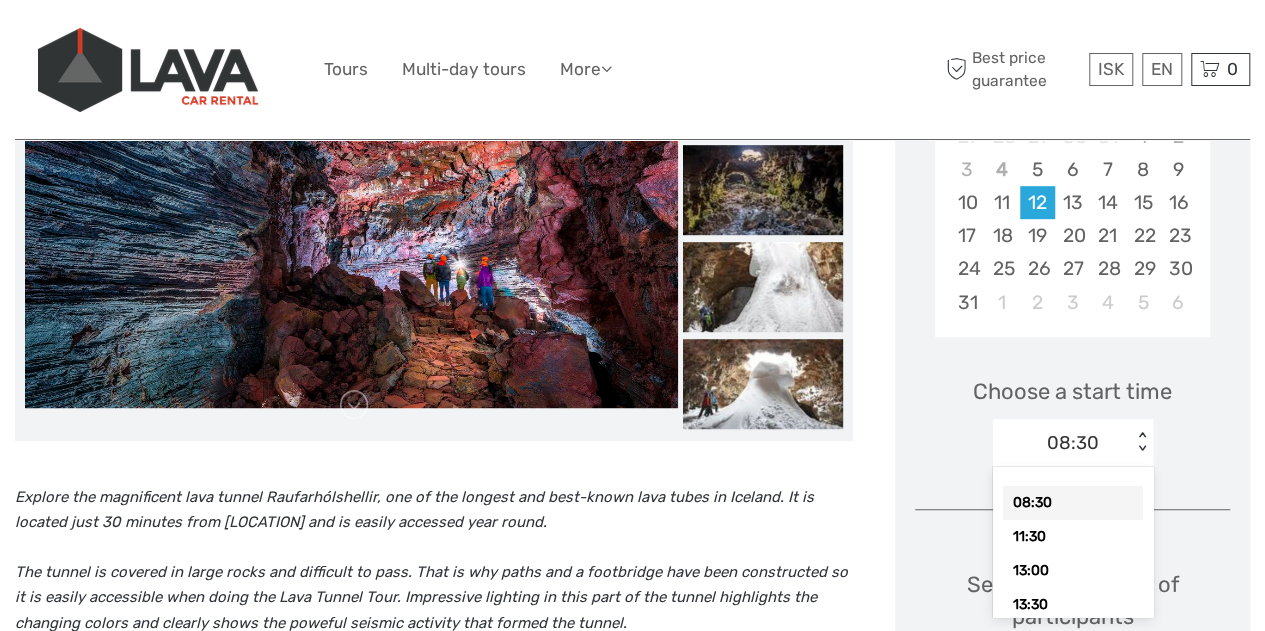 click on "08:30" at bounding box center (1073, 443) 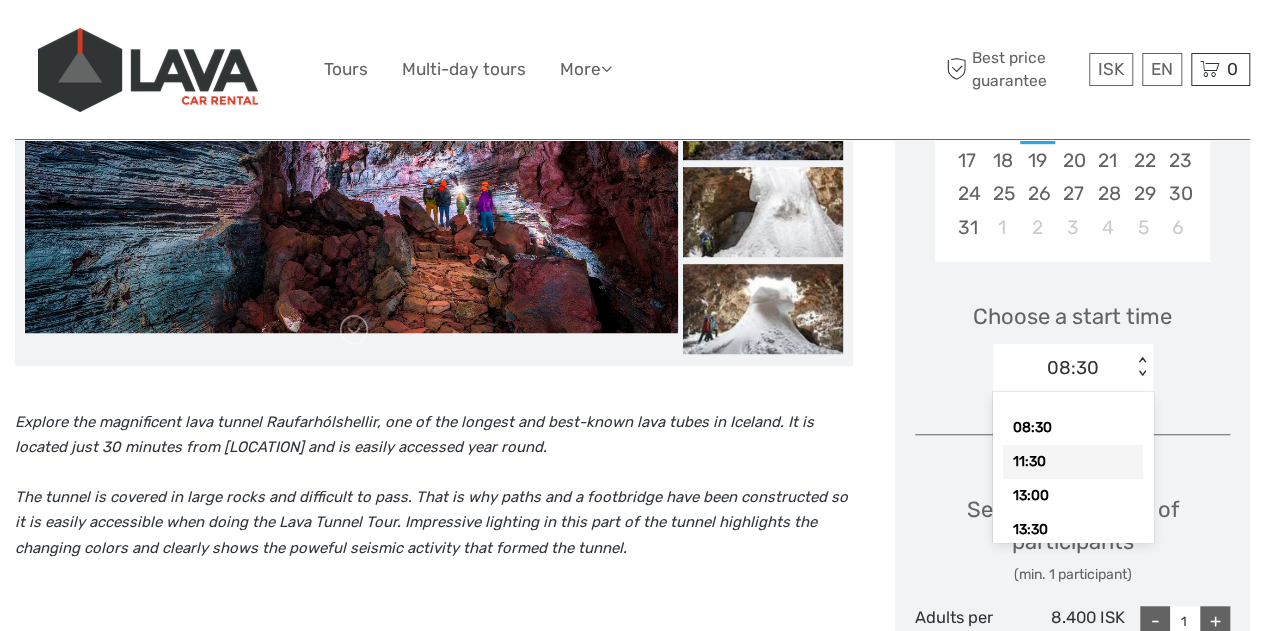 click on "11:30" at bounding box center (1073, 462) 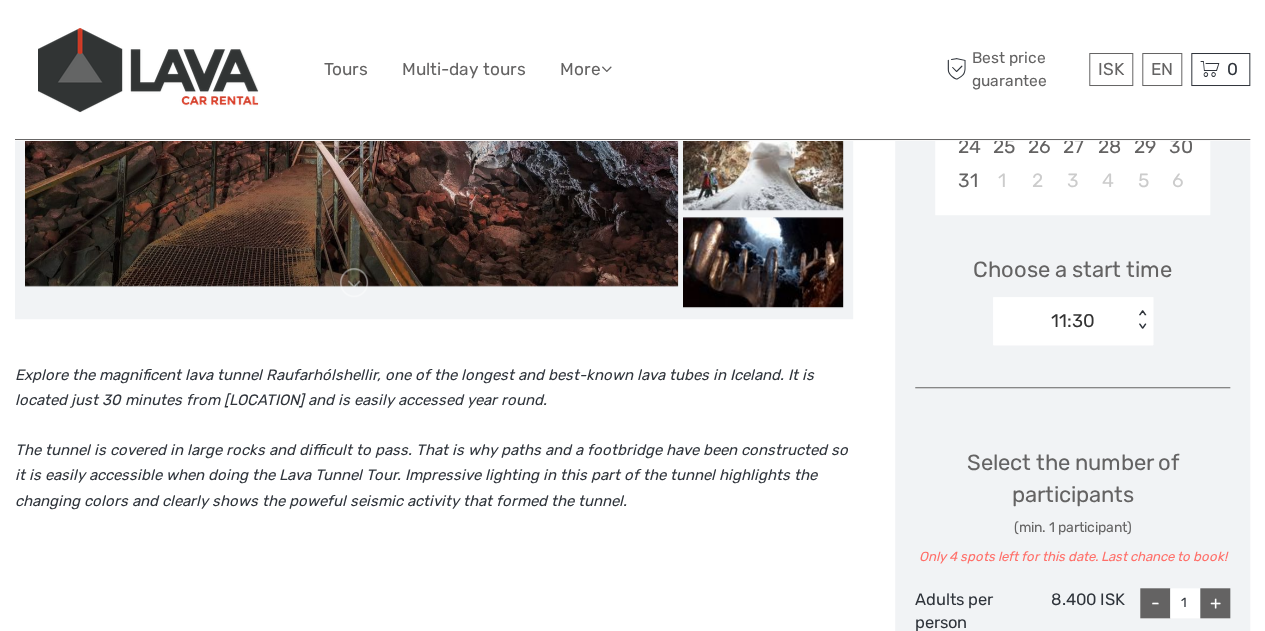 scroll, scrollTop: 671, scrollLeft: 0, axis: vertical 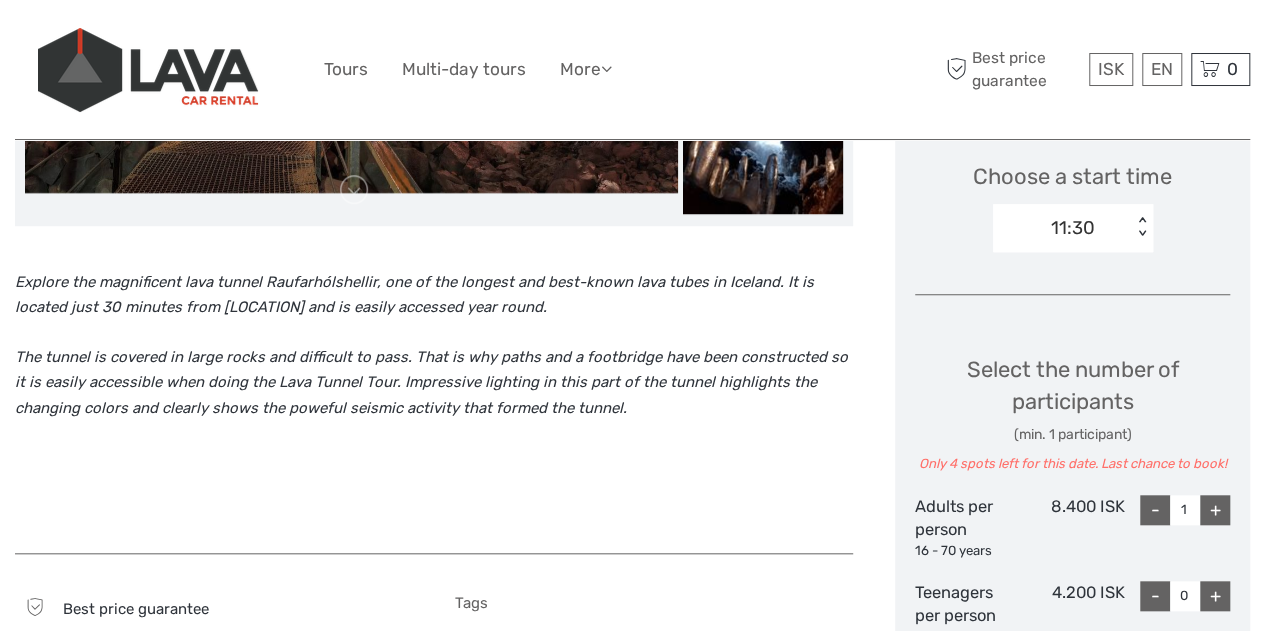 click on "+" at bounding box center [1215, 510] 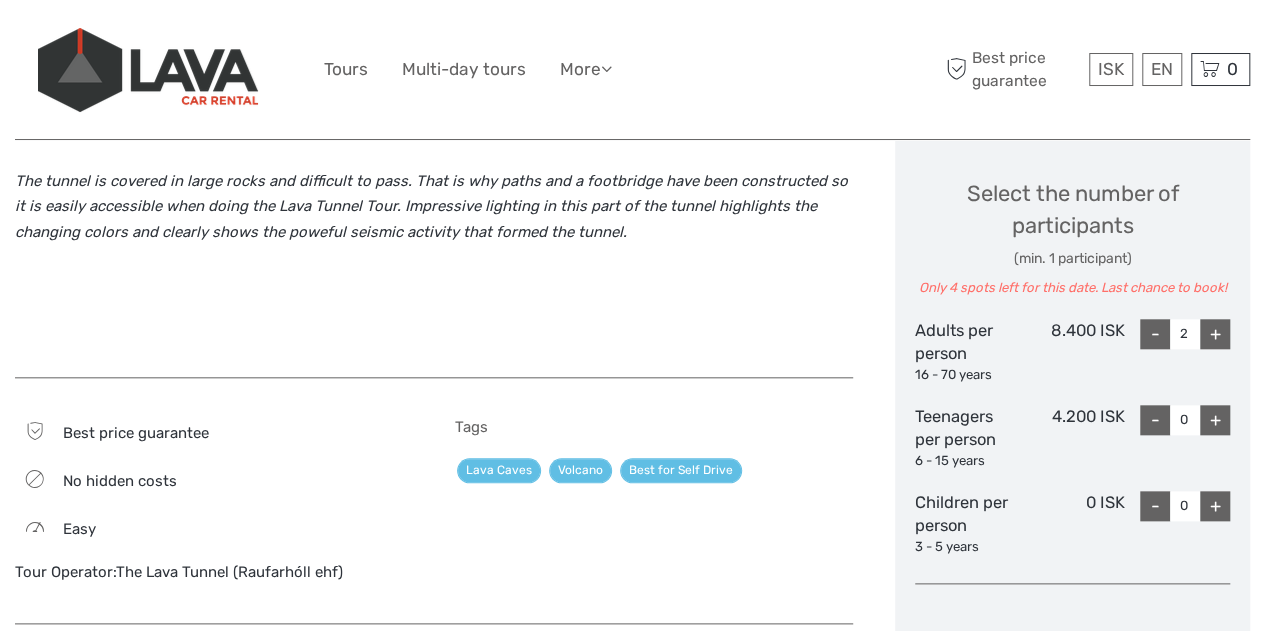 scroll, scrollTop: 854, scrollLeft: 0, axis: vertical 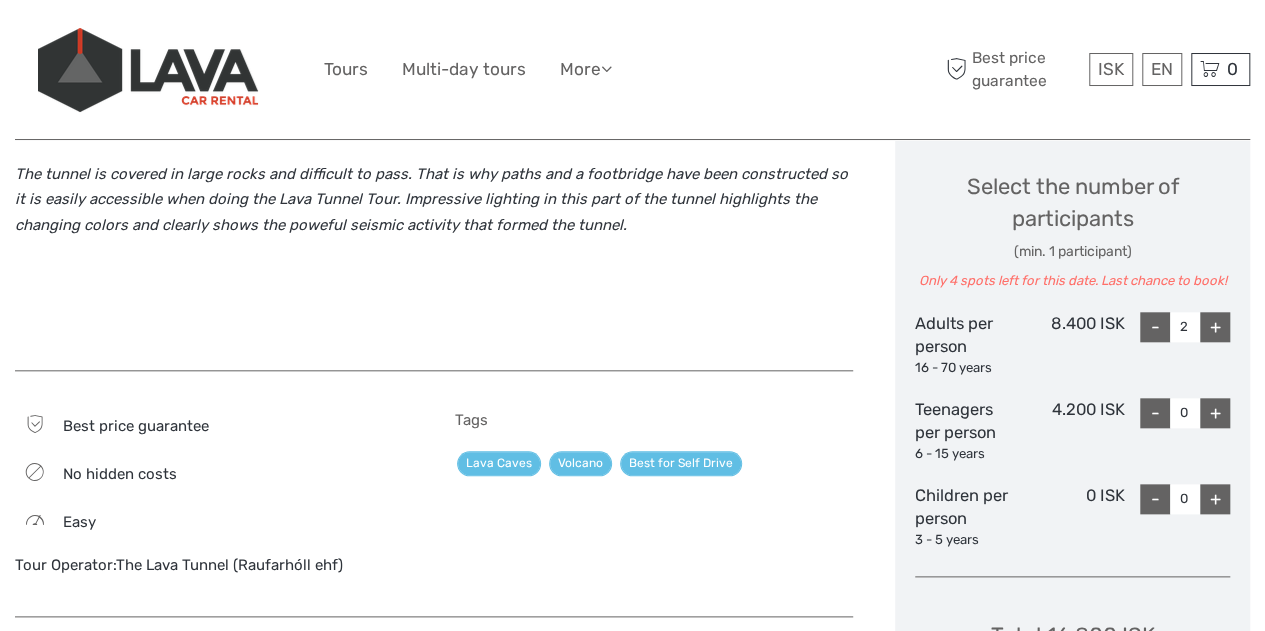 click on "+" at bounding box center (1215, 499) 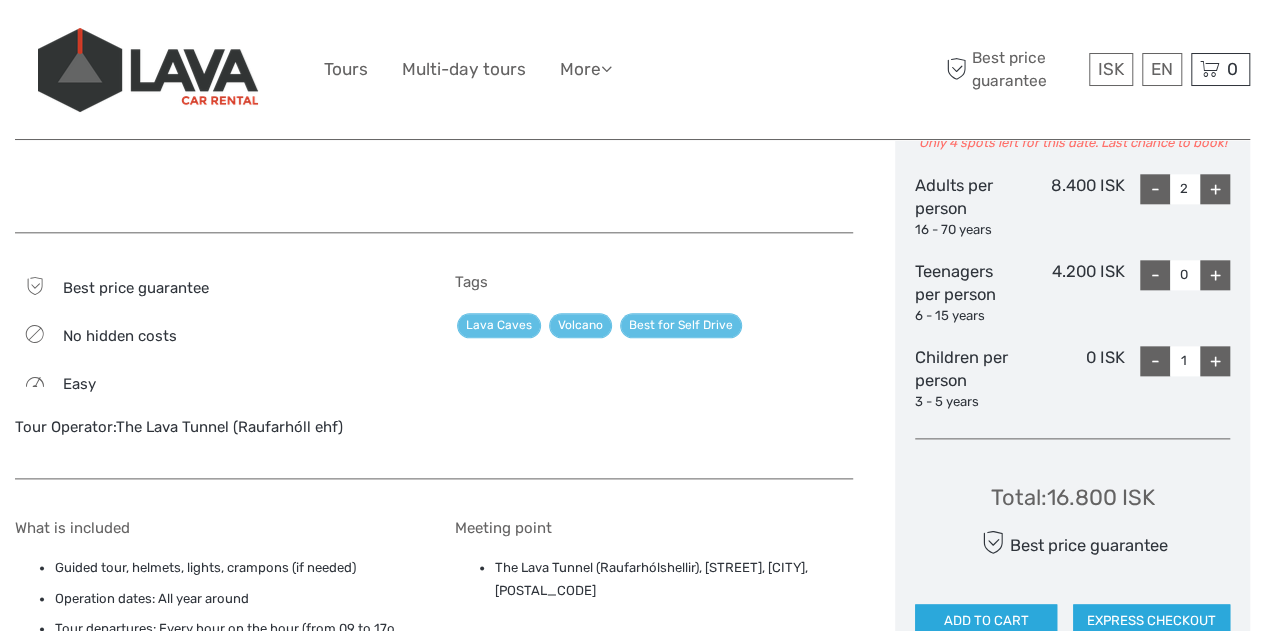 scroll, scrollTop: 1079, scrollLeft: 0, axis: vertical 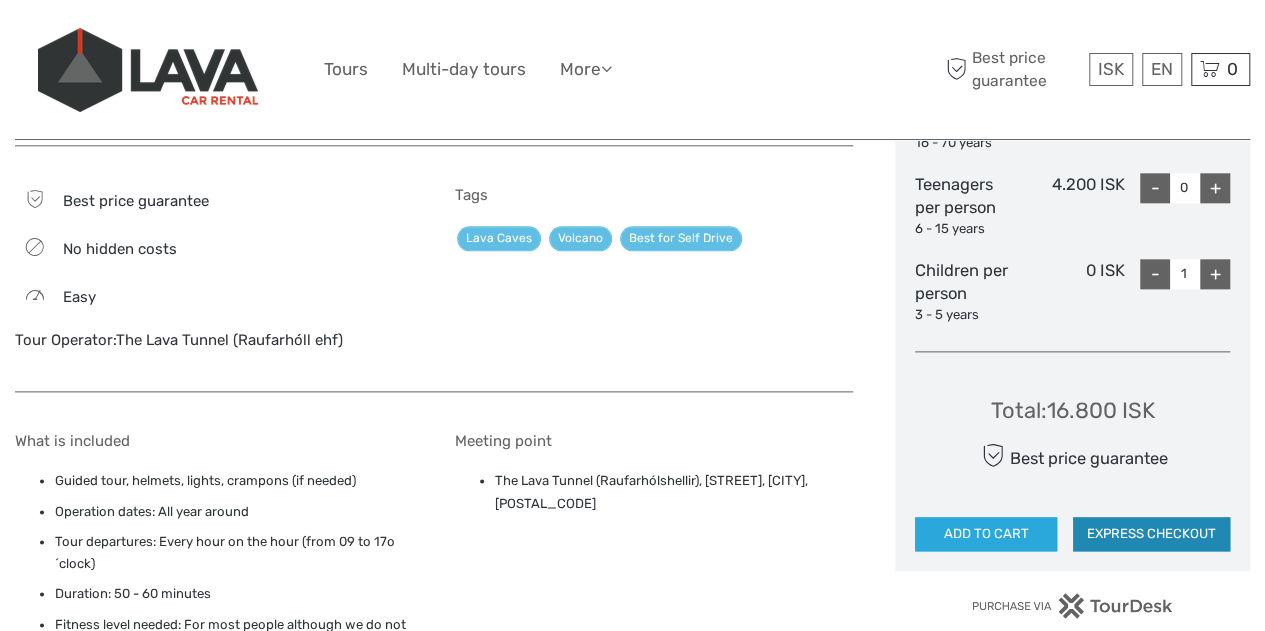 click on "EXPRESS CHECKOUT" at bounding box center [1151, 534] 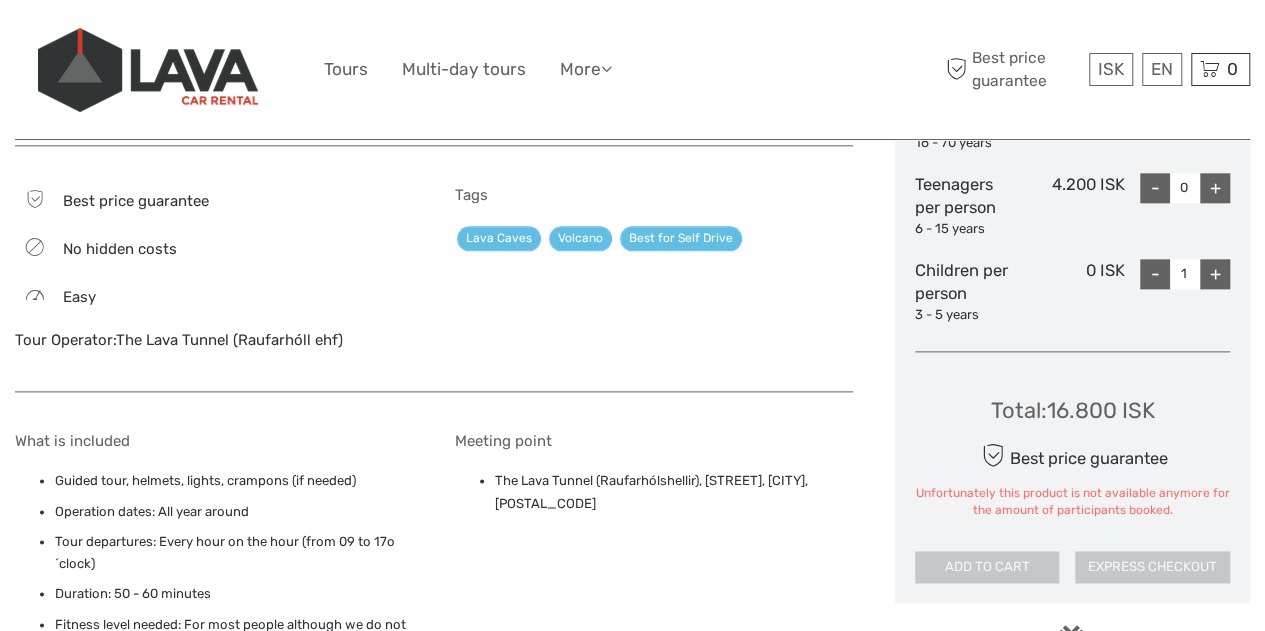 scroll, scrollTop: 877, scrollLeft: 0, axis: vertical 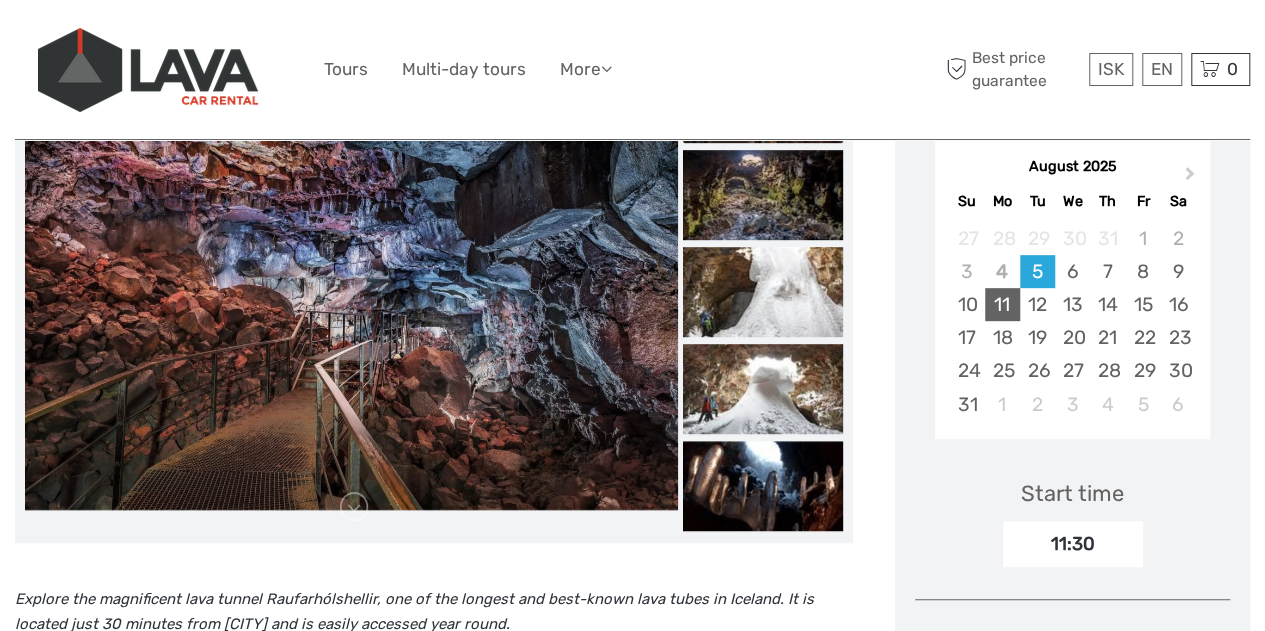 click on "11" at bounding box center [1002, 304] 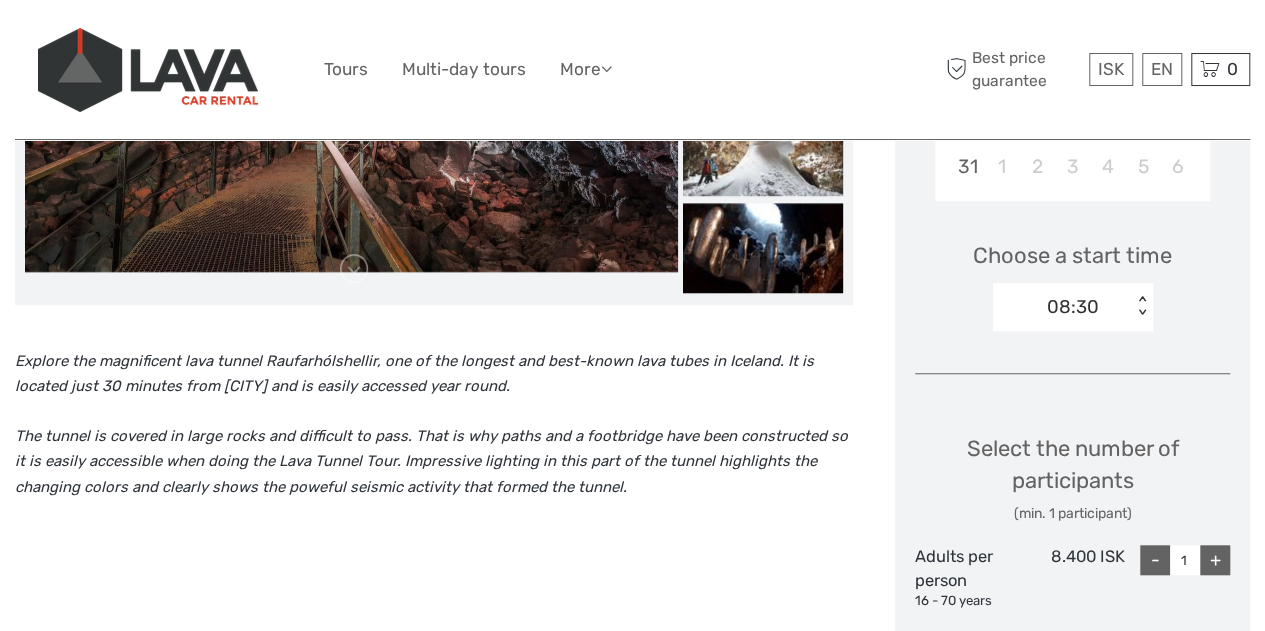 scroll, scrollTop: 647, scrollLeft: 0, axis: vertical 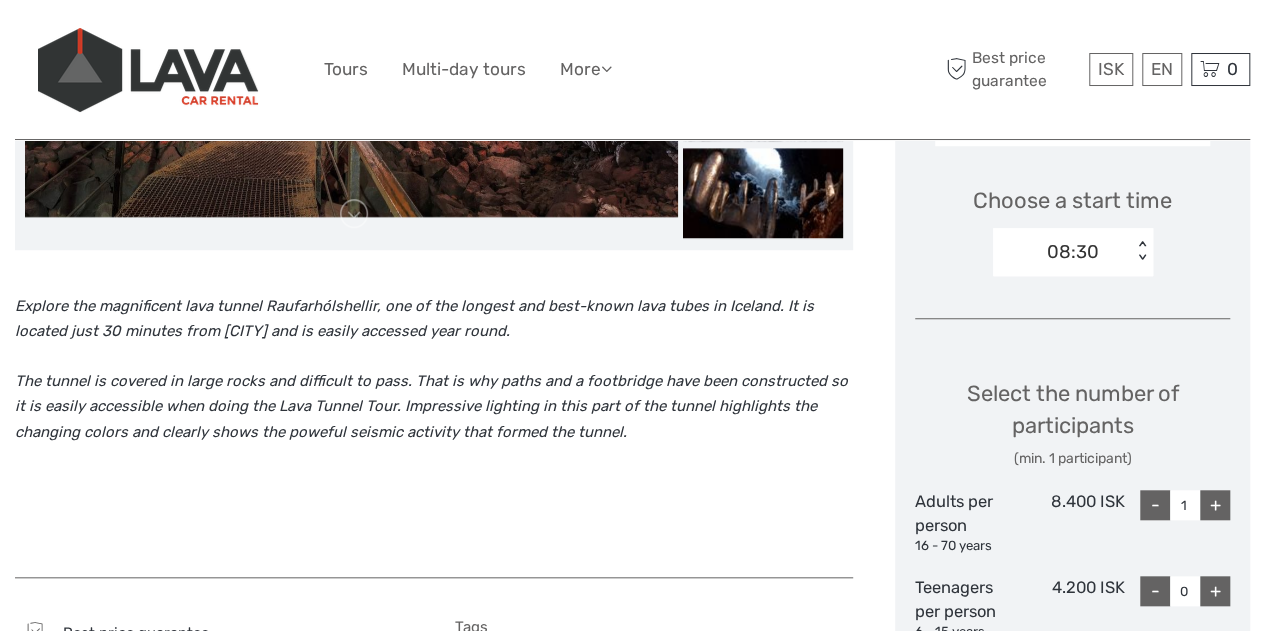 click on "+" at bounding box center (1215, 505) 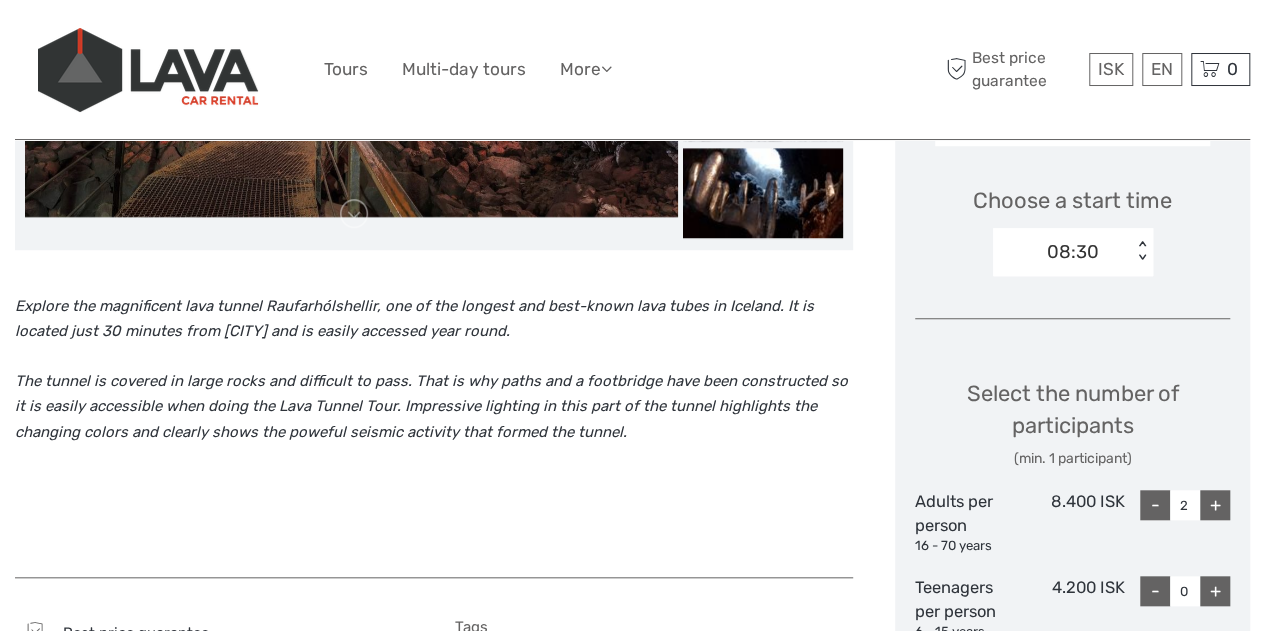 scroll, scrollTop: 747, scrollLeft: 0, axis: vertical 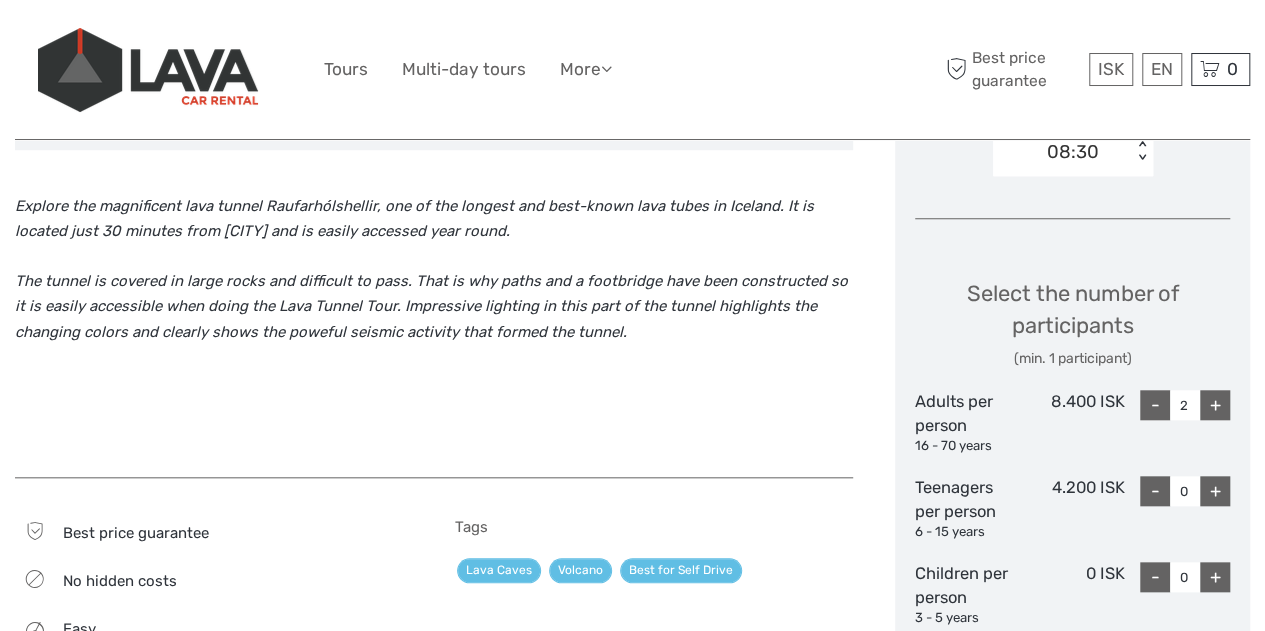 click on "Select the number of participants (min. 1 participant) Adults per person 16 - 70 years 8.400 ISK - 2 + Teenagers per person  6 - 15 years 4.200 ISK - 0 + Children per person 3 - 5 years 0 ISK - 0 +" at bounding box center (1072, 444) 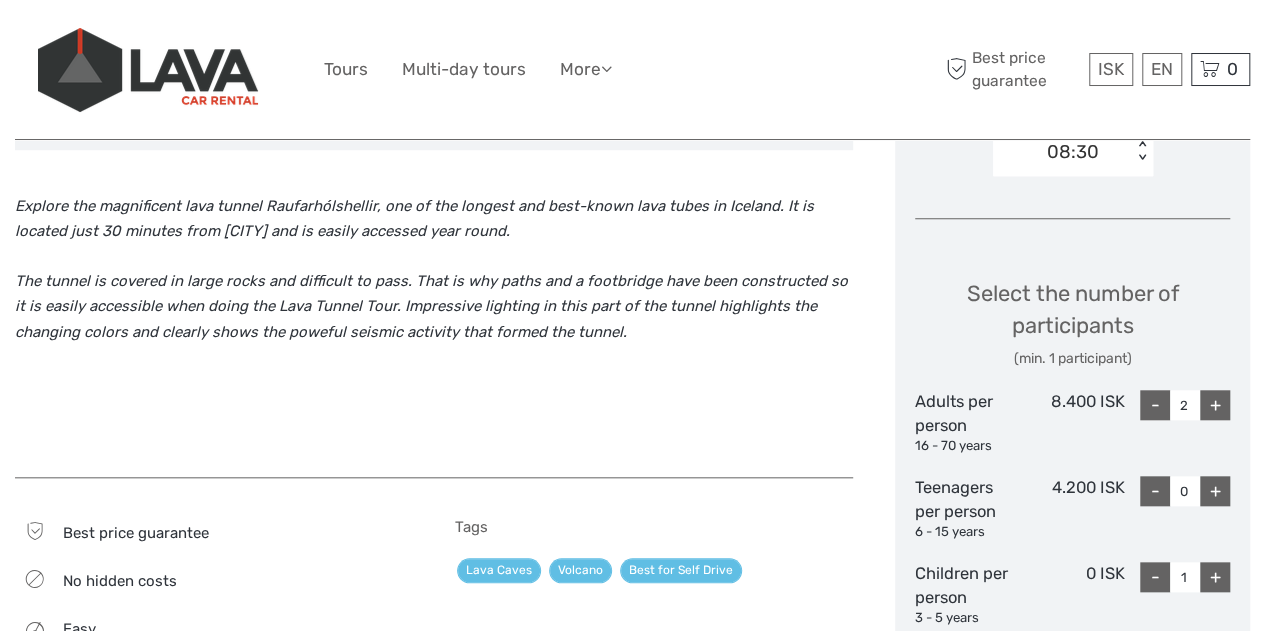 click on "08:30" at bounding box center [1073, 152] 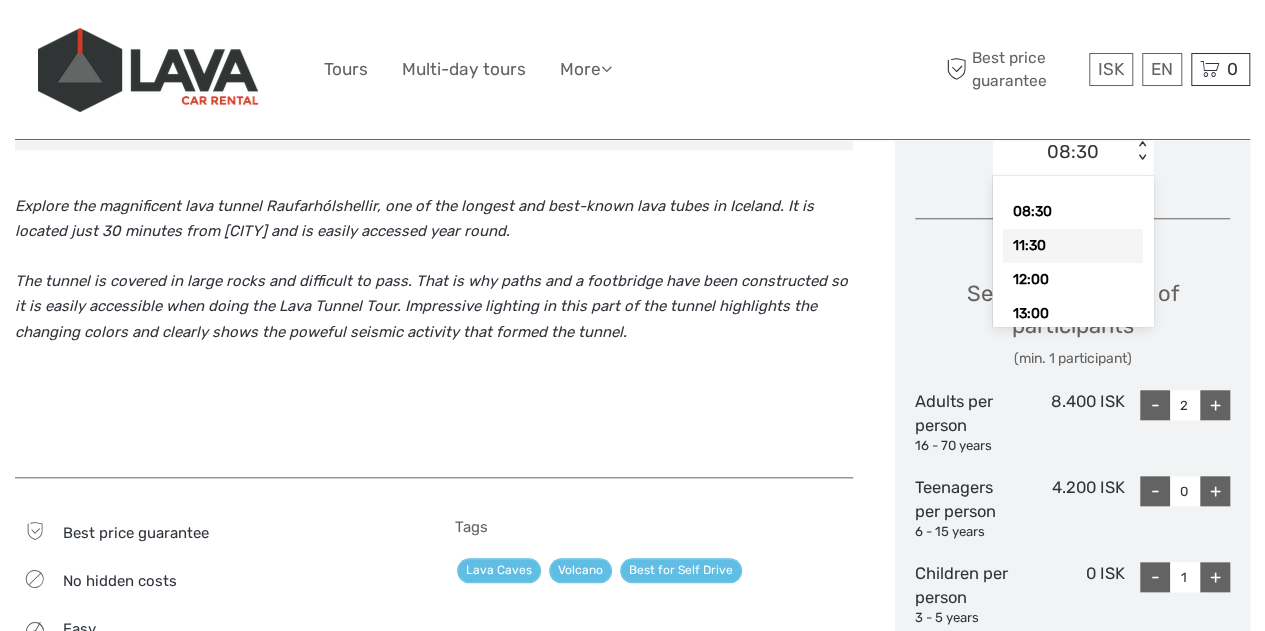 click on "11:30" at bounding box center [1073, 246] 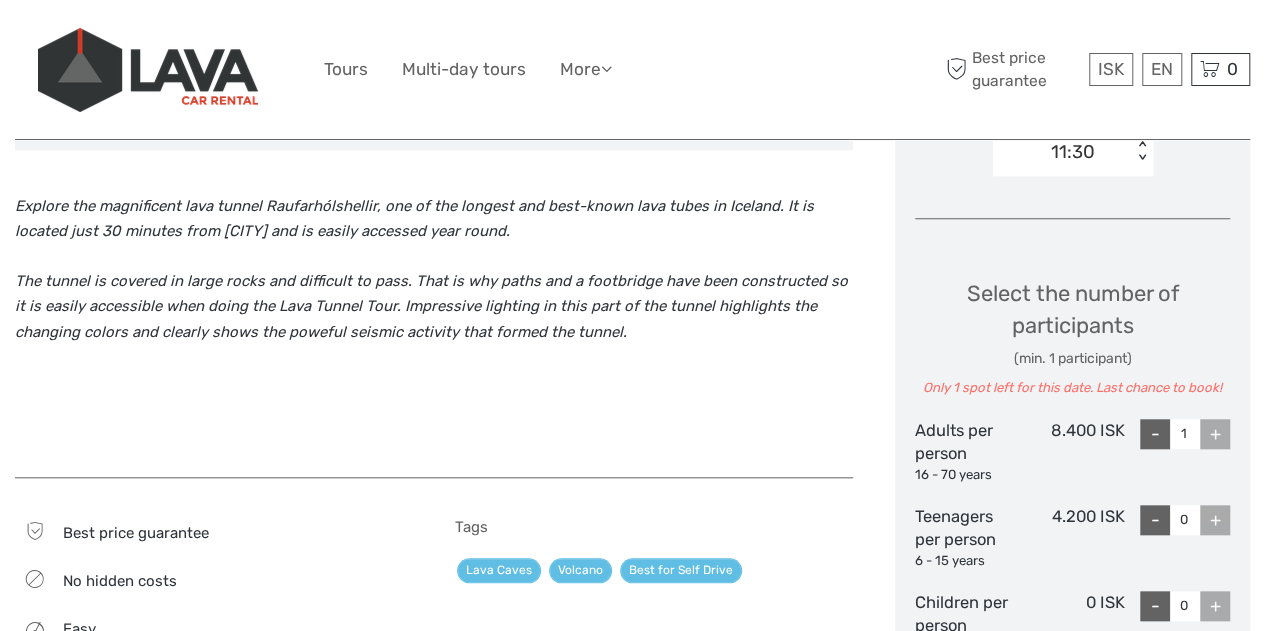 click on "+" at bounding box center [1215, 434] 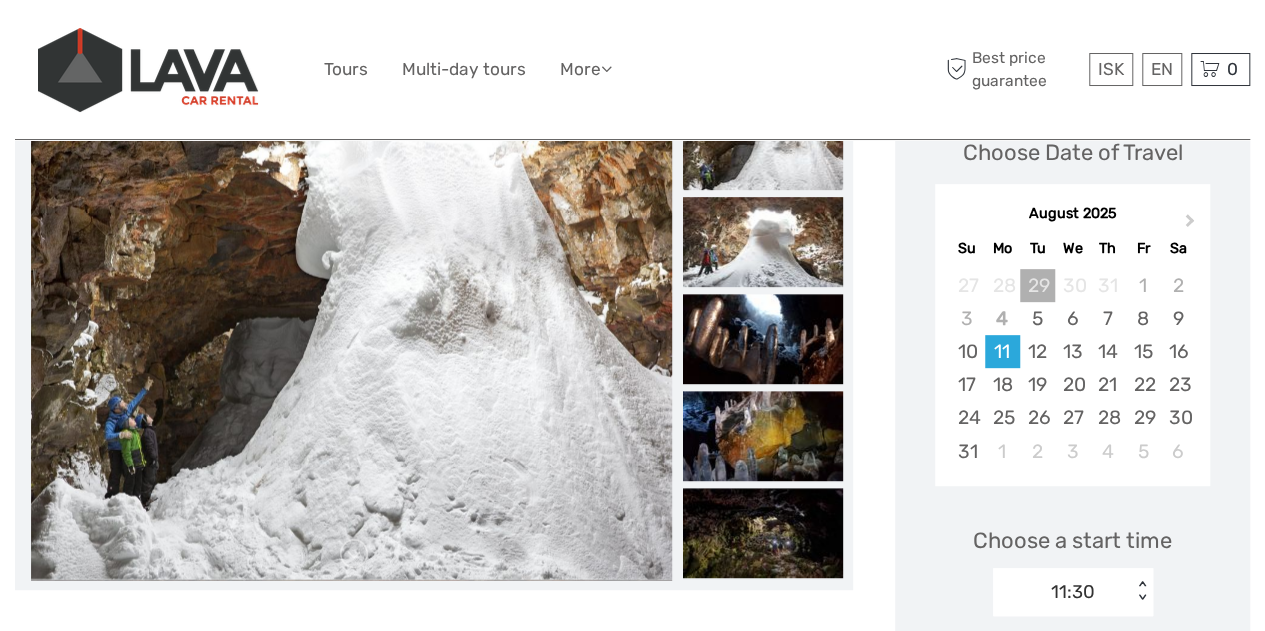 scroll, scrollTop: 309, scrollLeft: 0, axis: vertical 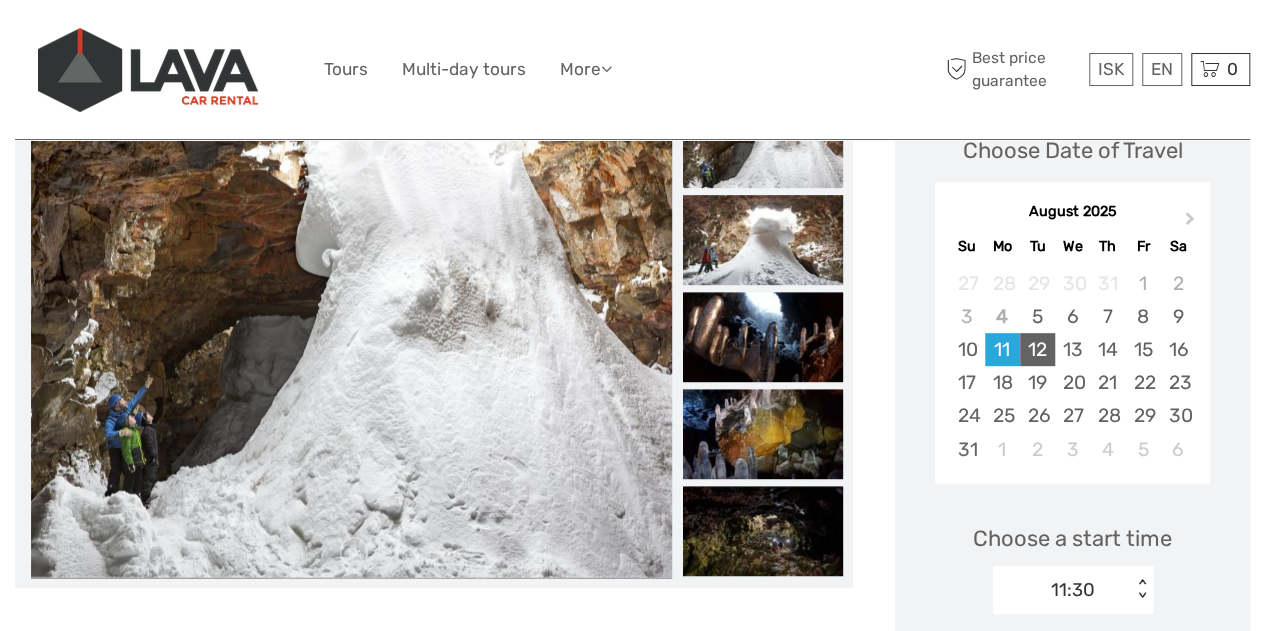 click on "12" at bounding box center (1037, 349) 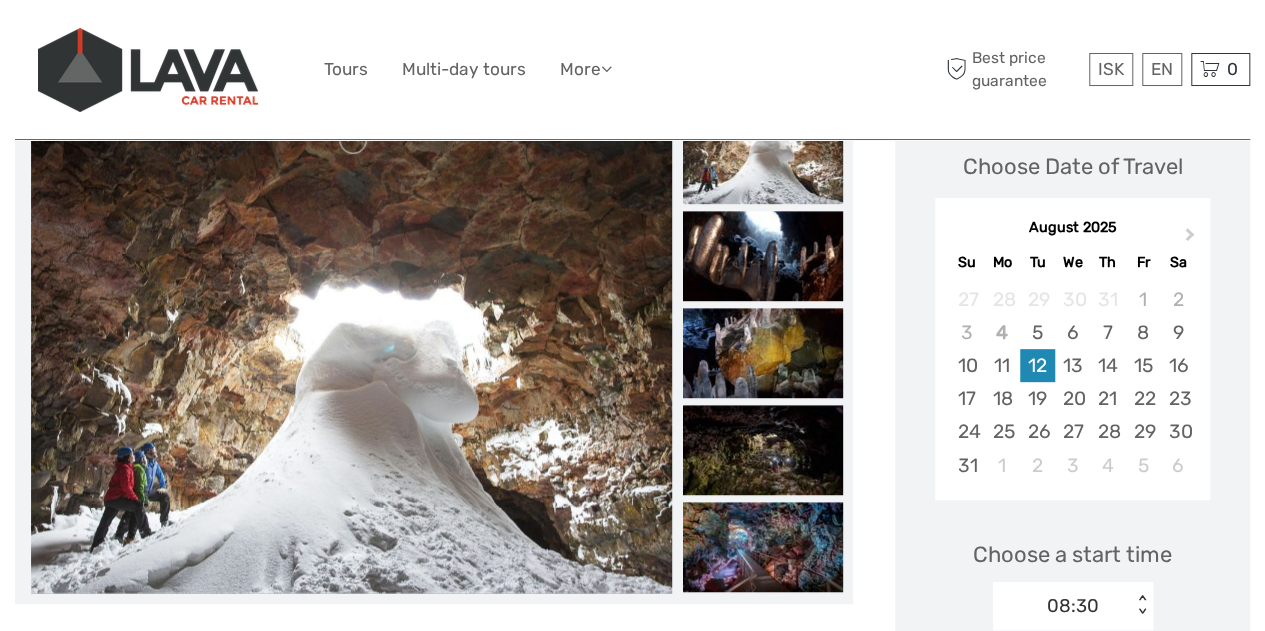 scroll, scrollTop: 464, scrollLeft: 0, axis: vertical 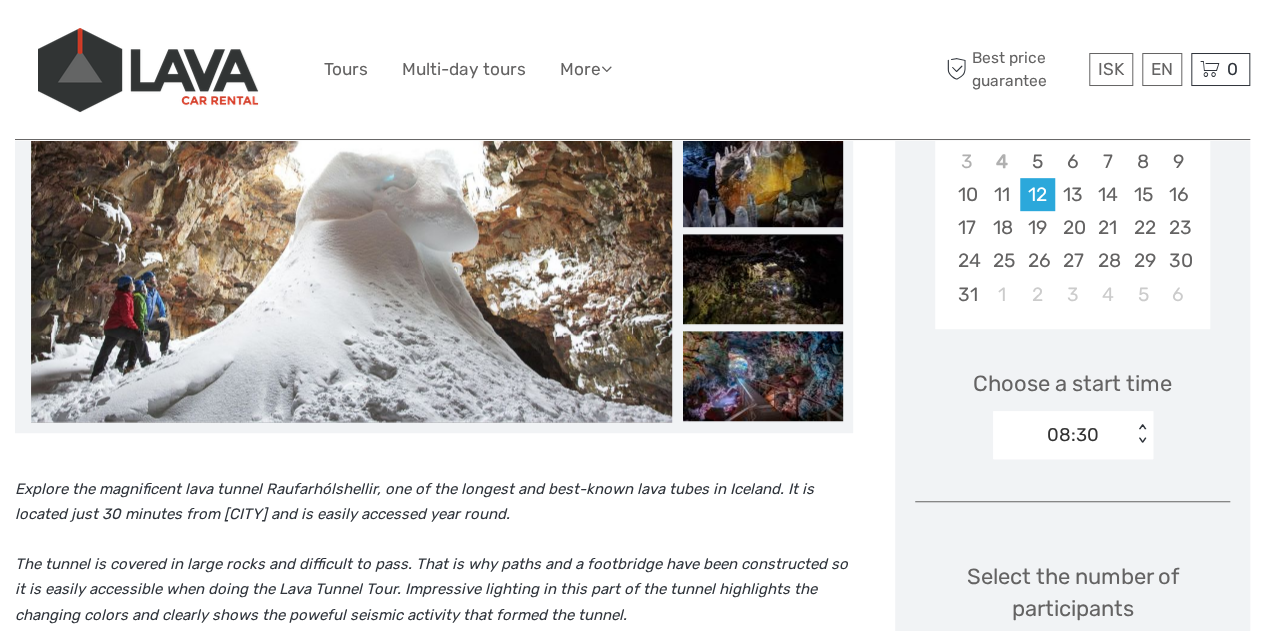 click on "08:30" at bounding box center (1073, 435) 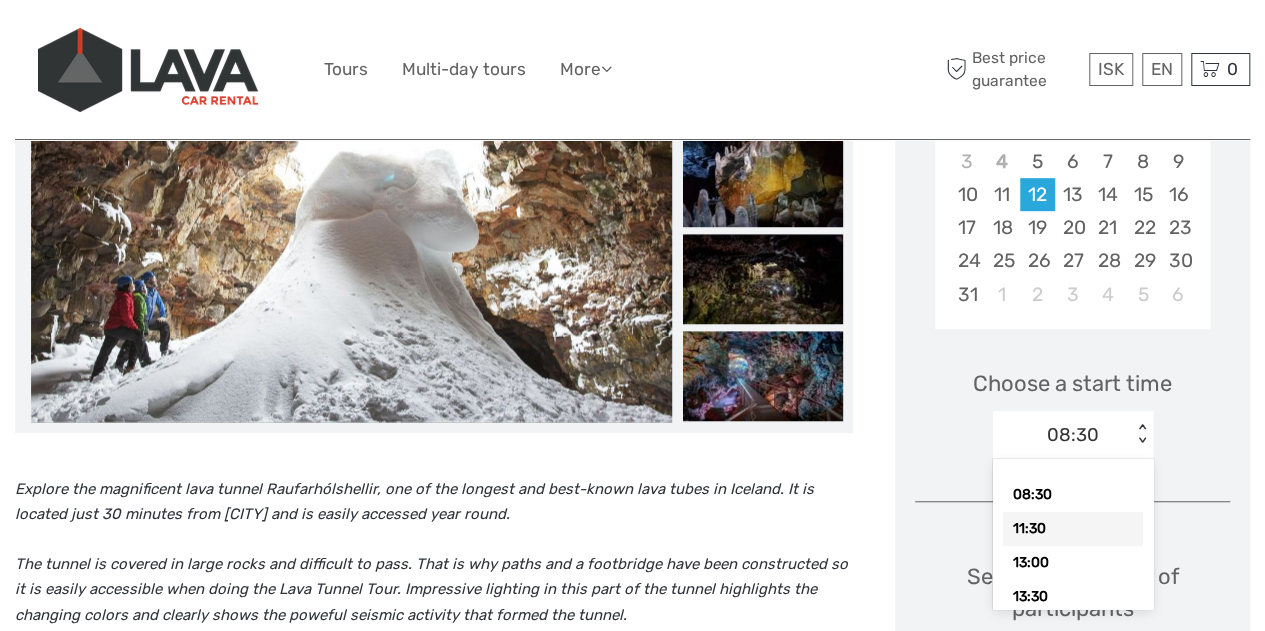 click on "11:30" at bounding box center [1073, 529] 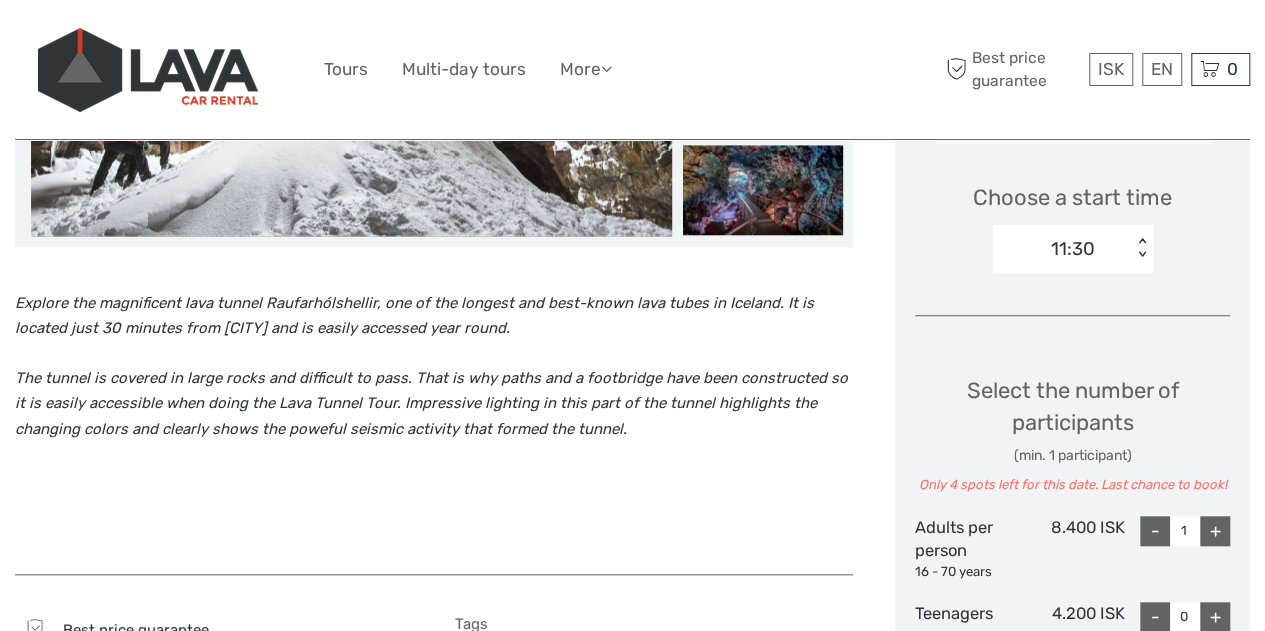 scroll, scrollTop: 726, scrollLeft: 0, axis: vertical 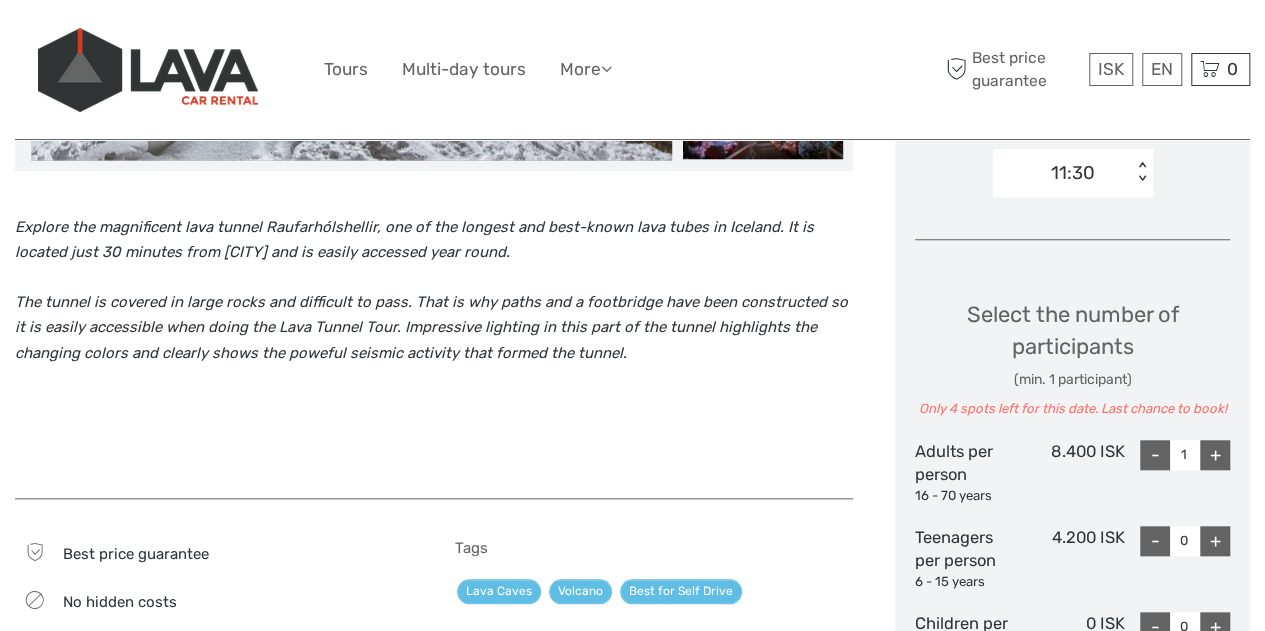 click on "+" at bounding box center [1215, 455] 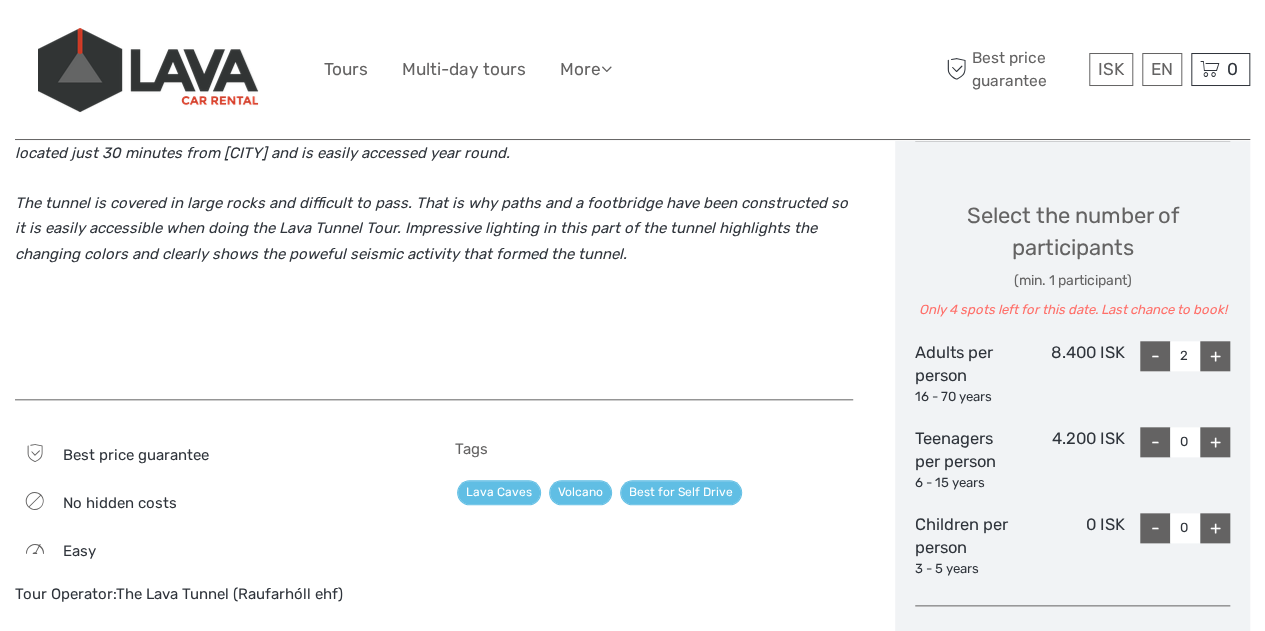 scroll, scrollTop: 836, scrollLeft: 0, axis: vertical 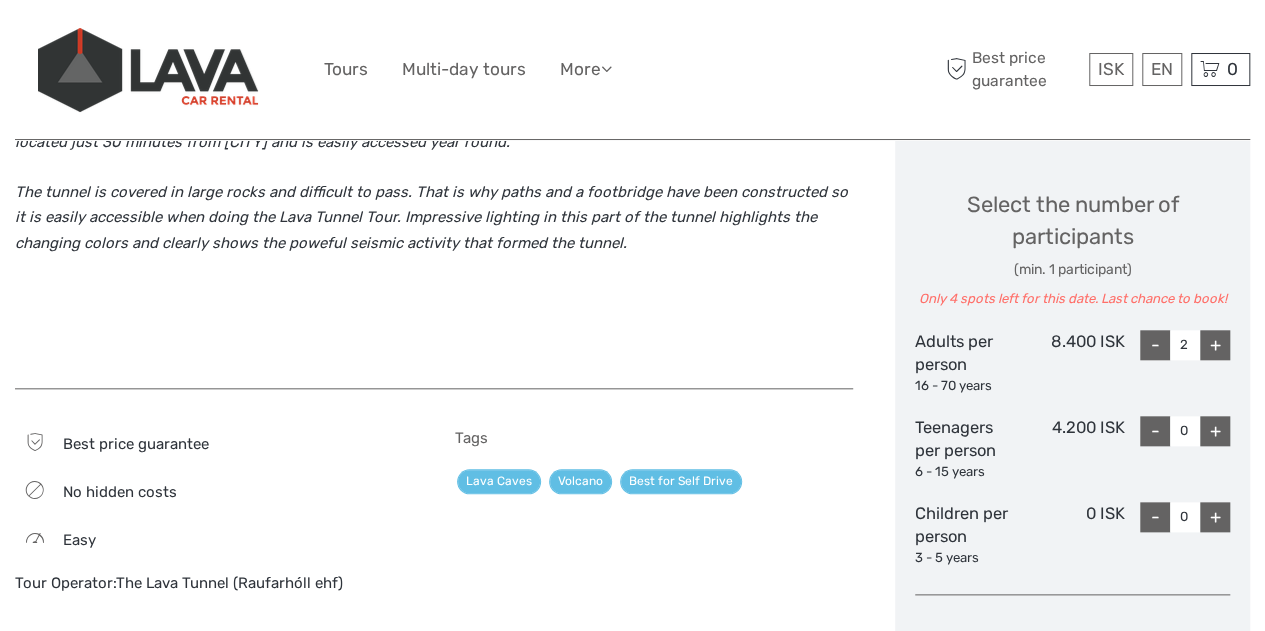 click on "+" at bounding box center [1215, 517] 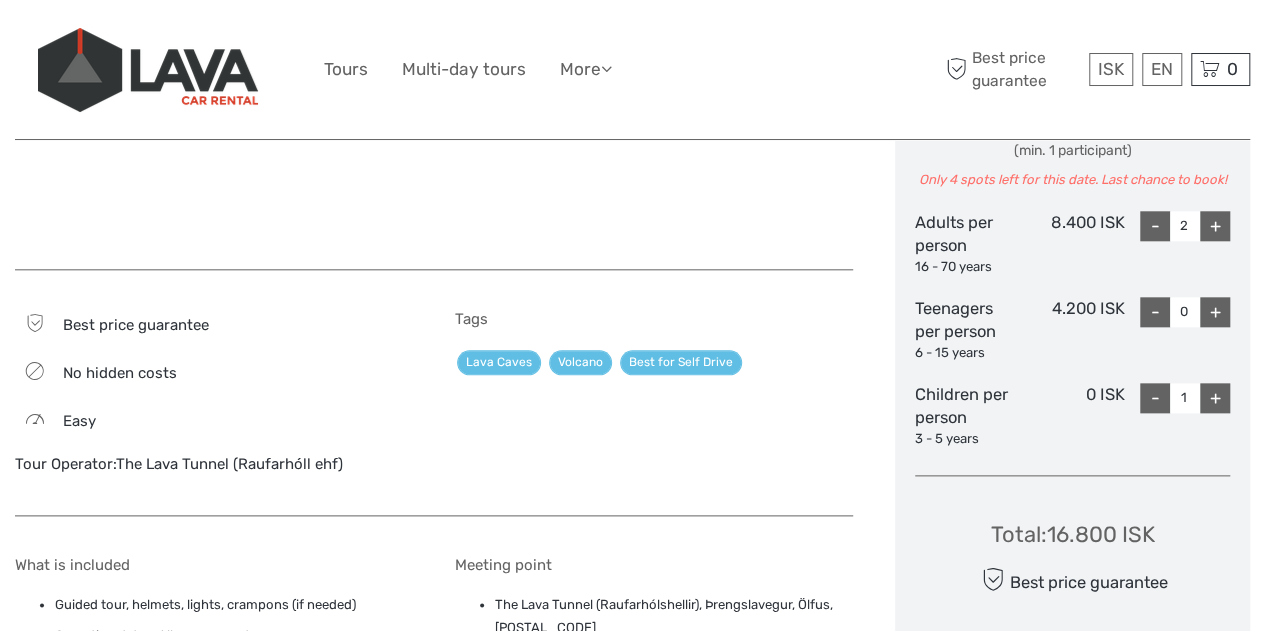scroll, scrollTop: 1157, scrollLeft: 0, axis: vertical 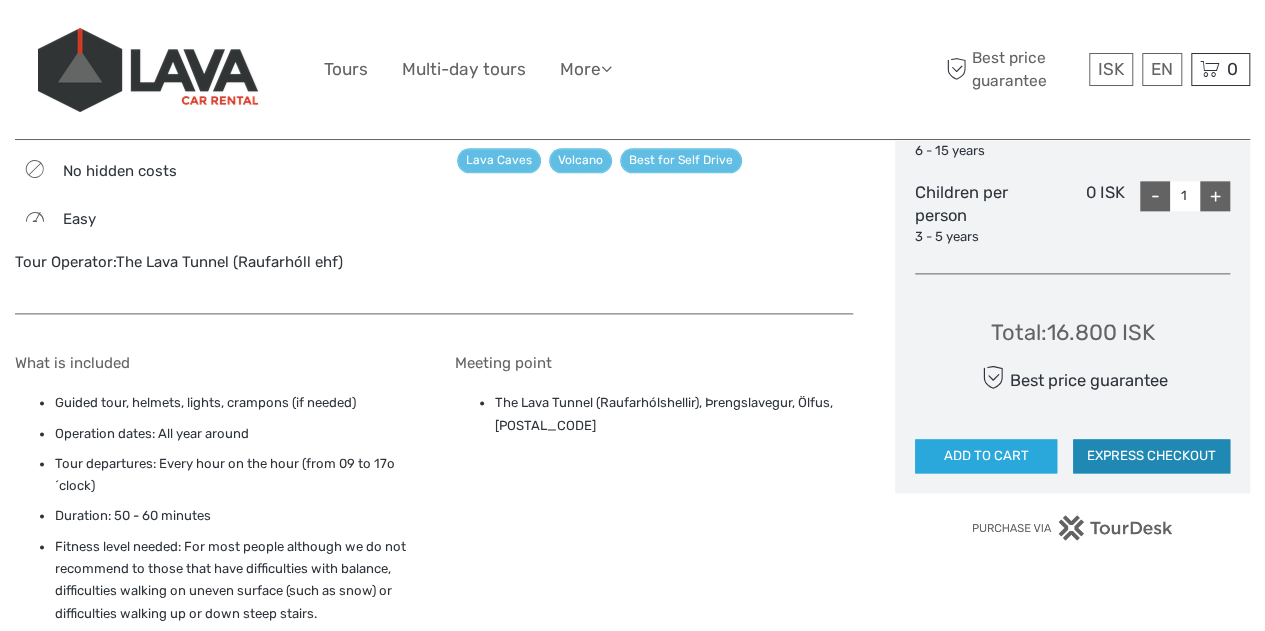 click on "EXPRESS CHECKOUT" at bounding box center (1151, 456) 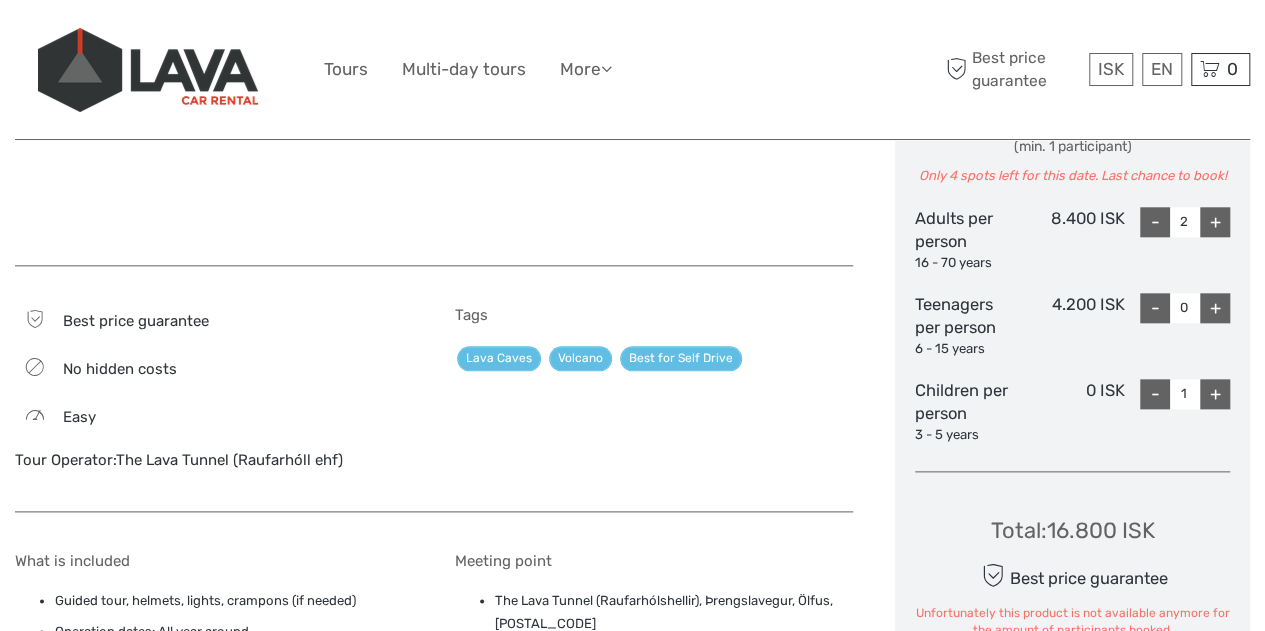 scroll, scrollTop: 1177, scrollLeft: 0, axis: vertical 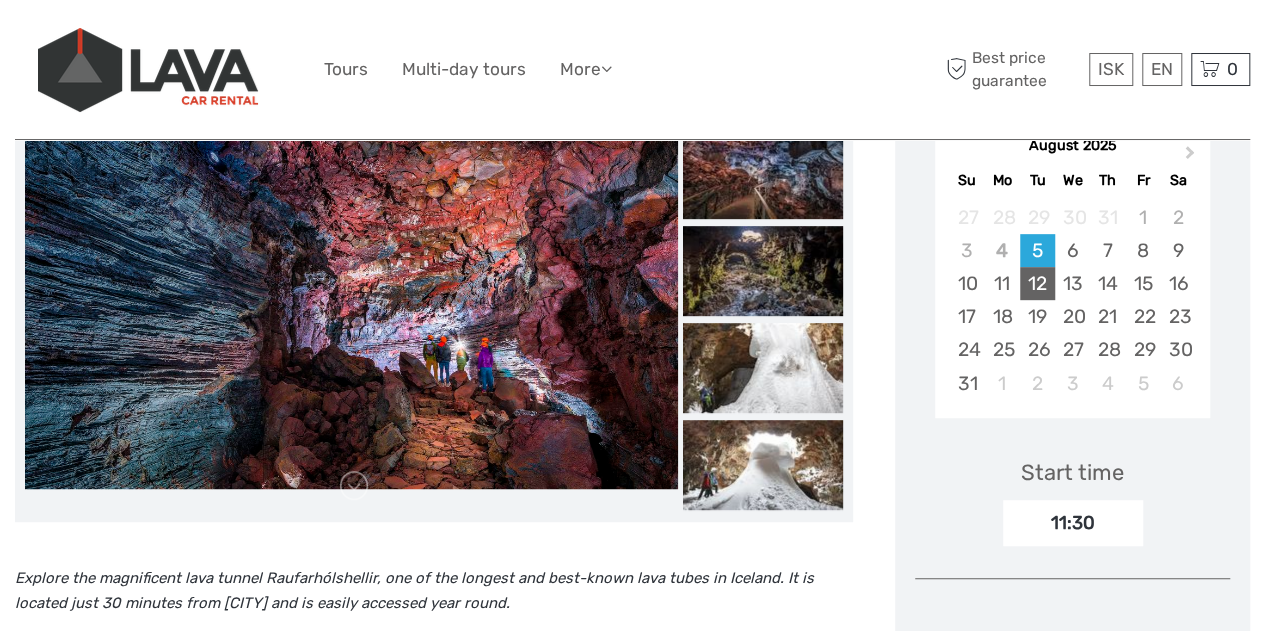 click on "12" at bounding box center (1037, 283) 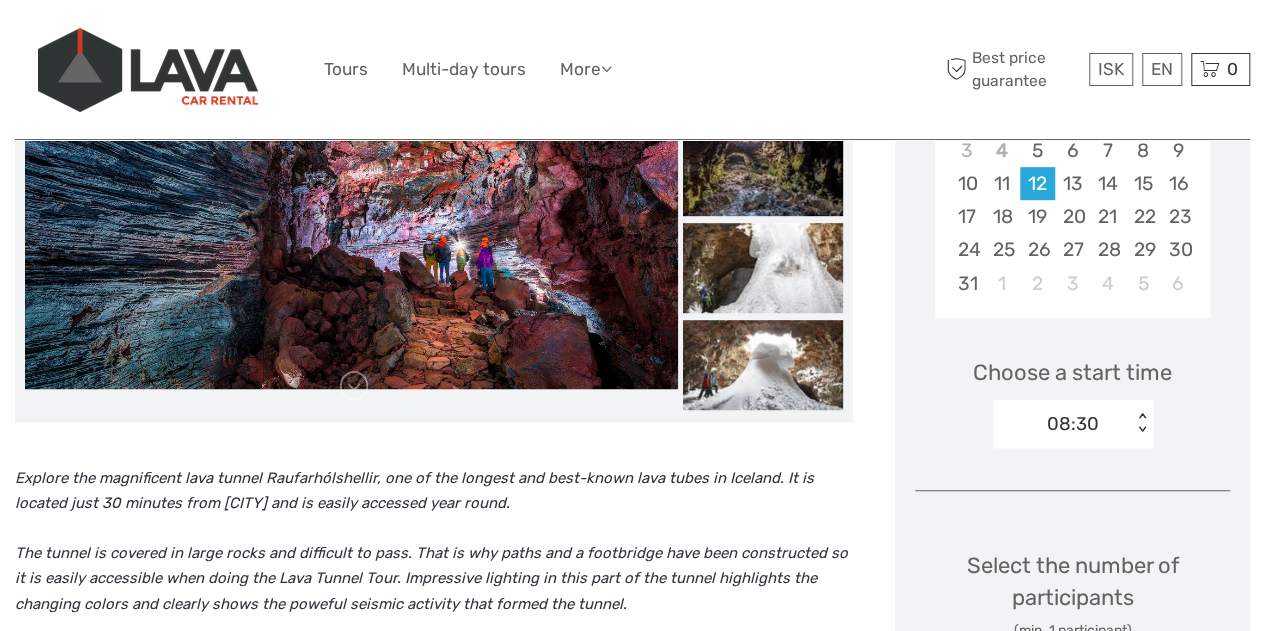 scroll, scrollTop: 476, scrollLeft: 0, axis: vertical 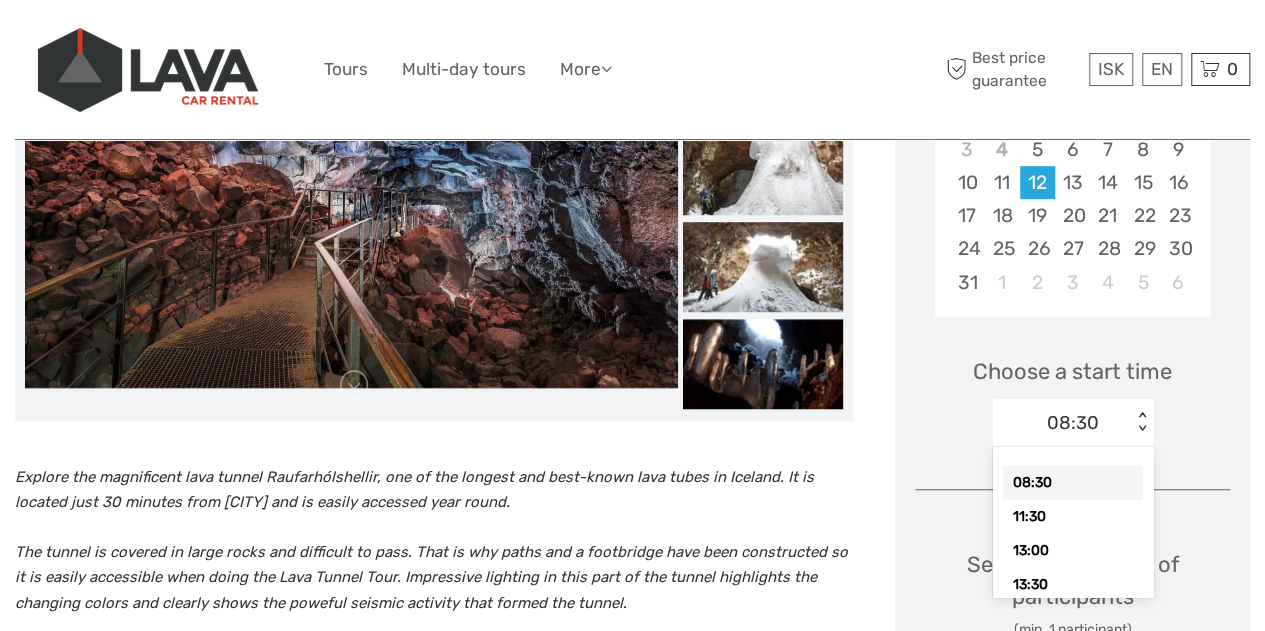 click on "08:30" at bounding box center (1073, 423) 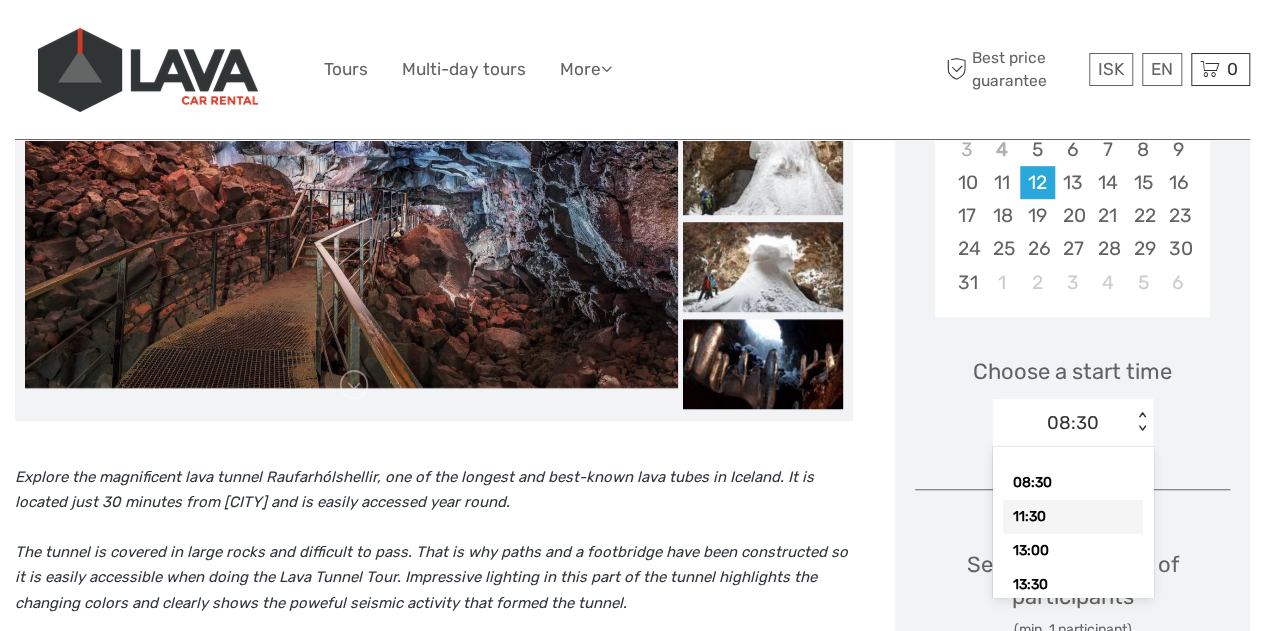 click on "11:30" at bounding box center (1073, 517) 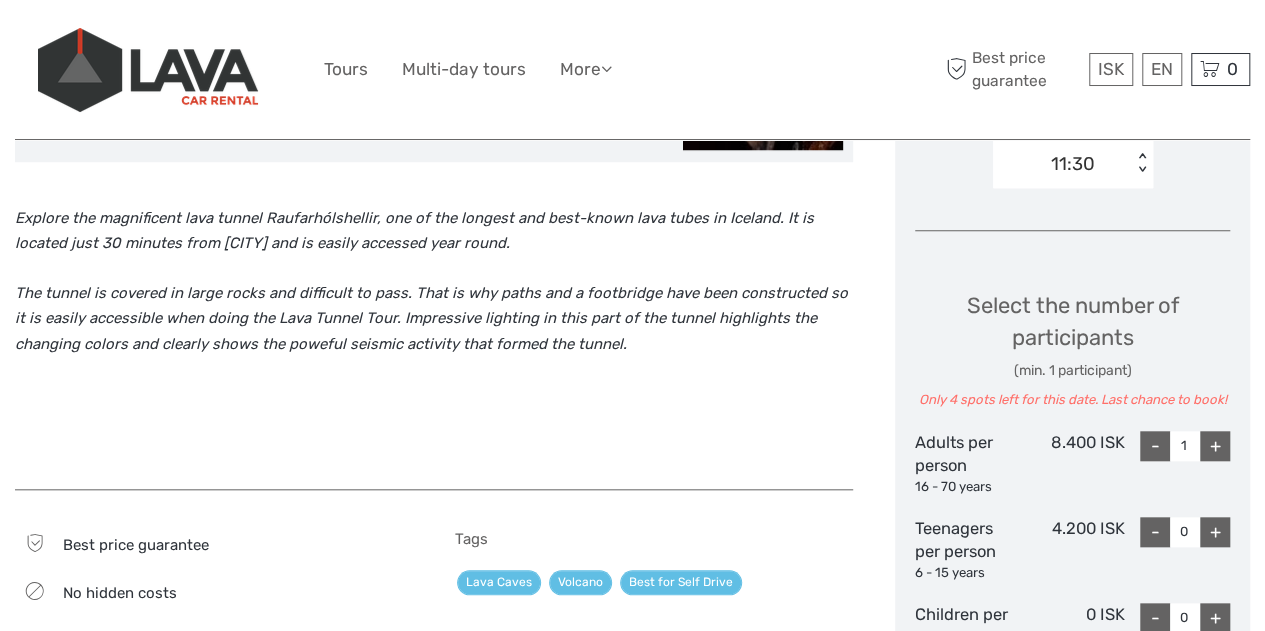 scroll, scrollTop: 736, scrollLeft: 0, axis: vertical 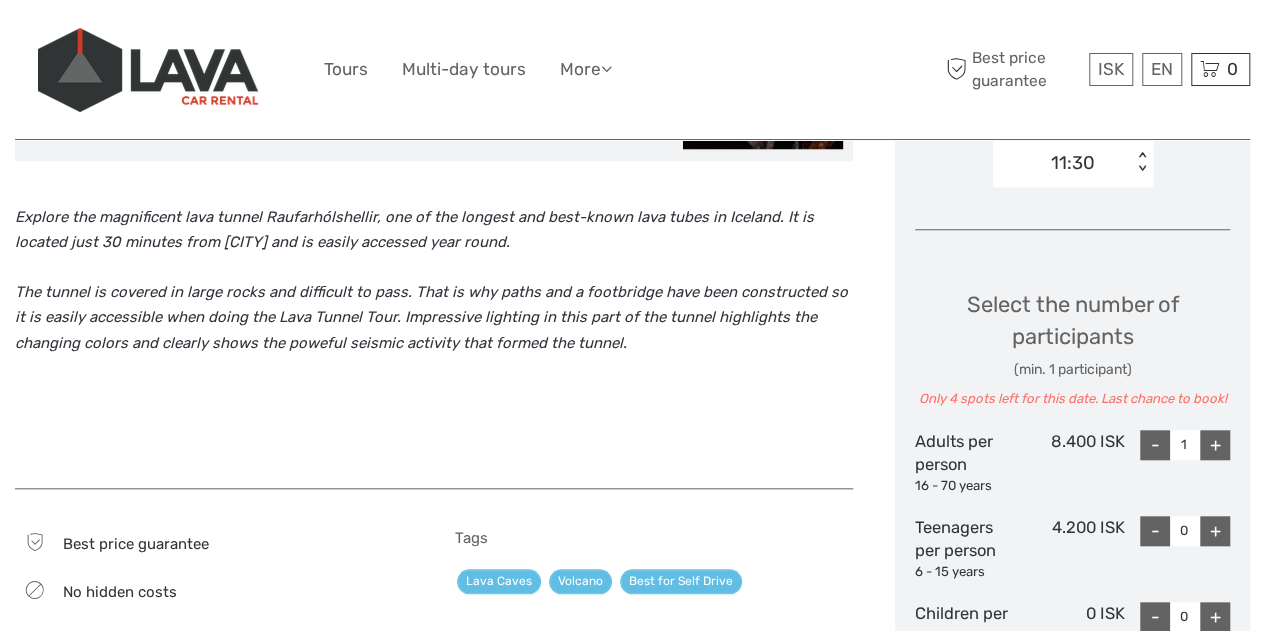click on "Select the number of participants (min. 1 participant) Only 4 spots  left for this date. Last chance to book! Adults per person 16 - 70 years 8.400 ISK - 1 + Teenagers per person  6 - 15 years 4.200 ISK - 0 + Children per person 3 - 5 years 0 ISK - 0 +" at bounding box center [1072, 470] 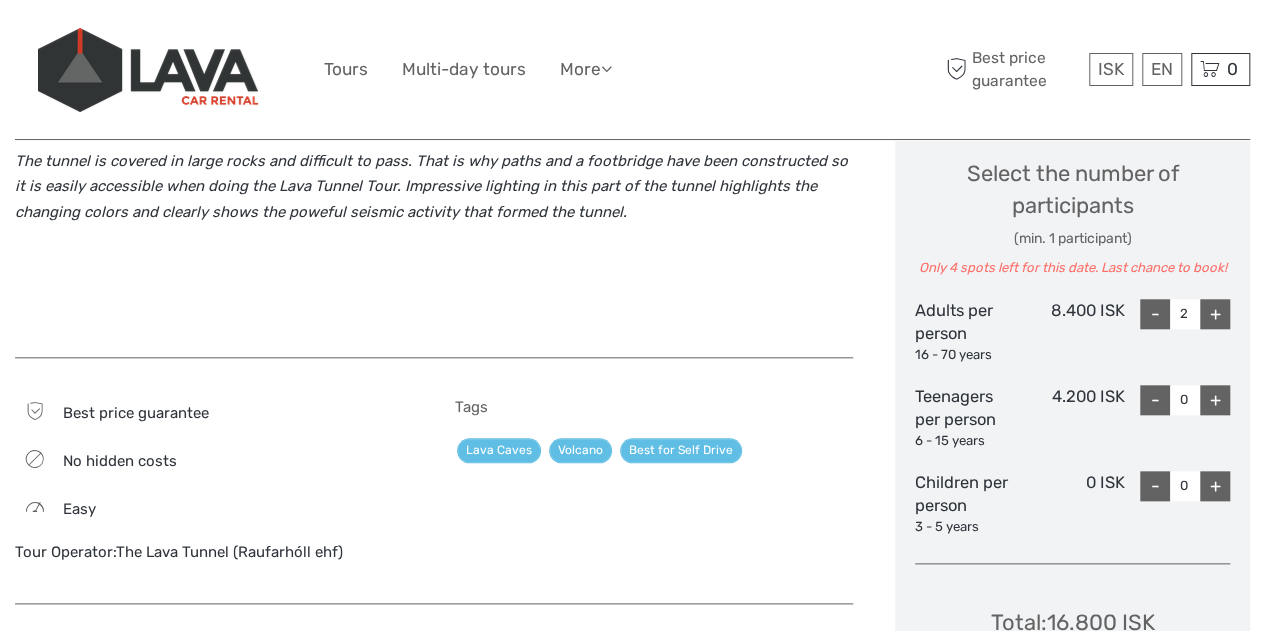 scroll, scrollTop: 870, scrollLeft: 0, axis: vertical 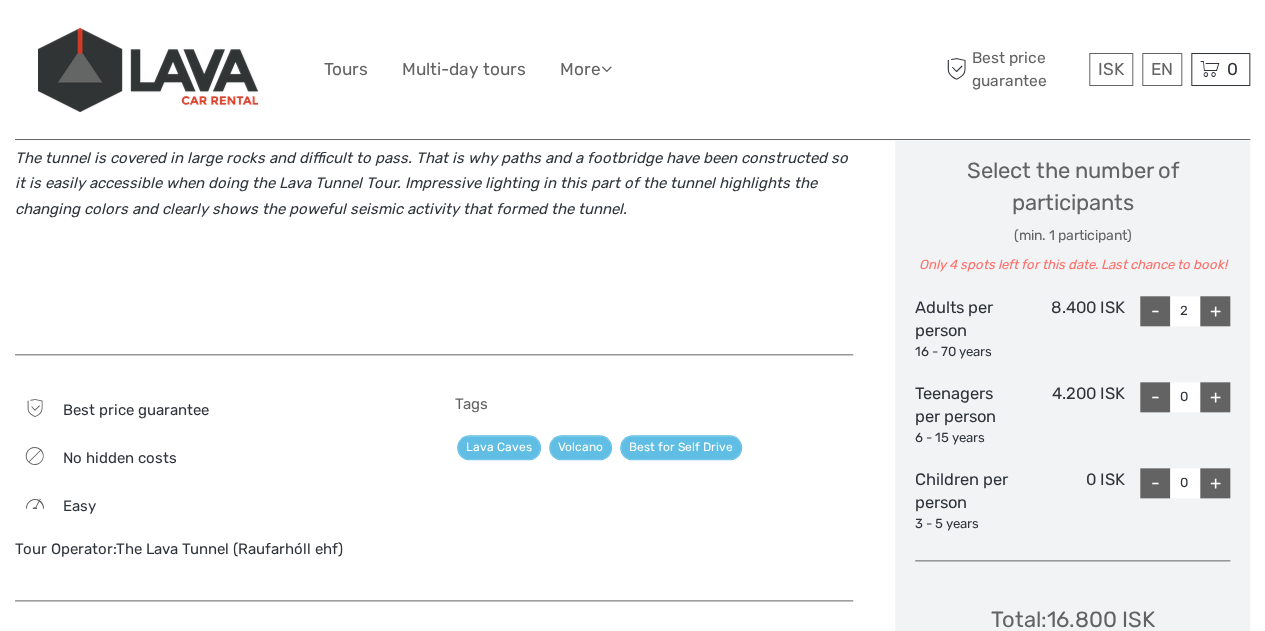 click on "+" at bounding box center [1215, 483] 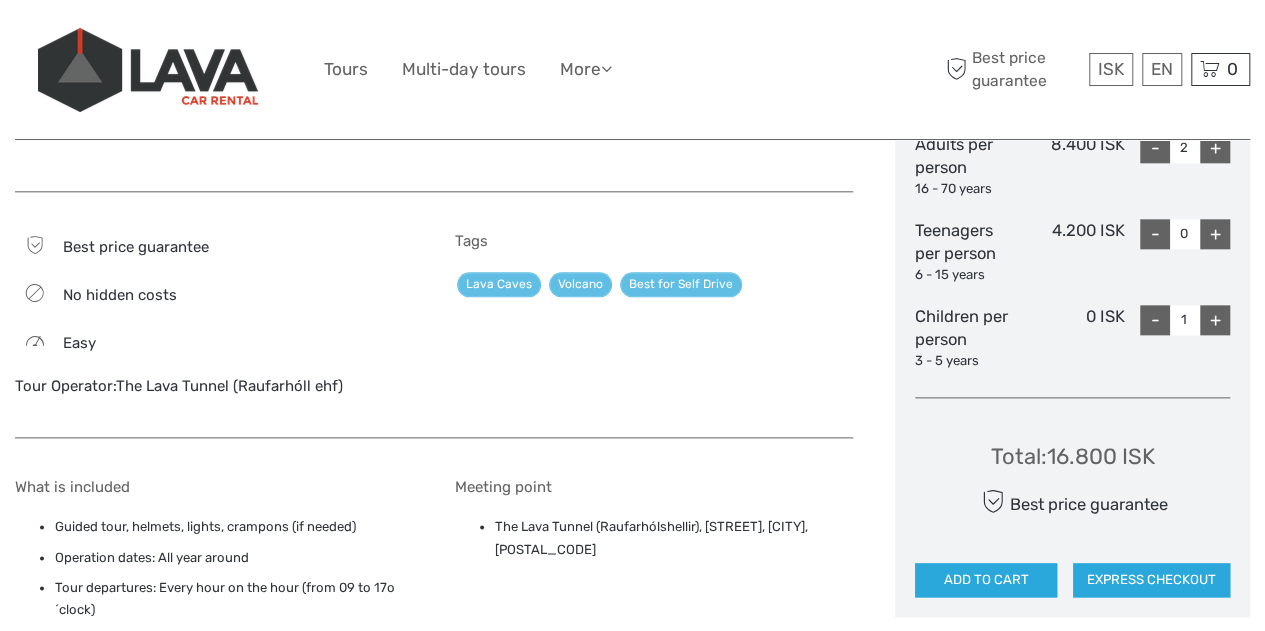 scroll, scrollTop: 1034, scrollLeft: 0, axis: vertical 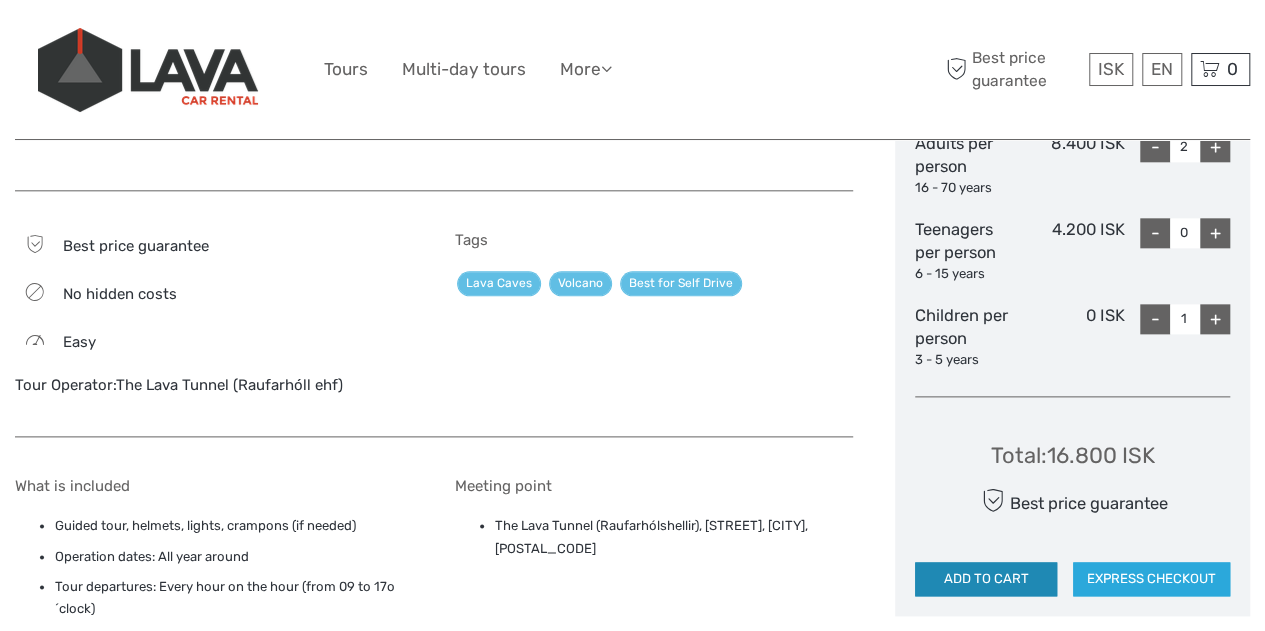 click on "ADD TO CART" at bounding box center [986, 579] 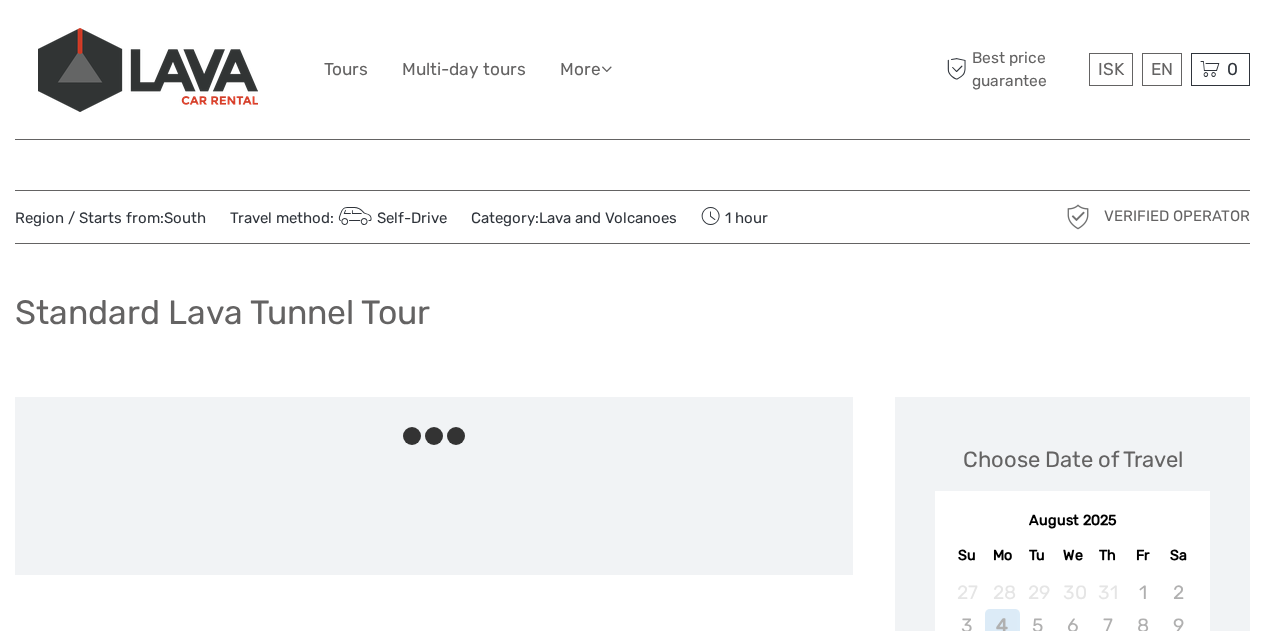 scroll, scrollTop: 1034, scrollLeft: 0, axis: vertical 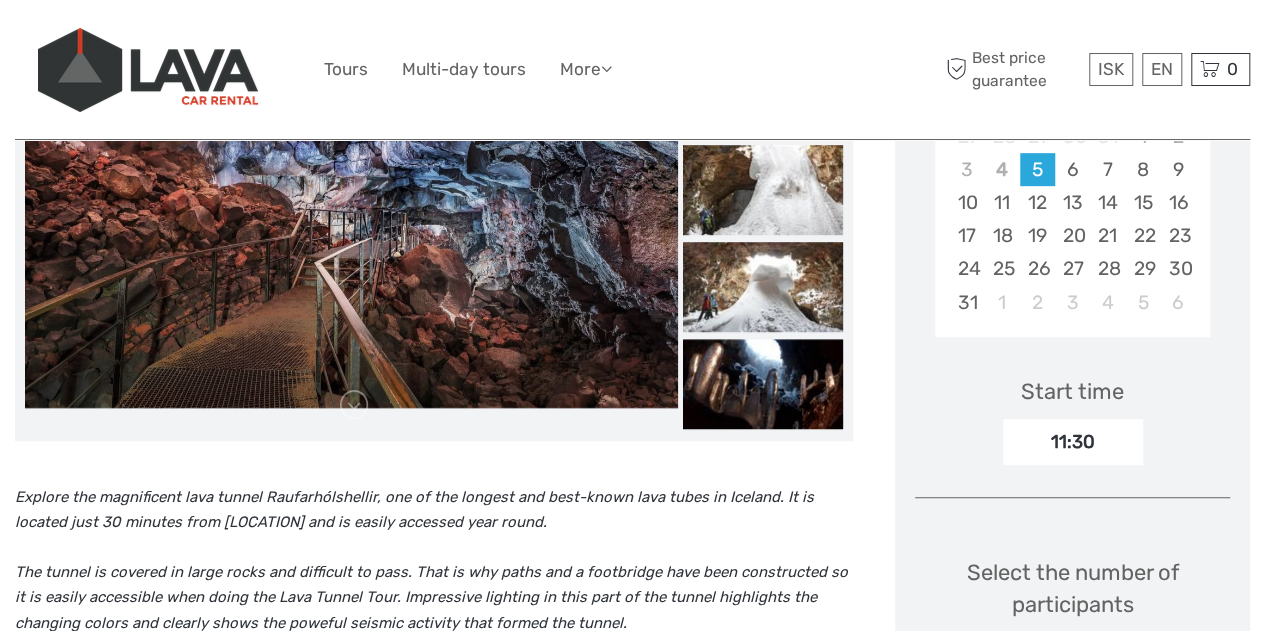 click on "11:30" at bounding box center (1073, 442) 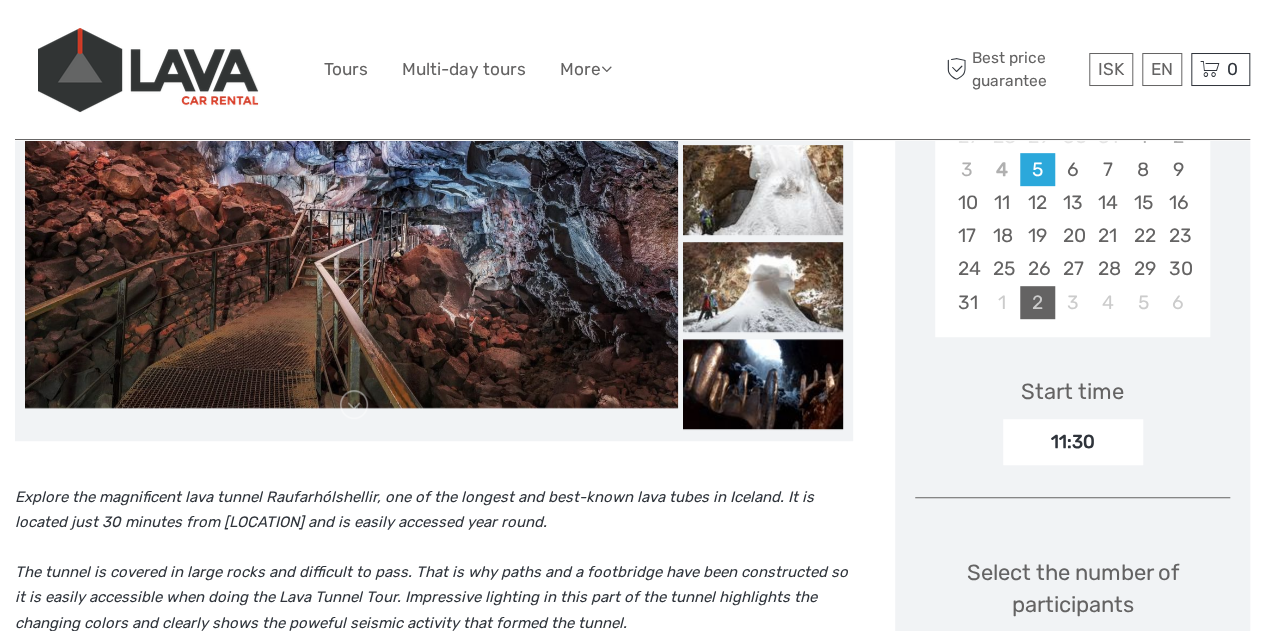 scroll, scrollTop: 334, scrollLeft: 0, axis: vertical 